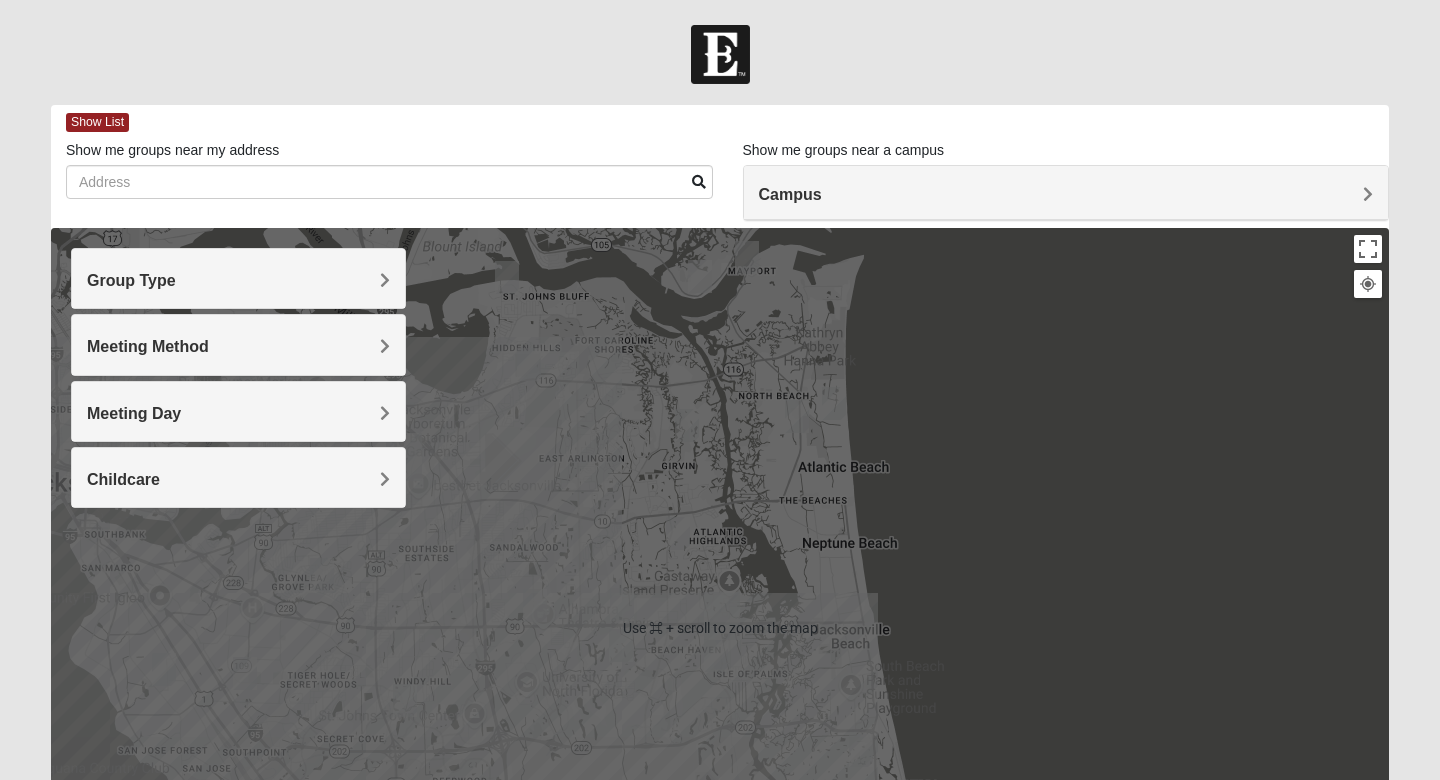 scroll, scrollTop: 44, scrollLeft: 0, axis: vertical 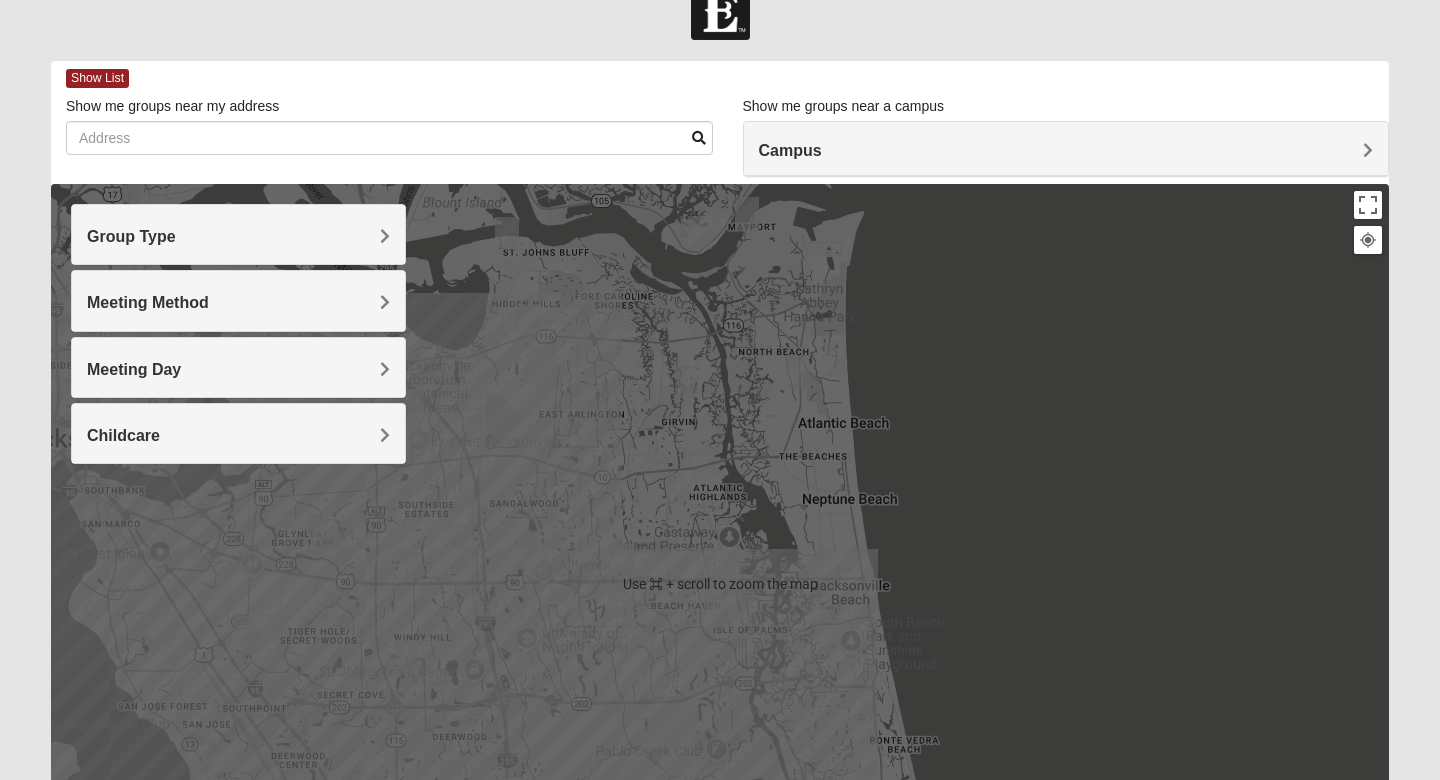 click on "Group Type" at bounding box center [238, 234] 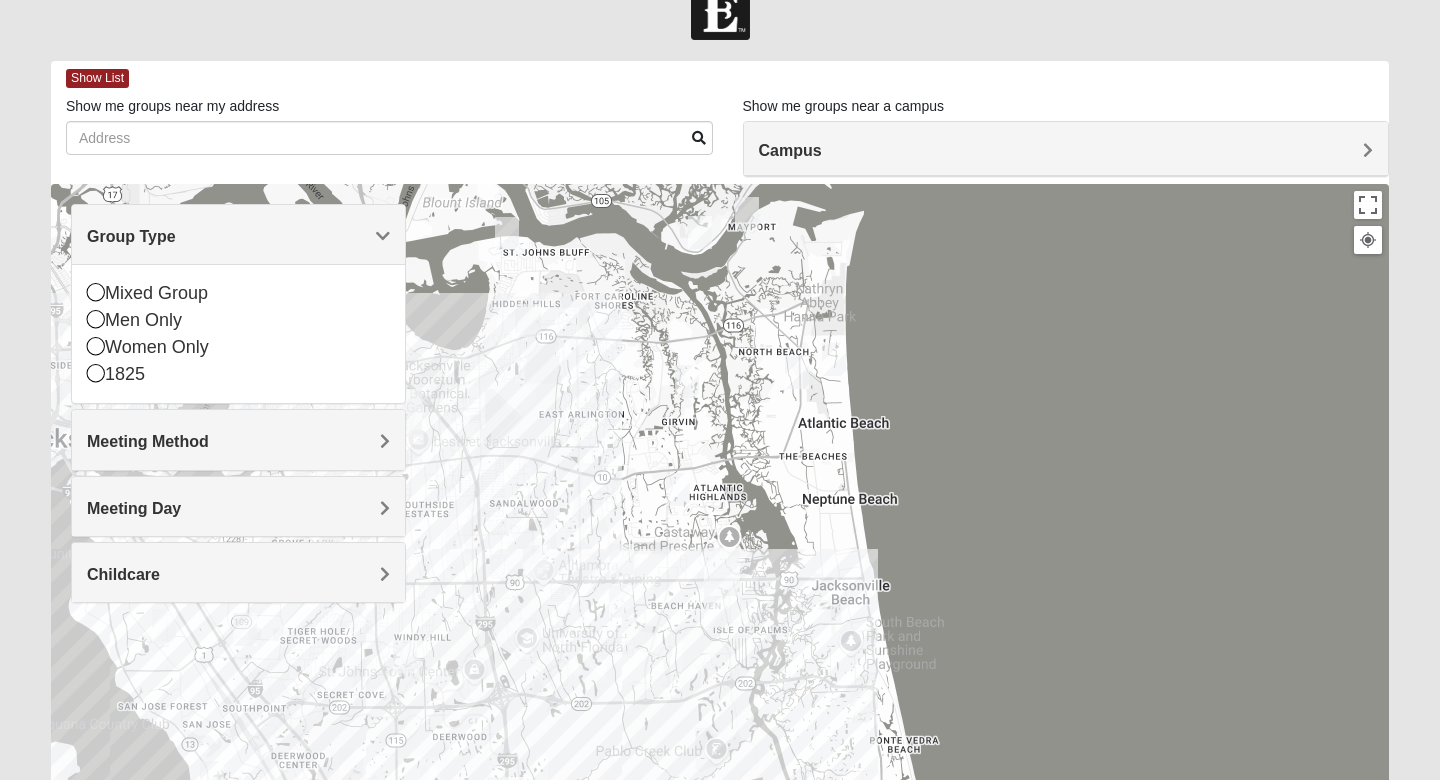 click on "Meeting Method" at bounding box center [238, 439] 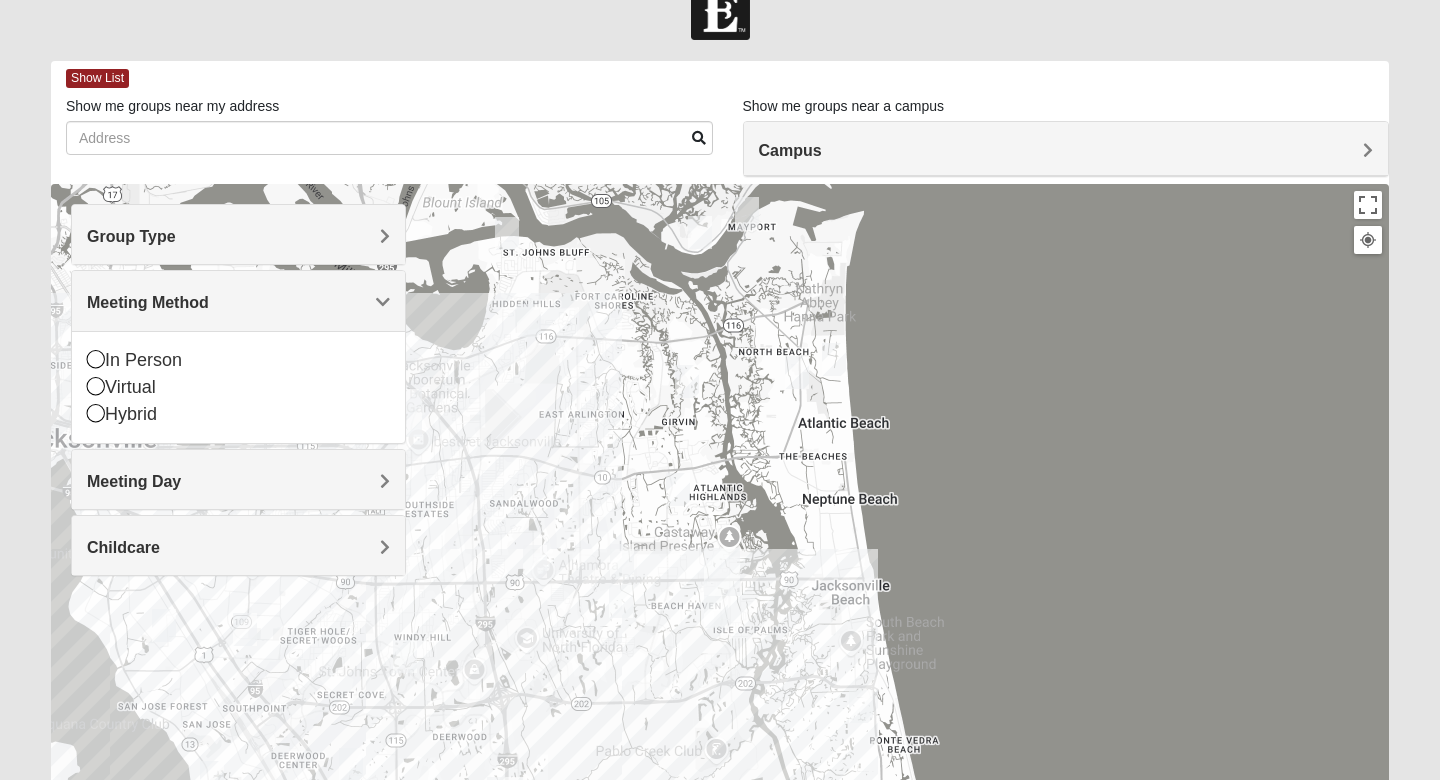 click on "Meeting Day" at bounding box center (134, 481) 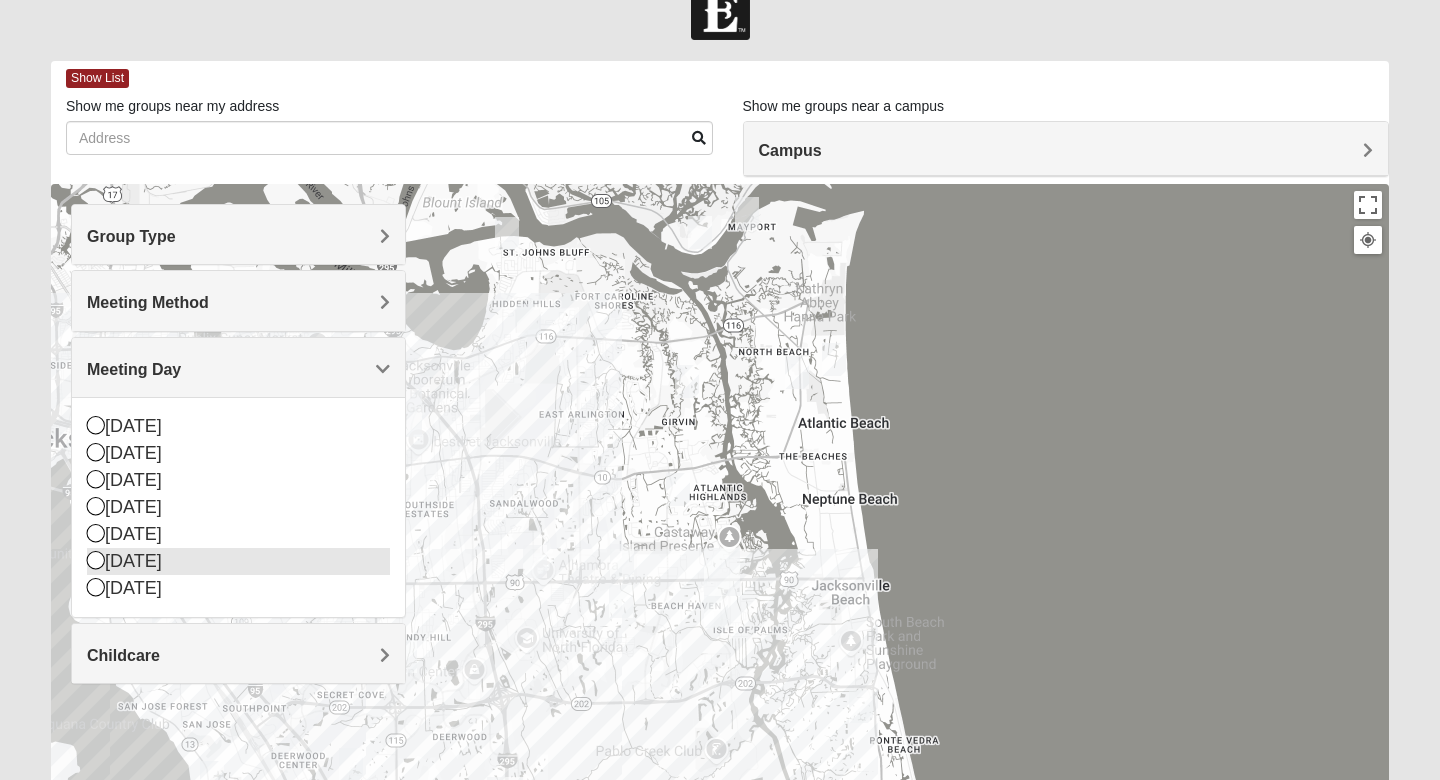 click at bounding box center [96, 560] 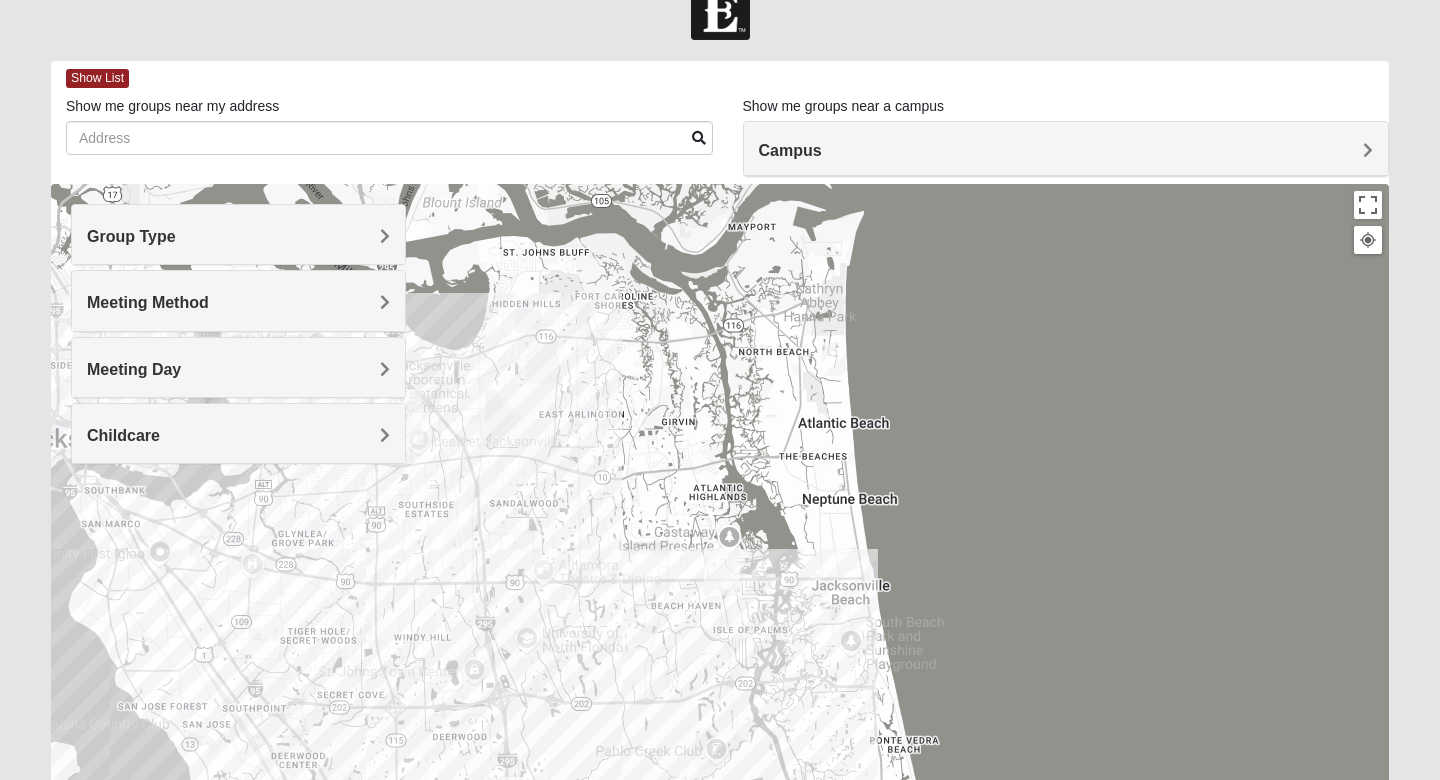 click on "Meeting Method" at bounding box center [148, 302] 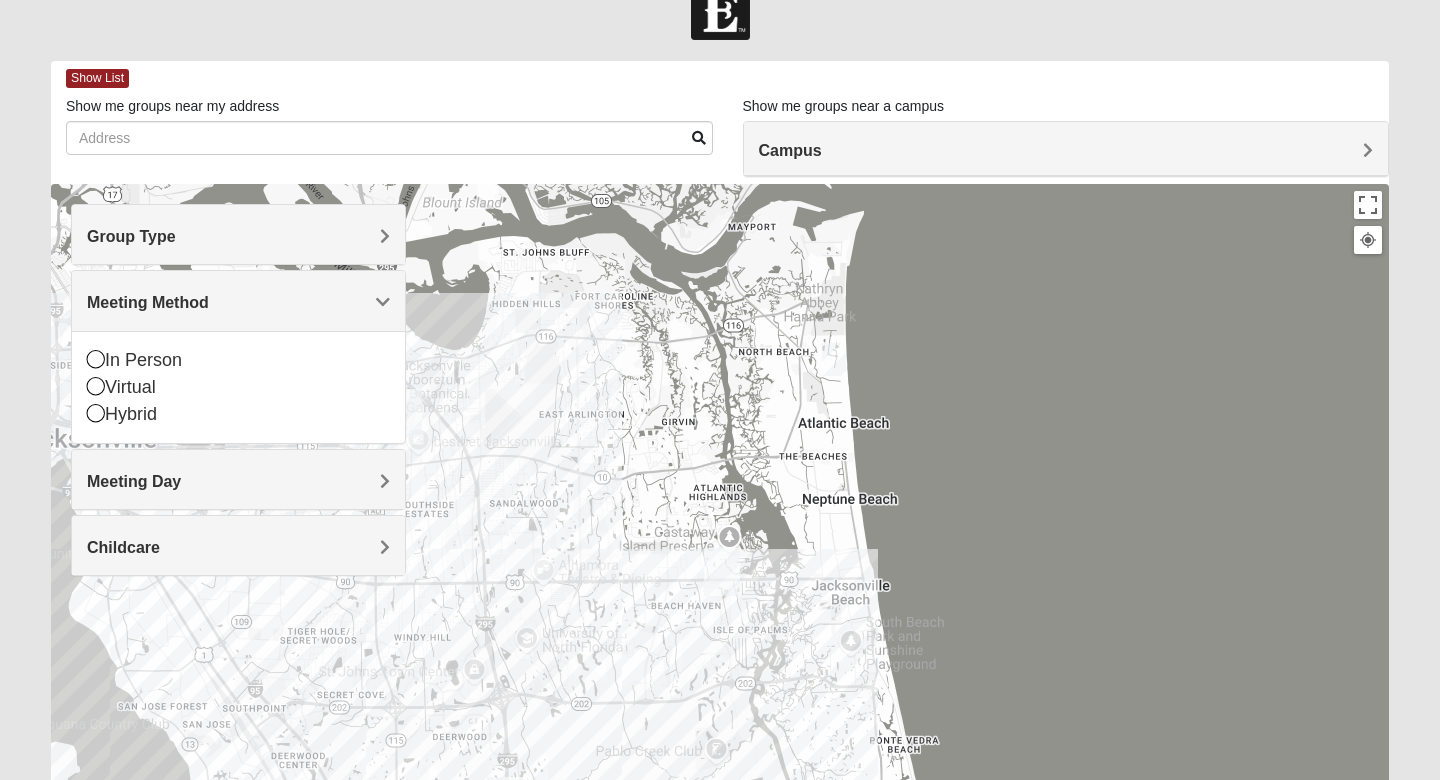 click on "Meeting Method" at bounding box center (148, 302) 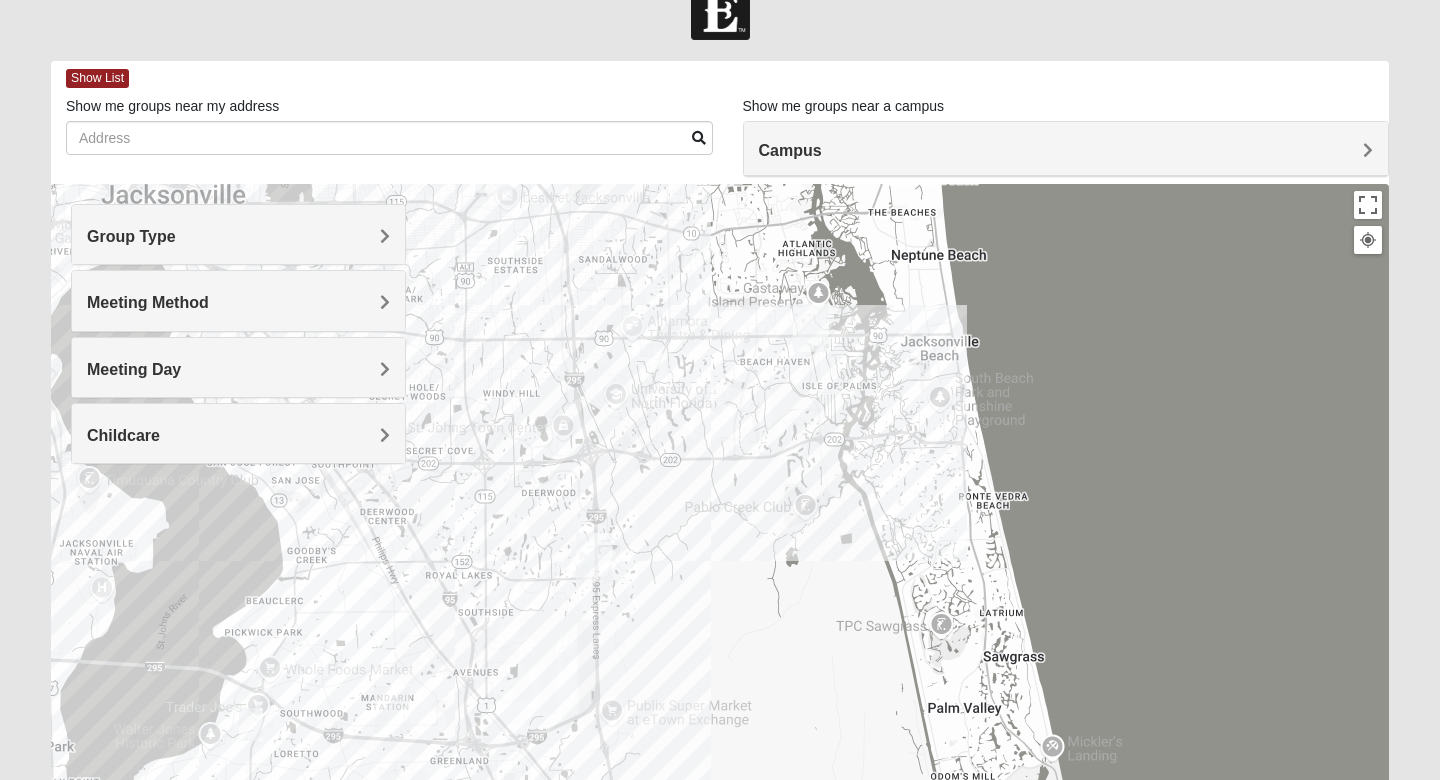 drag, startPoint x: 622, startPoint y: 555, endPoint x: 716, endPoint y: 309, distance: 263.3477 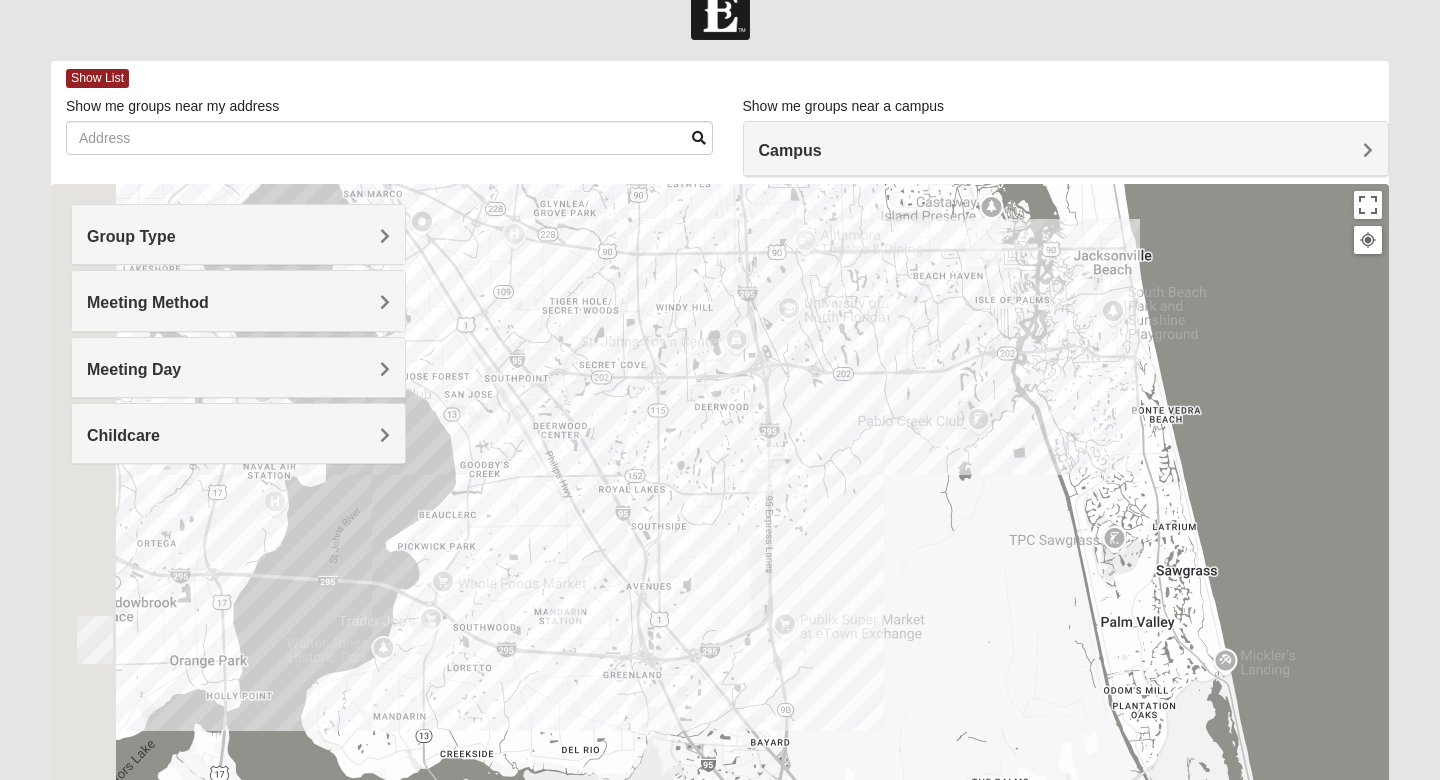 drag, startPoint x: 688, startPoint y: 517, endPoint x: 906, endPoint y: 405, distance: 245.08774 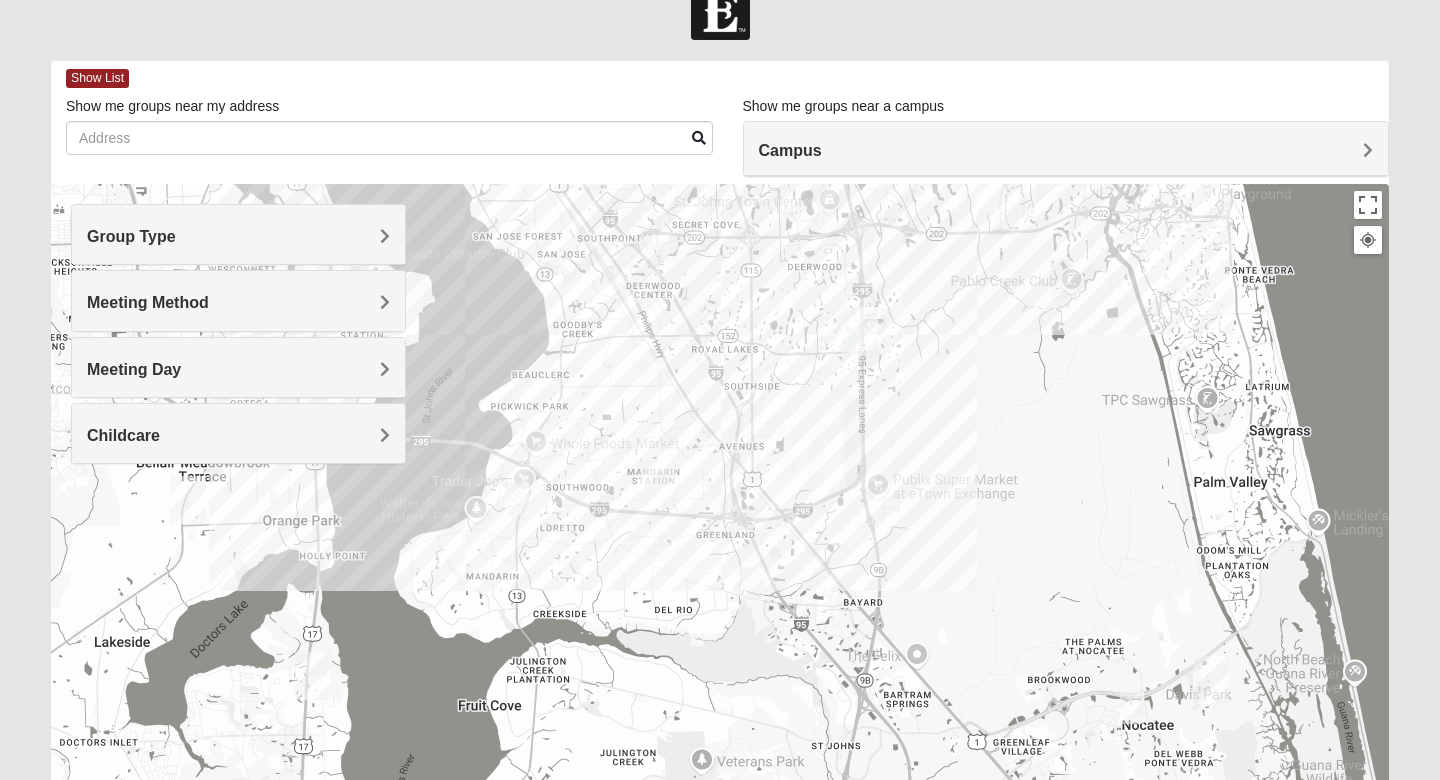 drag, startPoint x: 777, startPoint y: 665, endPoint x: 684, endPoint y: 408, distance: 273.30936 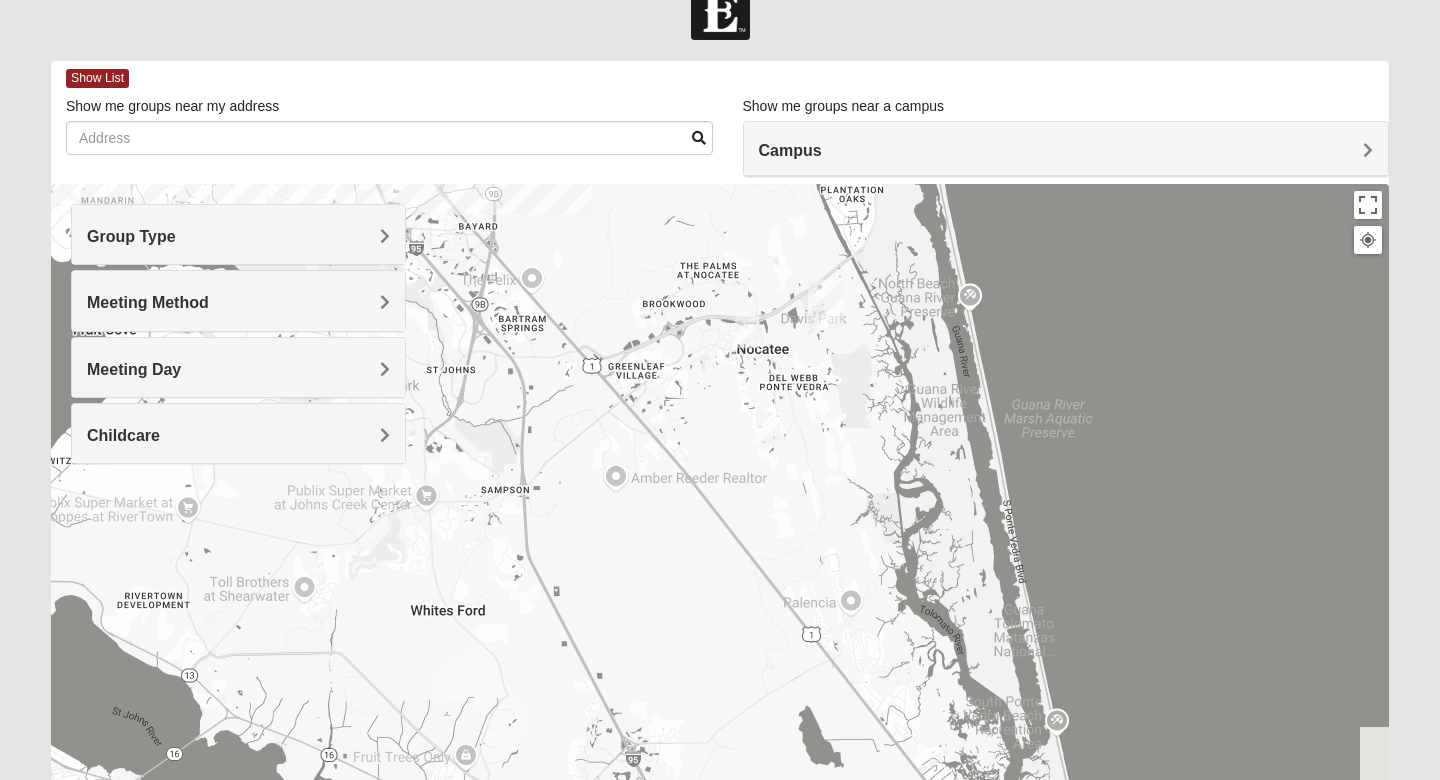 drag, startPoint x: 836, startPoint y: 502, endPoint x: 523, endPoint y: 357, distance: 344.95508 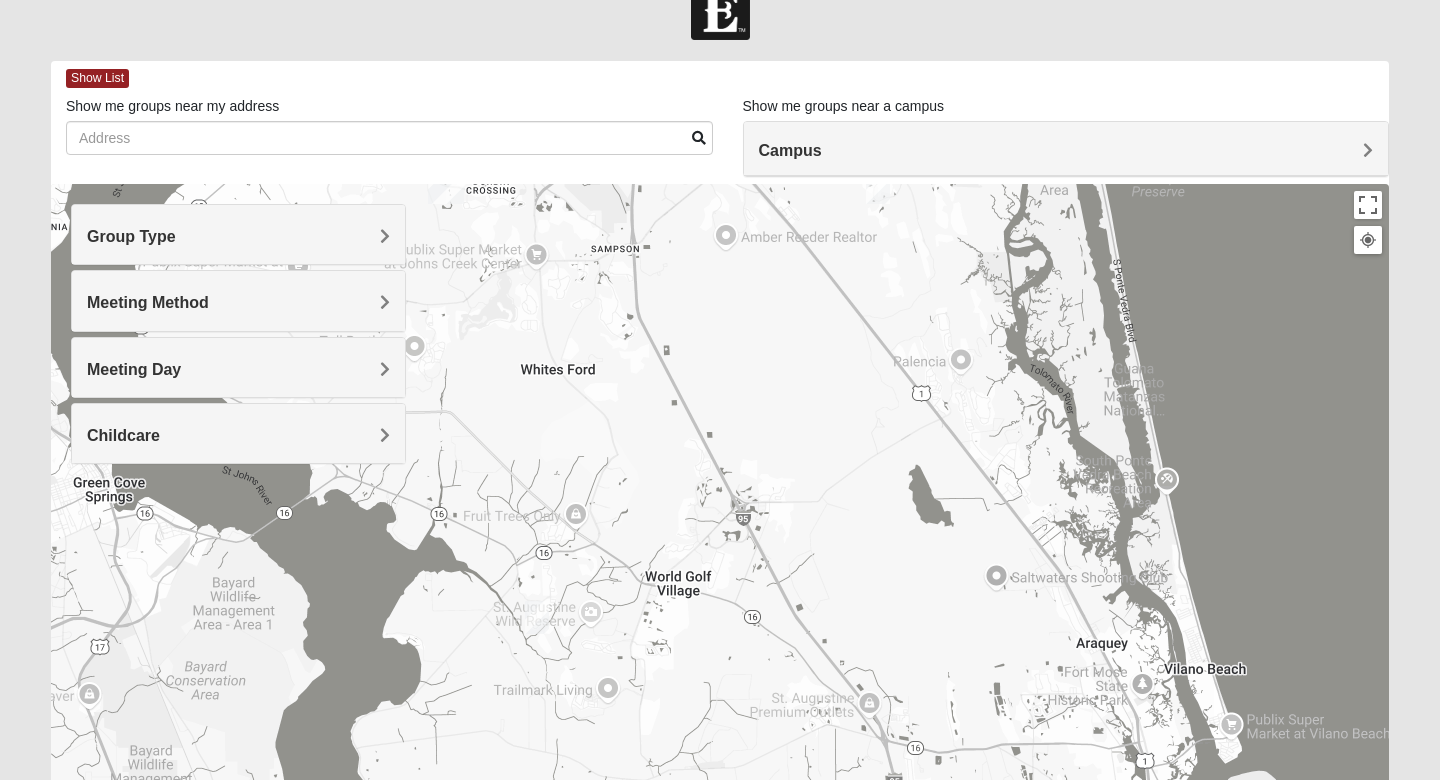 drag, startPoint x: 679, startPoint y: 470, endPoint x: 867, endPoint y: 253, distance: 287.11148 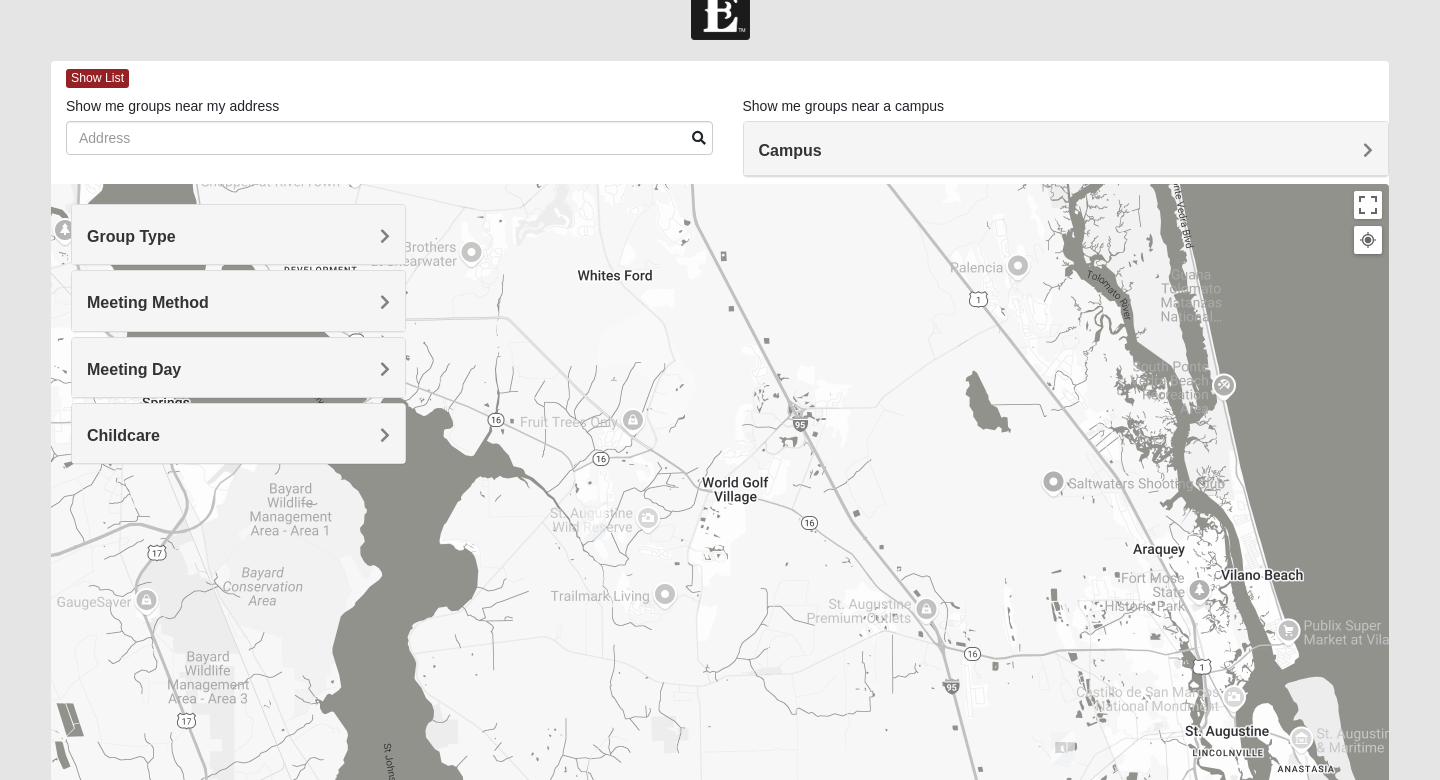 click at bounding box center (594, 523) 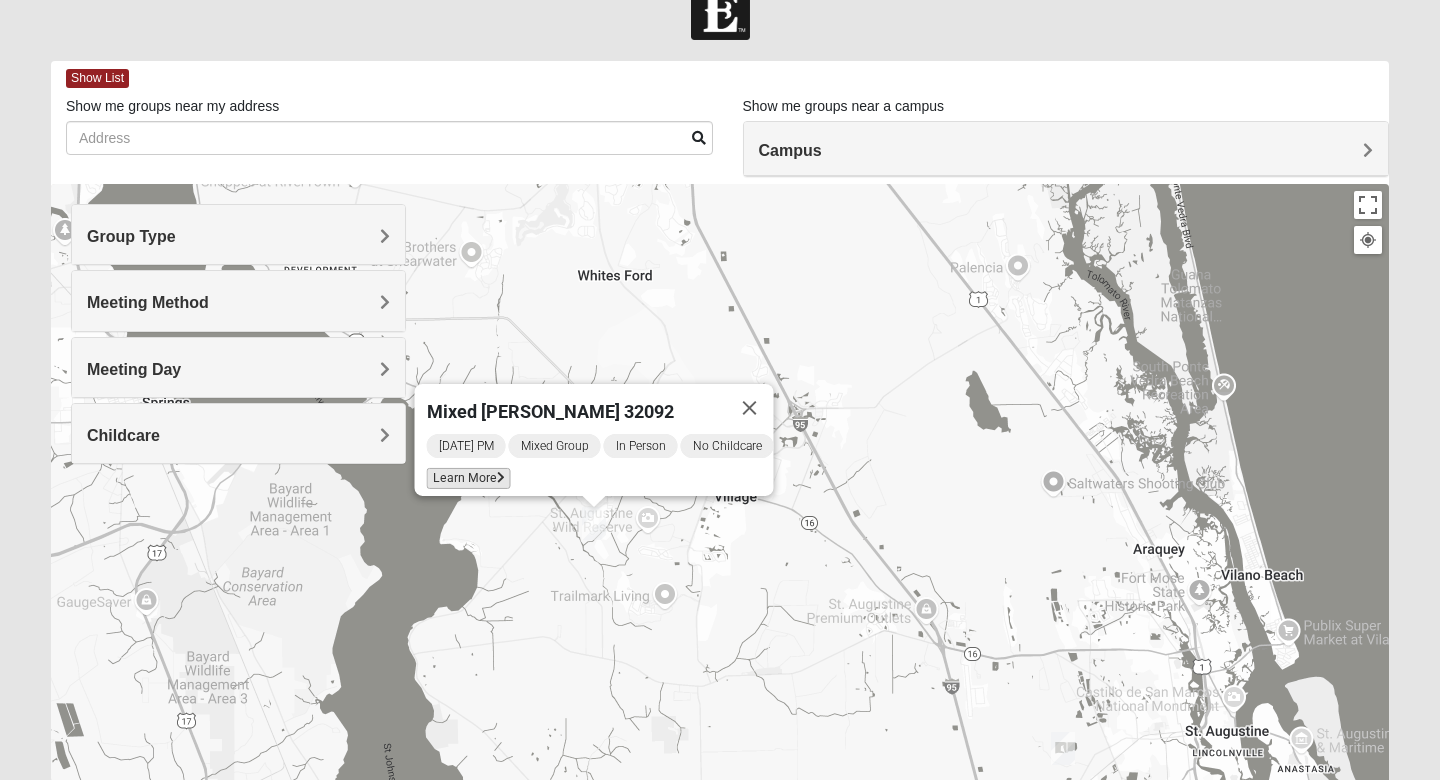 click on "Learn More" at bounding box center [469, 478] 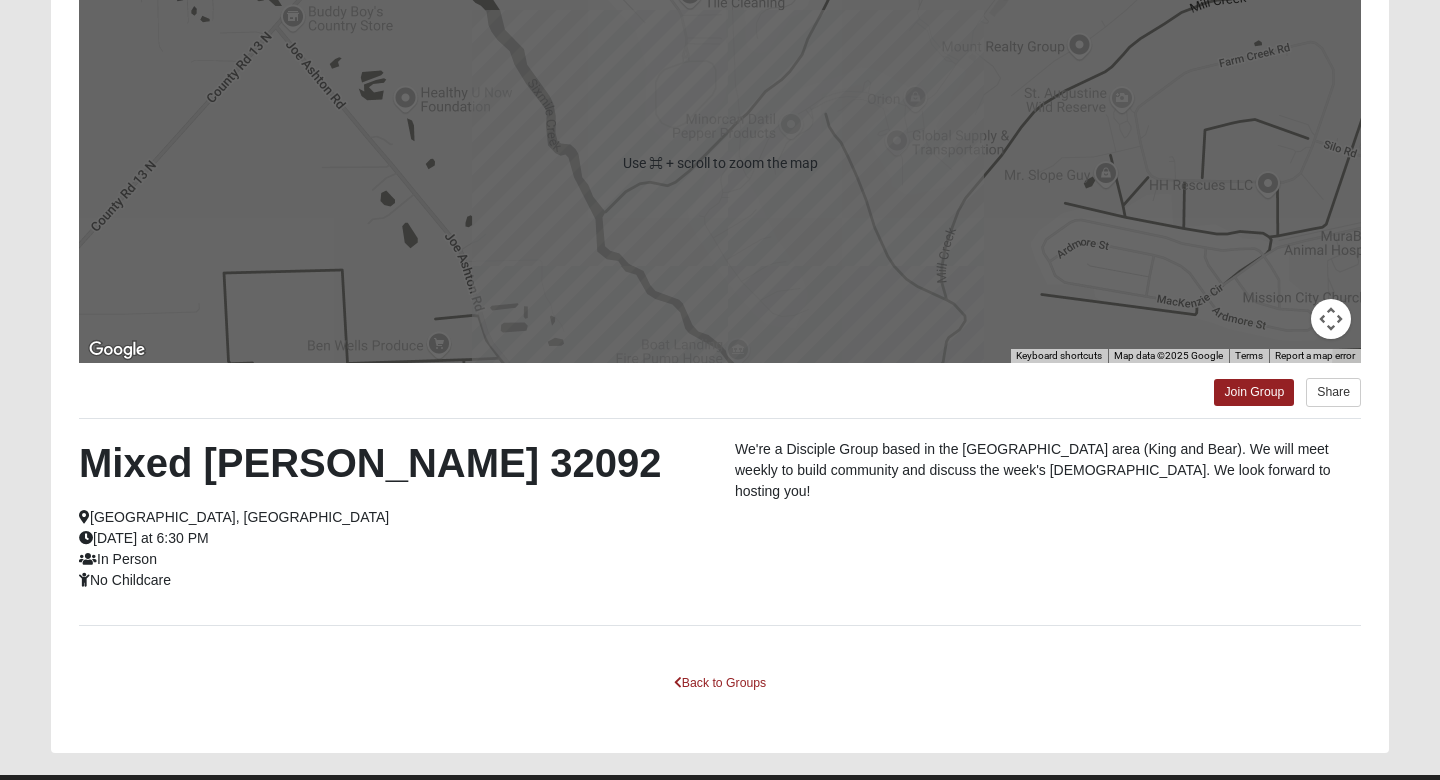 scroll, scrollTop: 104, scrollLeft: 0, axis: vertical 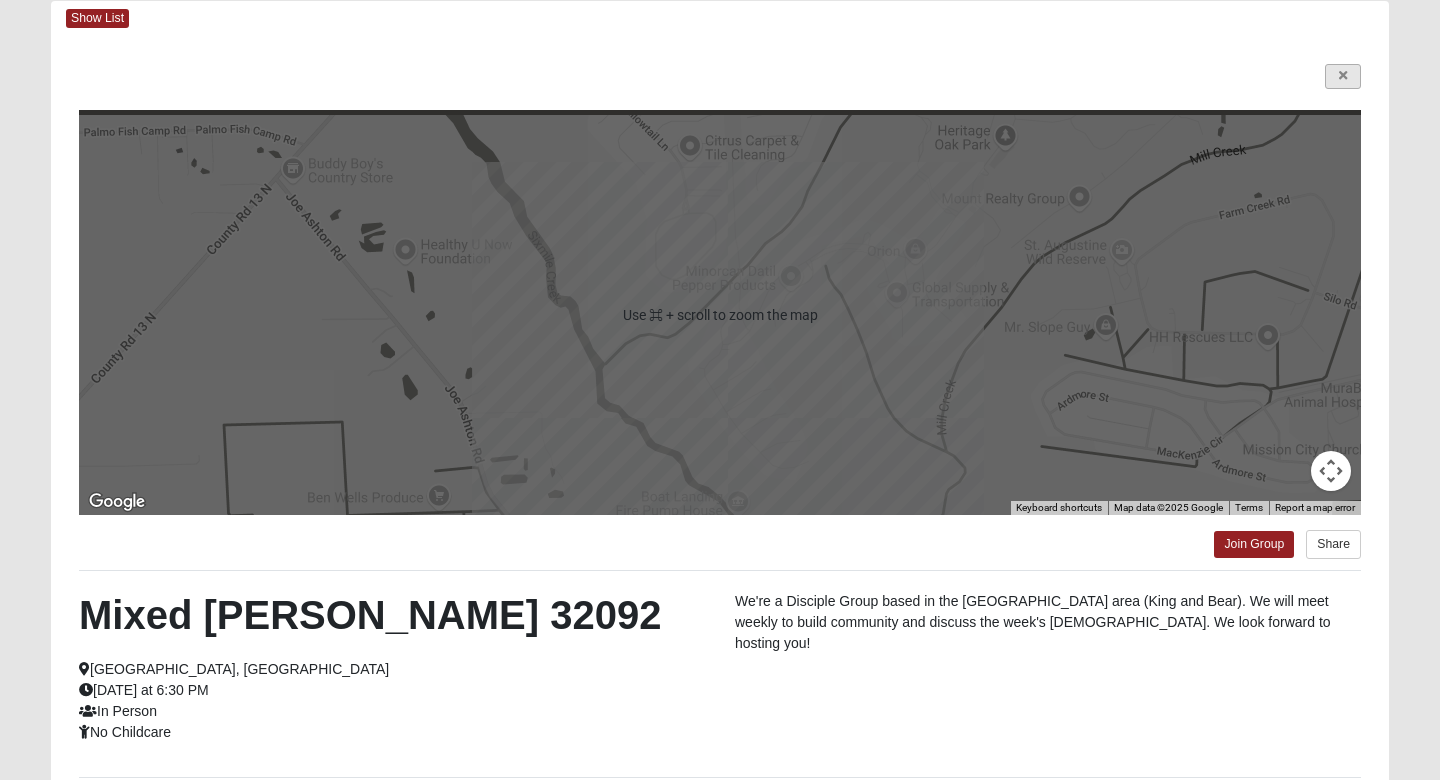 click at bounding box center (1343, 76) 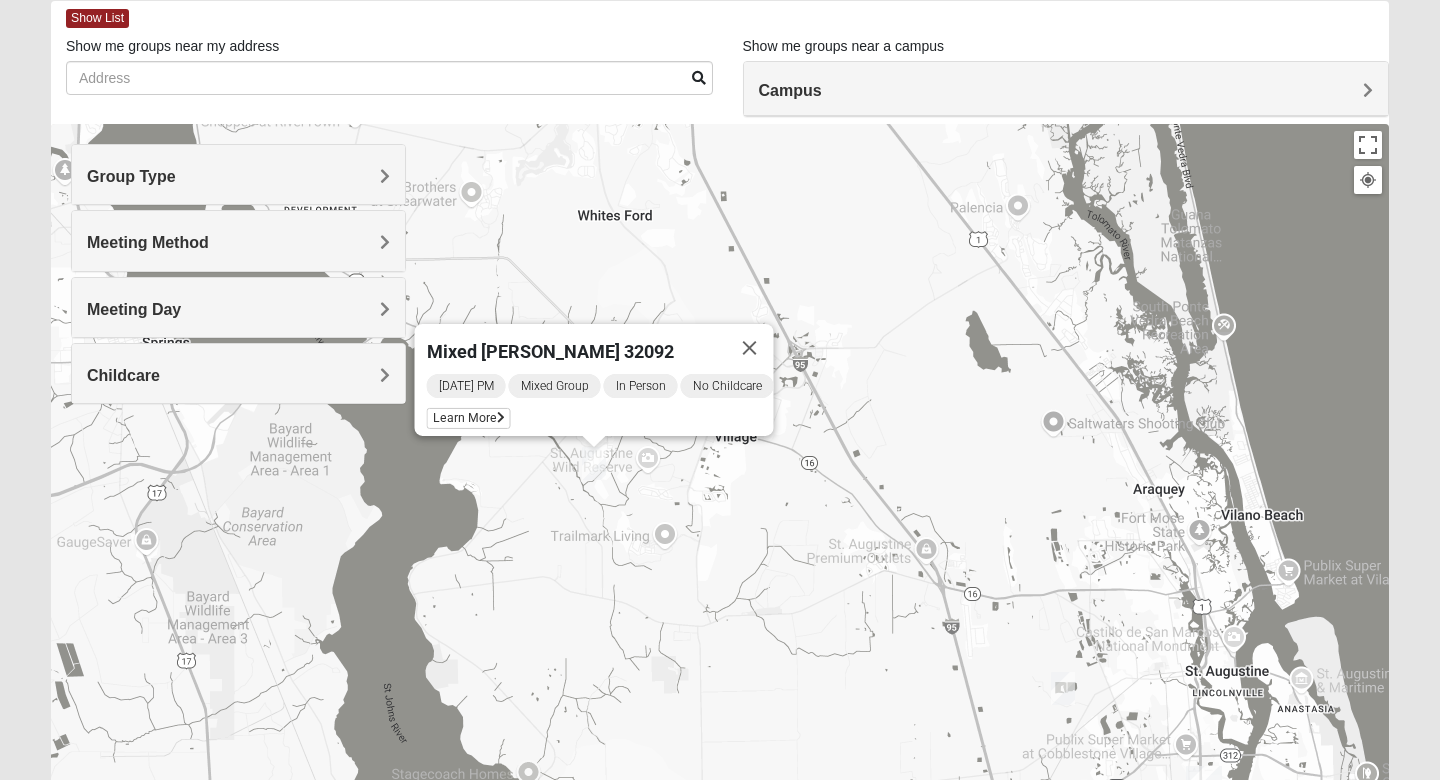 click on "Group Type" at bounding box center (238, 174) 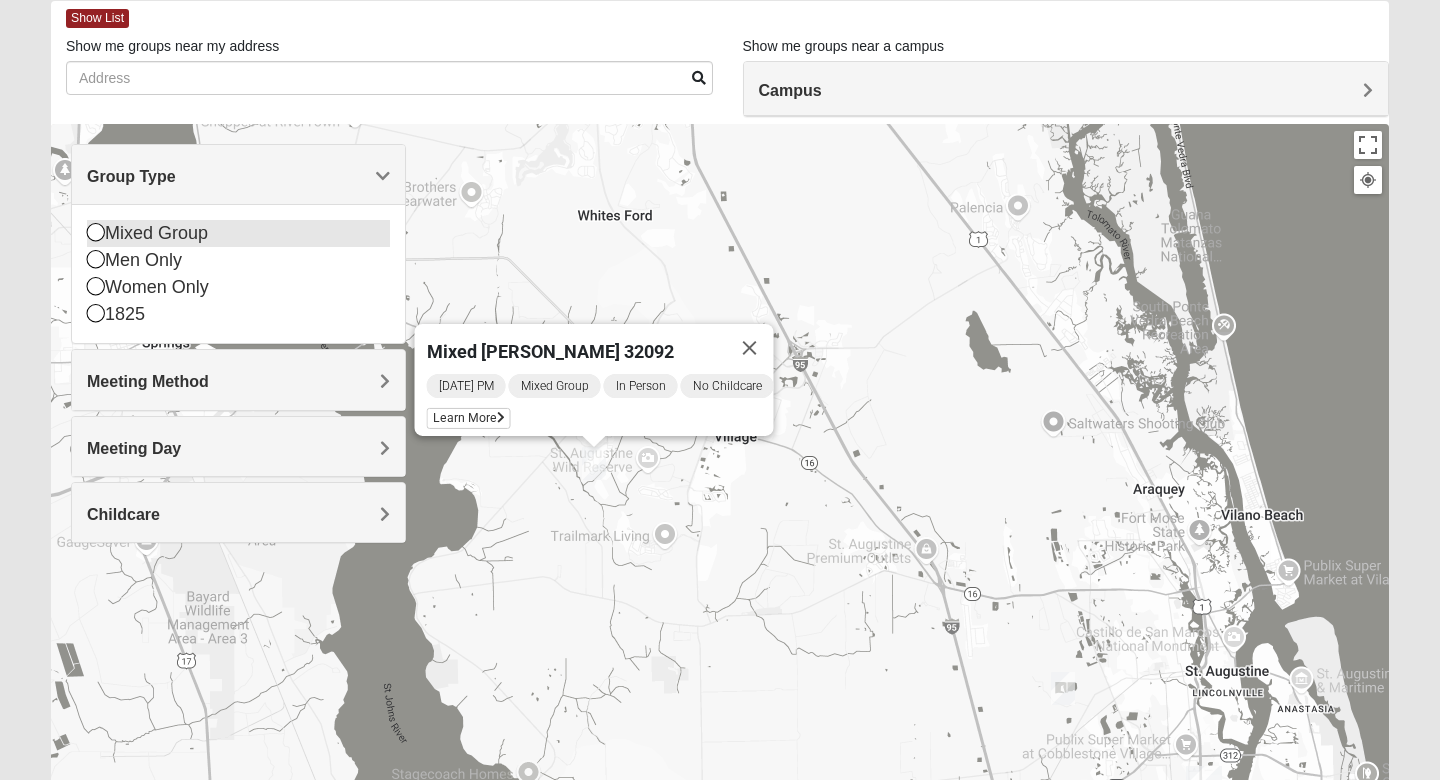 click at bounding box center (96, 232) 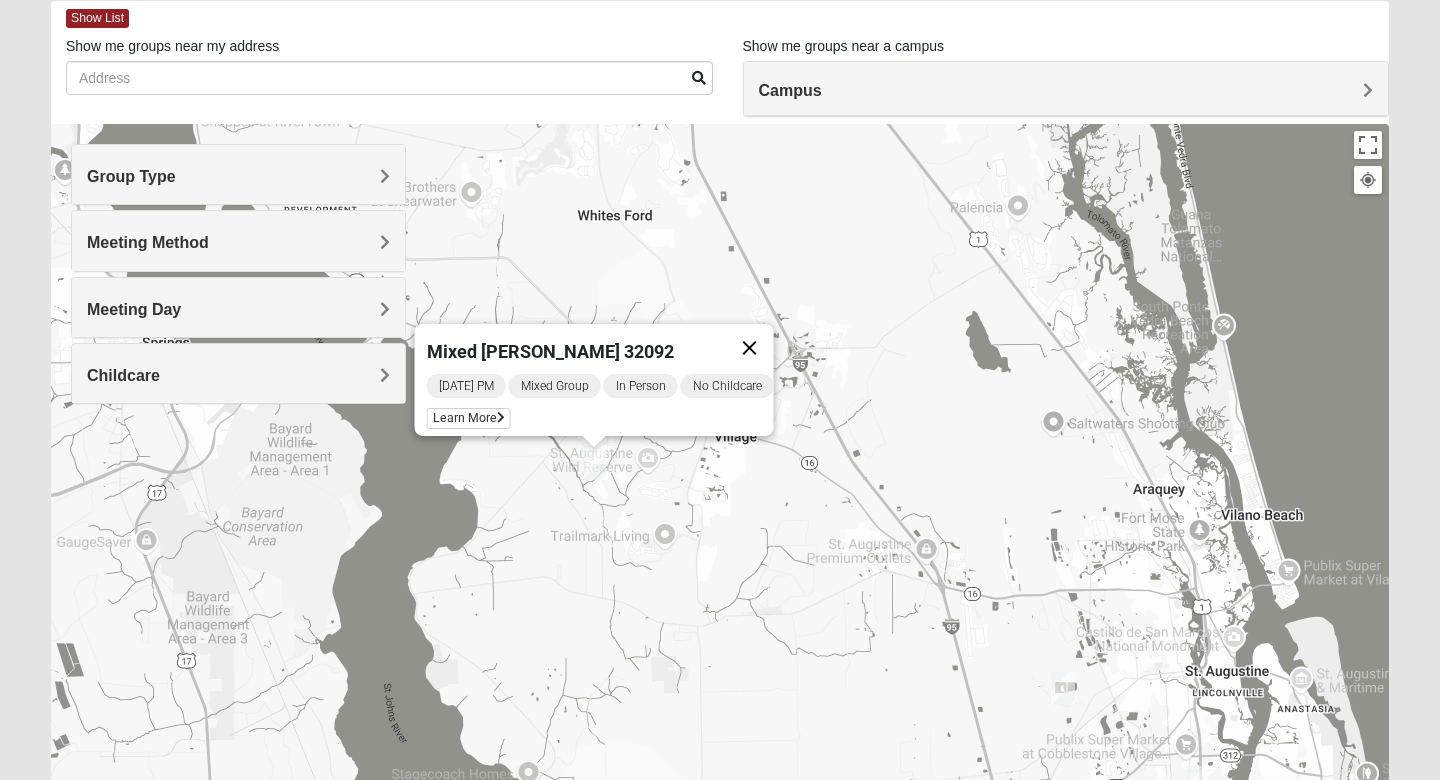 click at bounding box center [750, 348] 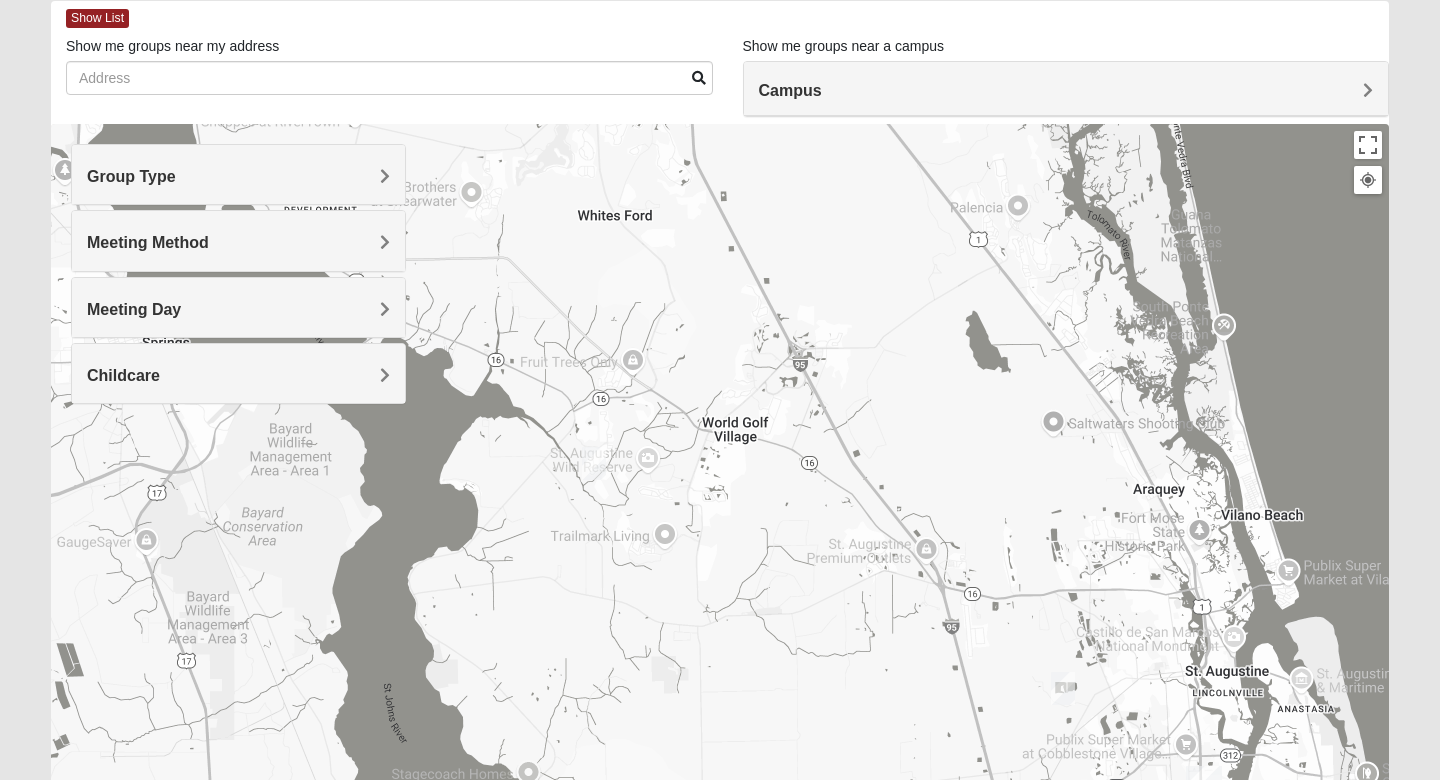 click at bounding box center [1063, 688] 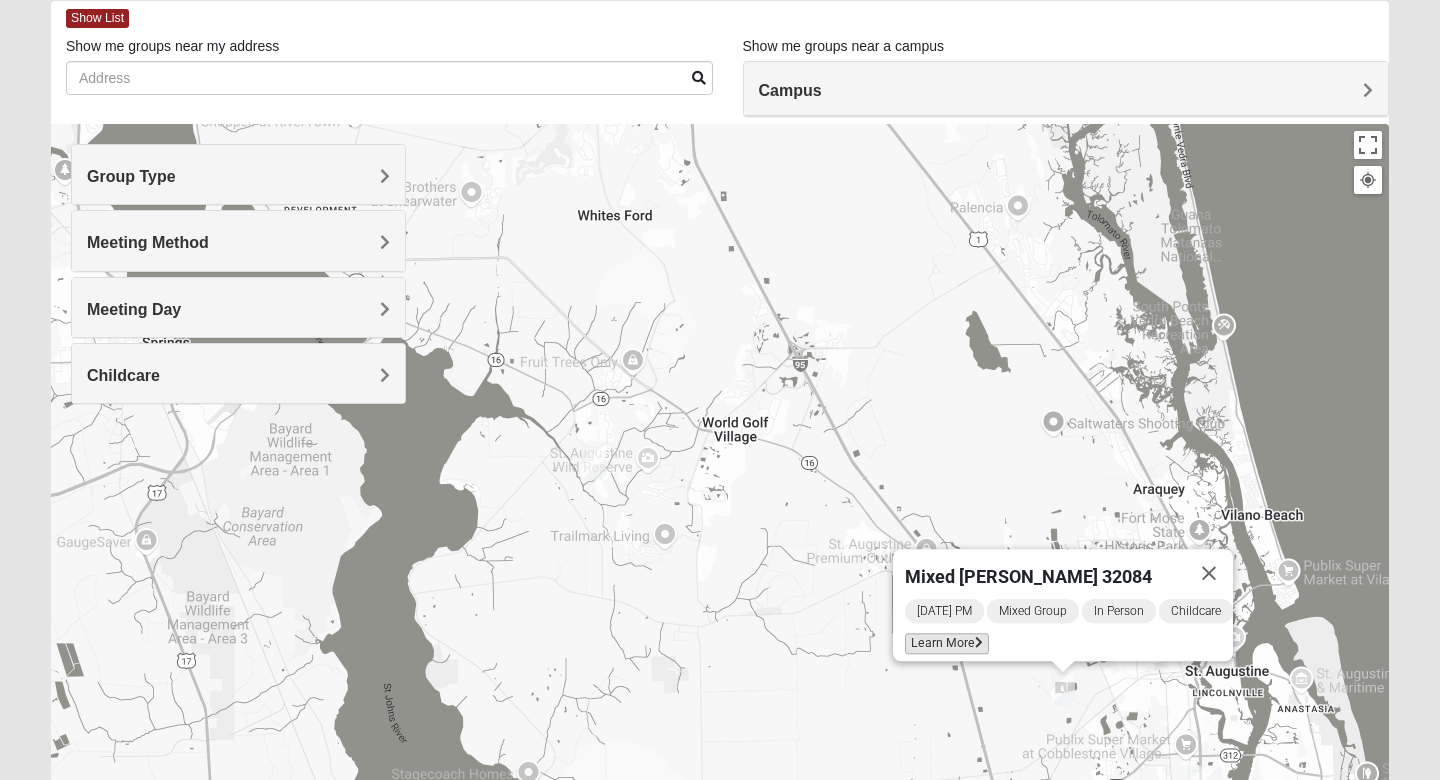 click on "Learn More" at bounding box center (947, 643) 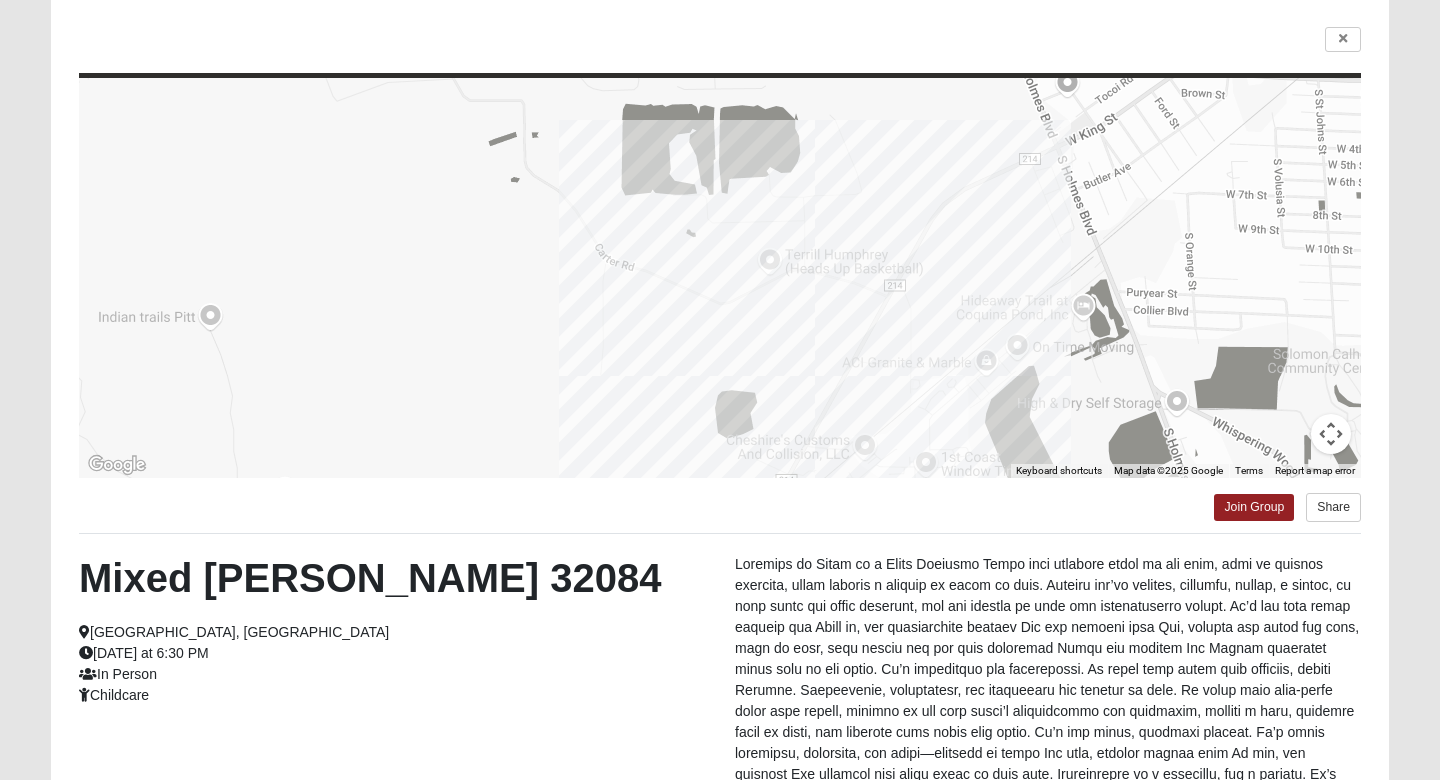 scroll, scrollTop: 139, scrollLeft: 0, axis: vertical 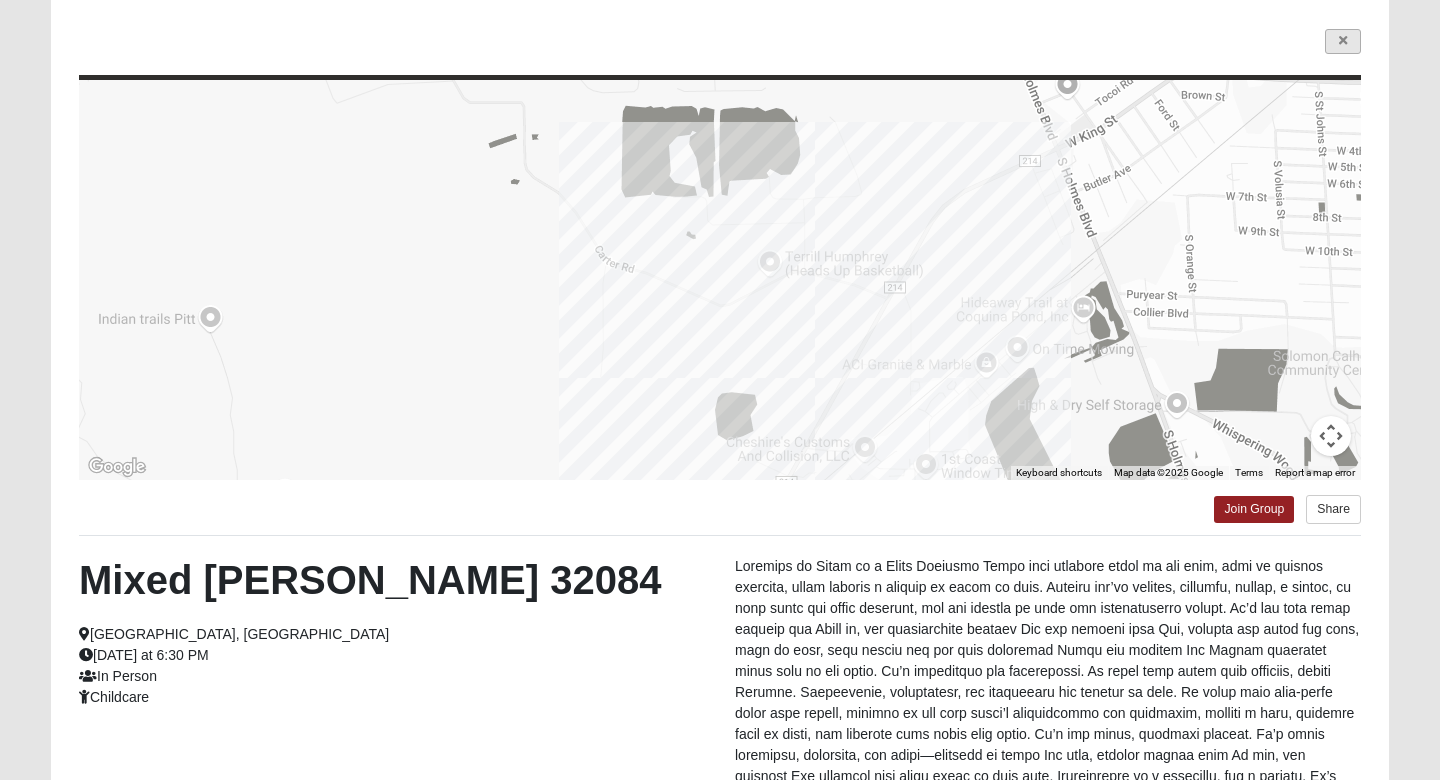 click at bounding box center (1343, 41) 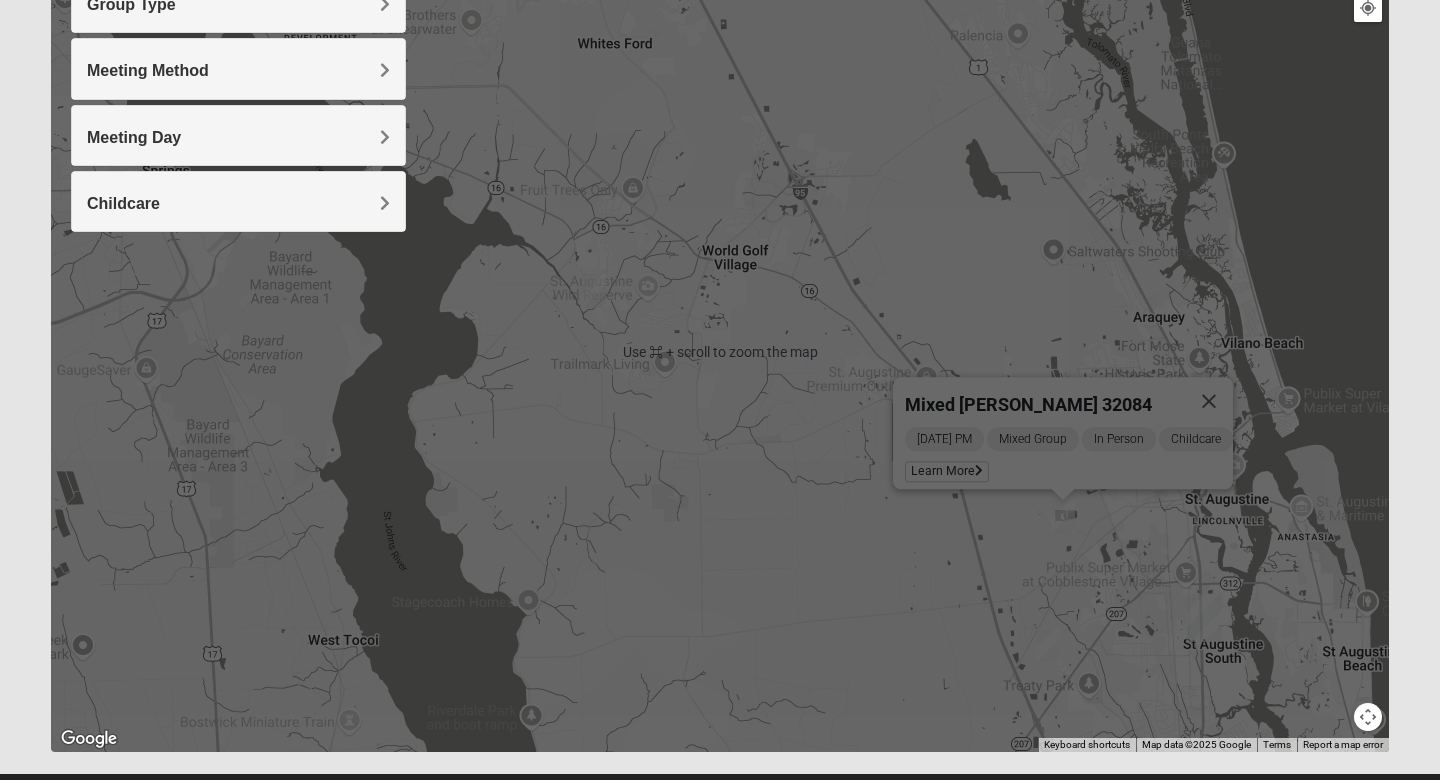 scroll, scrollTop: 278, scrollLeft: 0, axis: vertical 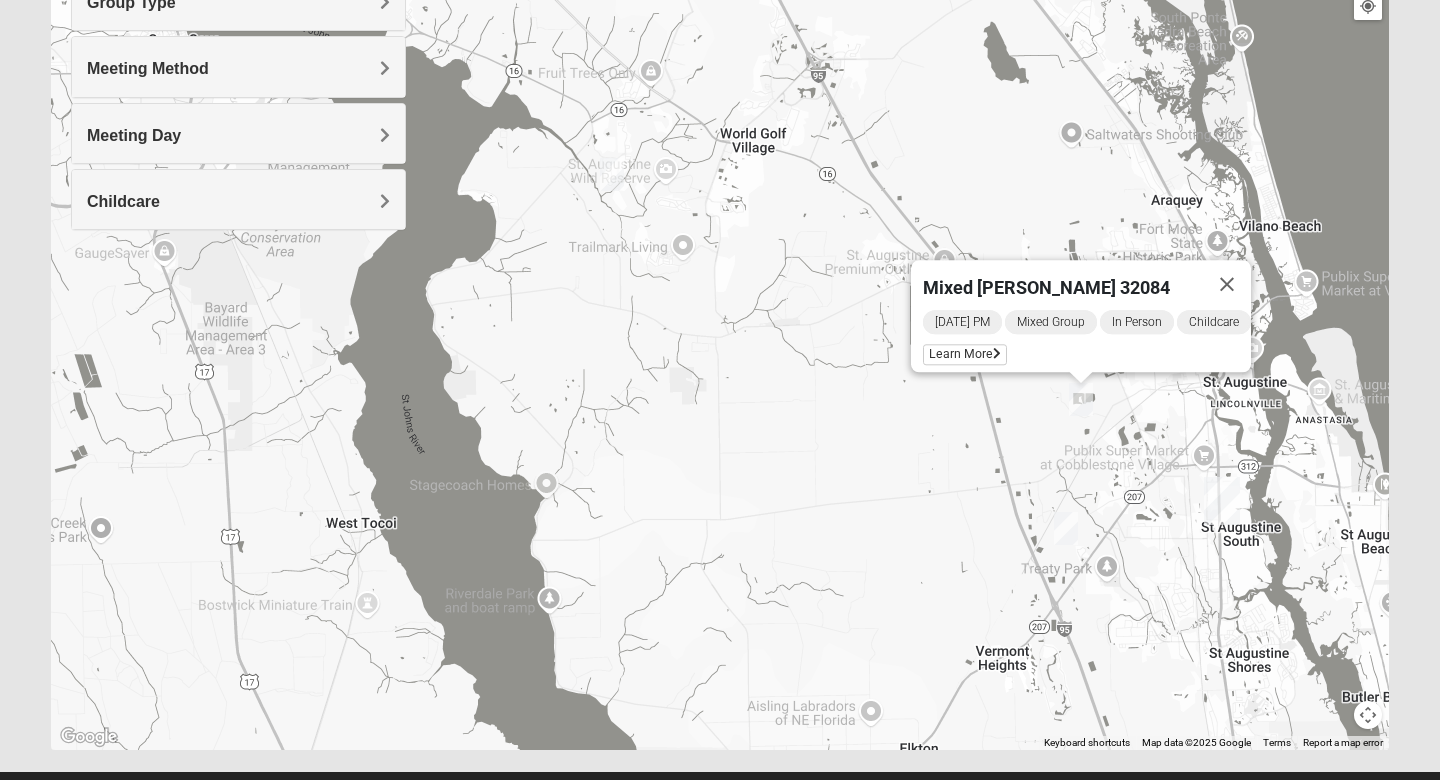 drag, startPoint x: 835, startPoint y: 543, endPoint x: 853, endPoint y: 425, distance: 119.36499 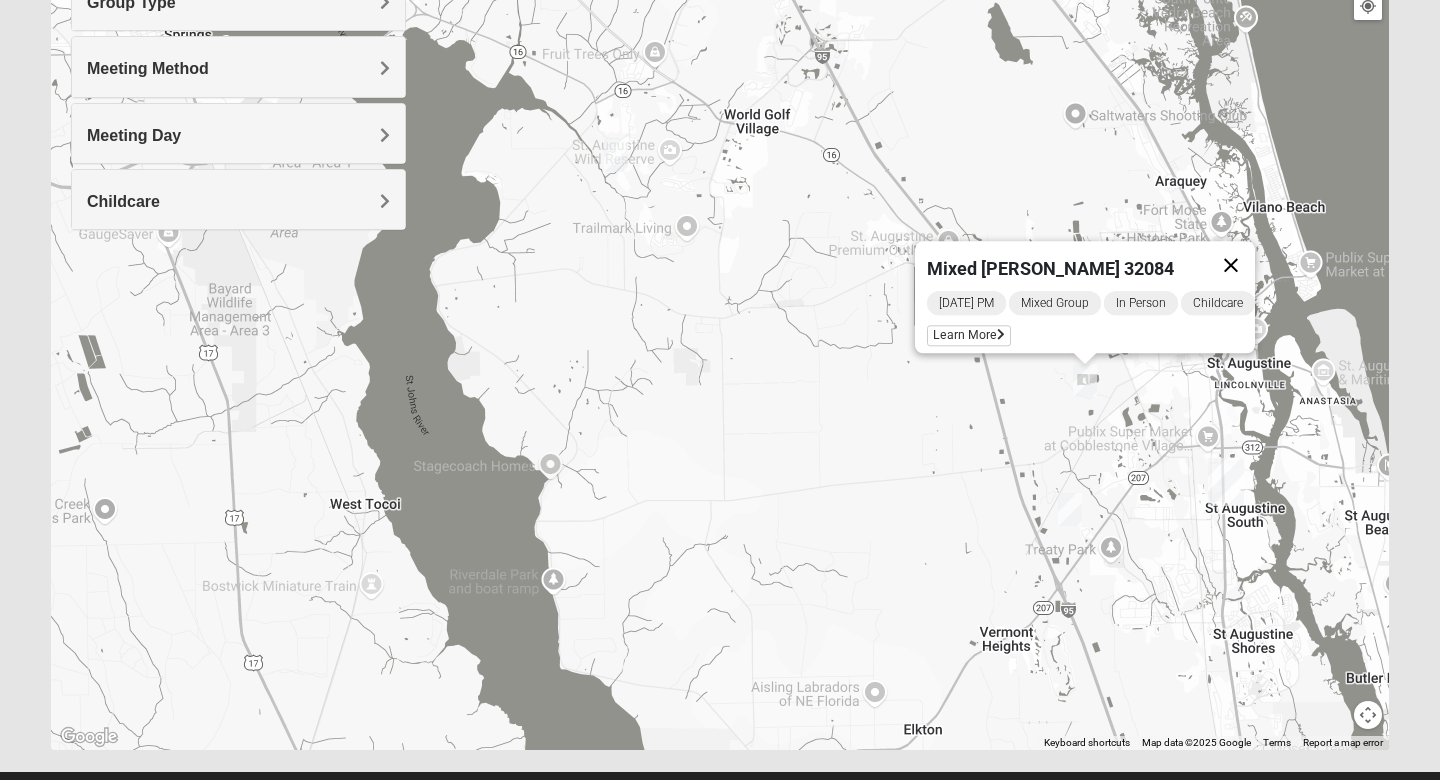 click at bounding box center (1231, 265) 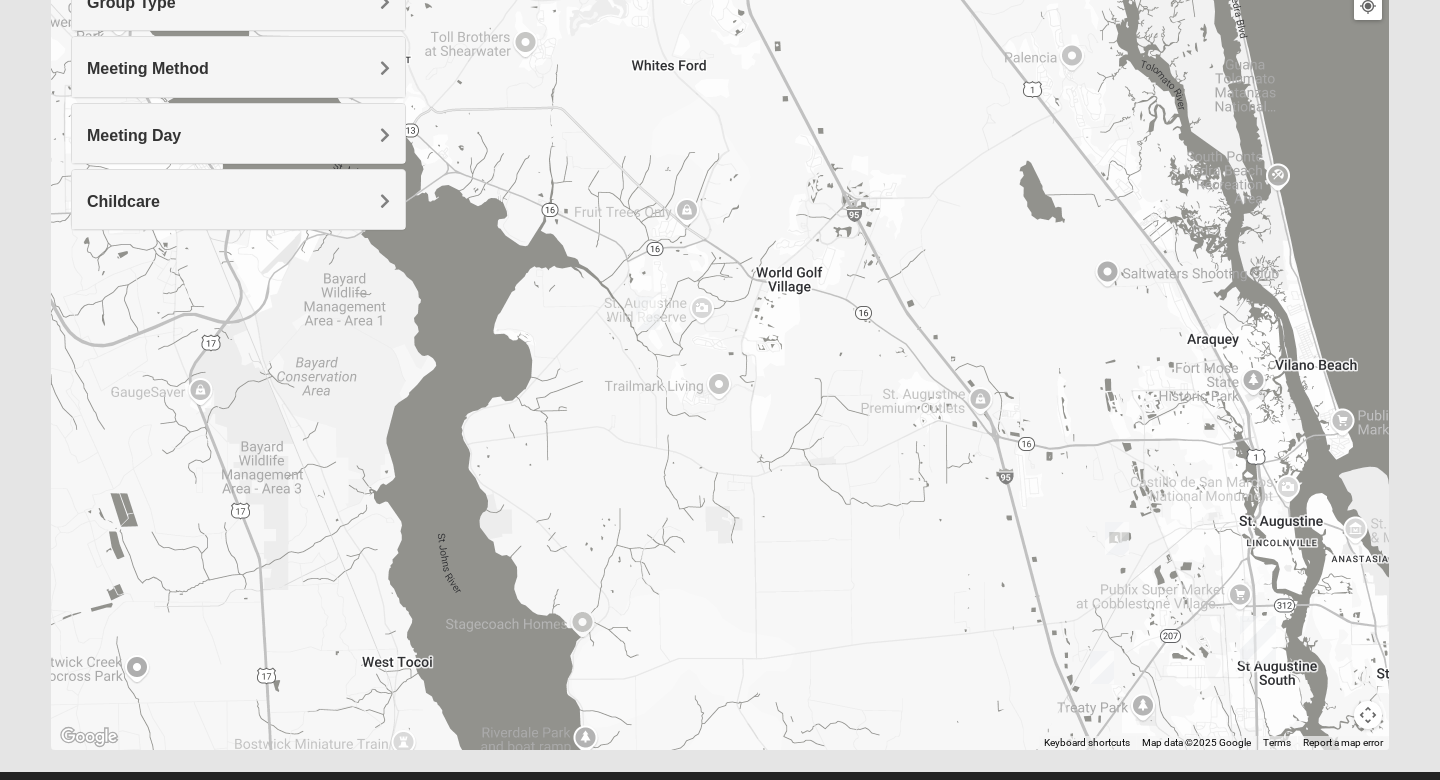 drag, startPoint x: 768, startPoint y: 299, endPoint x: 825, endPoint y: 606, distance: 312.2467 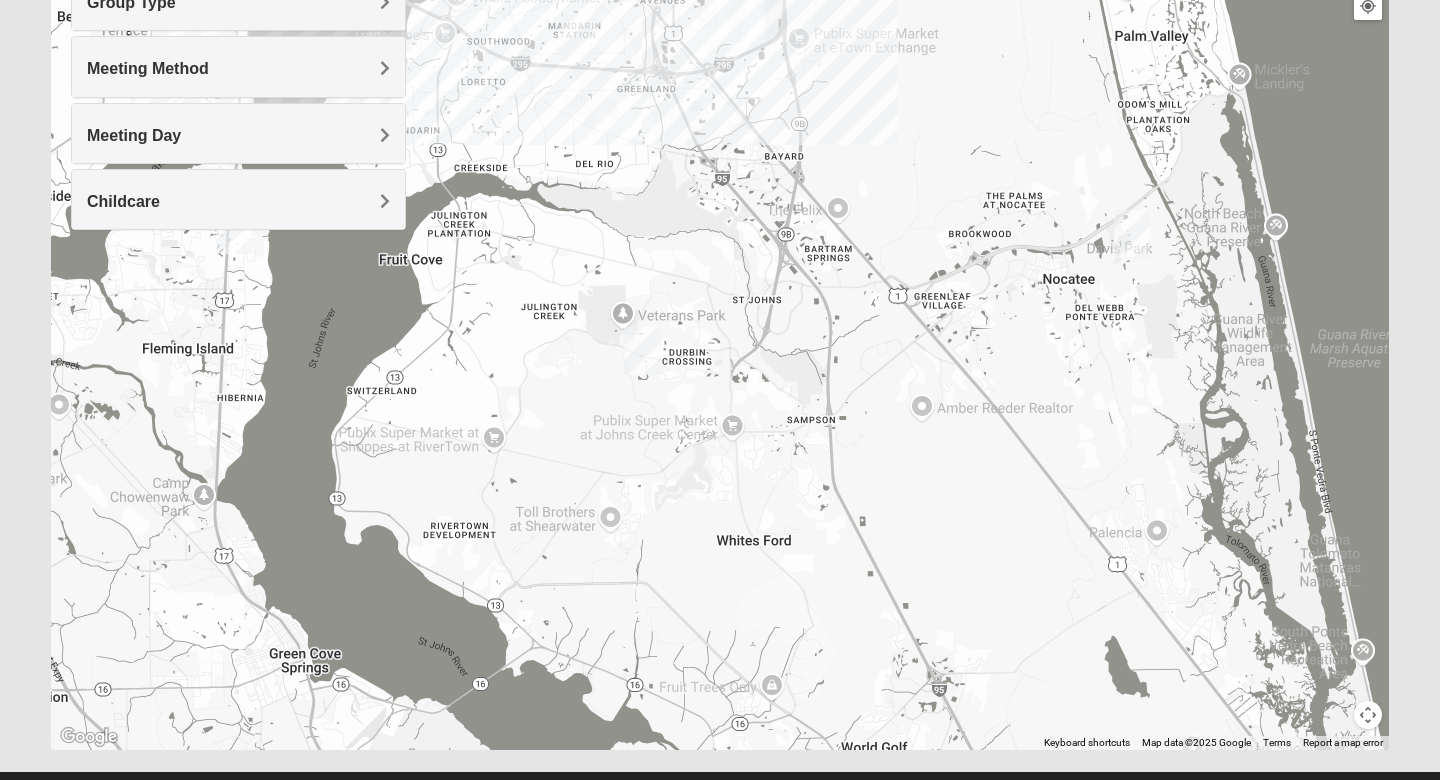 drag, startPoint x: 798, startPoint y: 379, endPoint x: 761, endPoint y: 664, distance: 287.39172 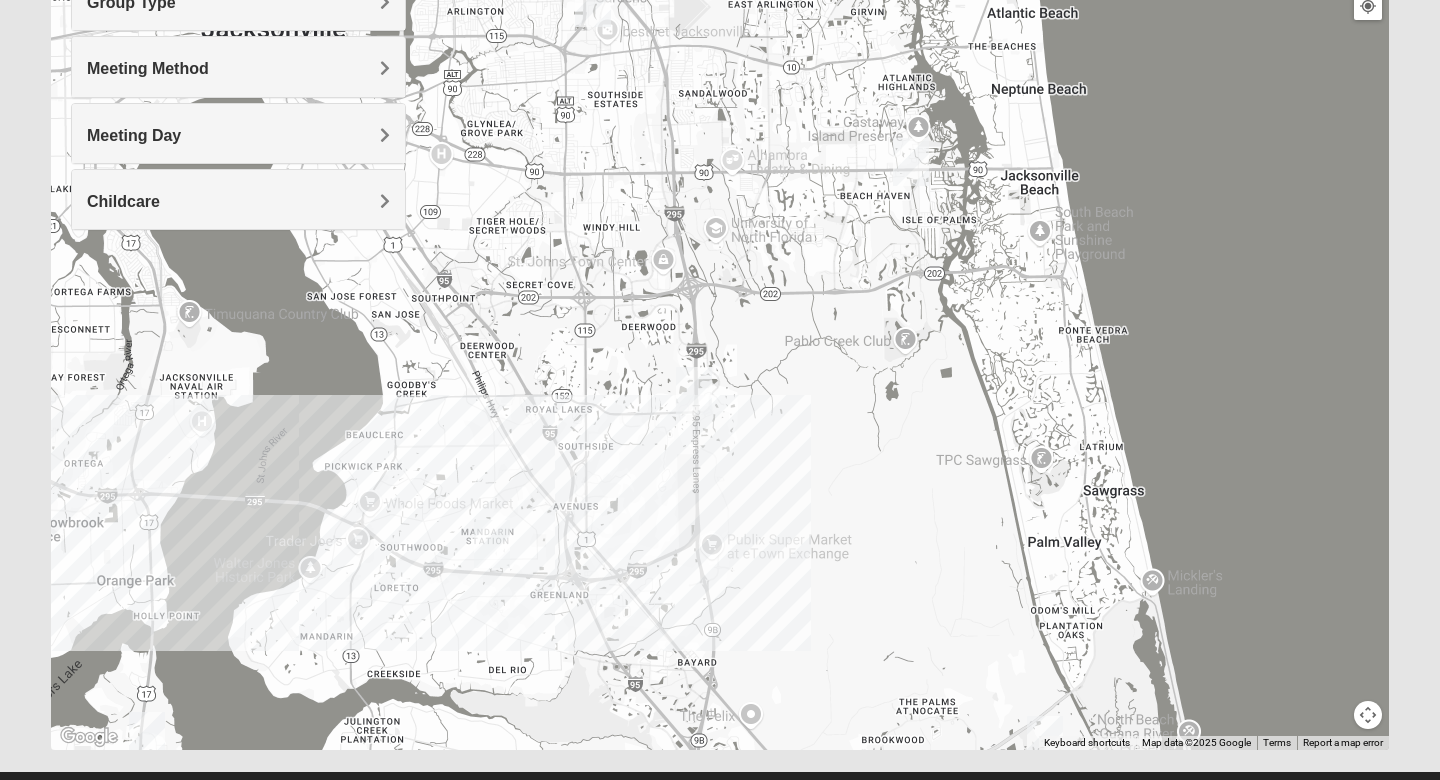 drag, startPoint x: 789, startPoint y: 498, endPoint x: 787, endPoint y: 698, distance: 200.01 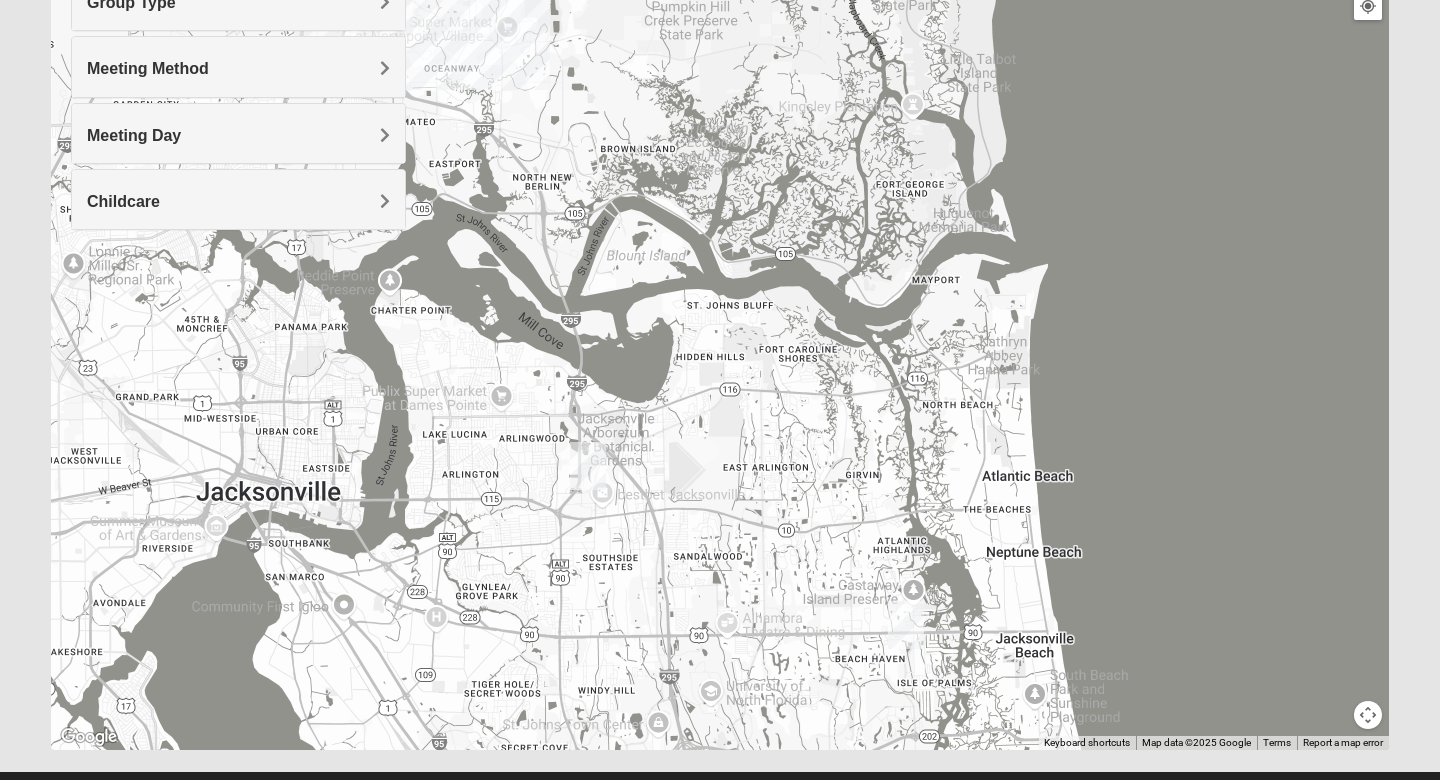 drag, startPoint x: 664, startPoint y: 598, endPoint x: 660, endPoint y: 704, distance: 106.07545 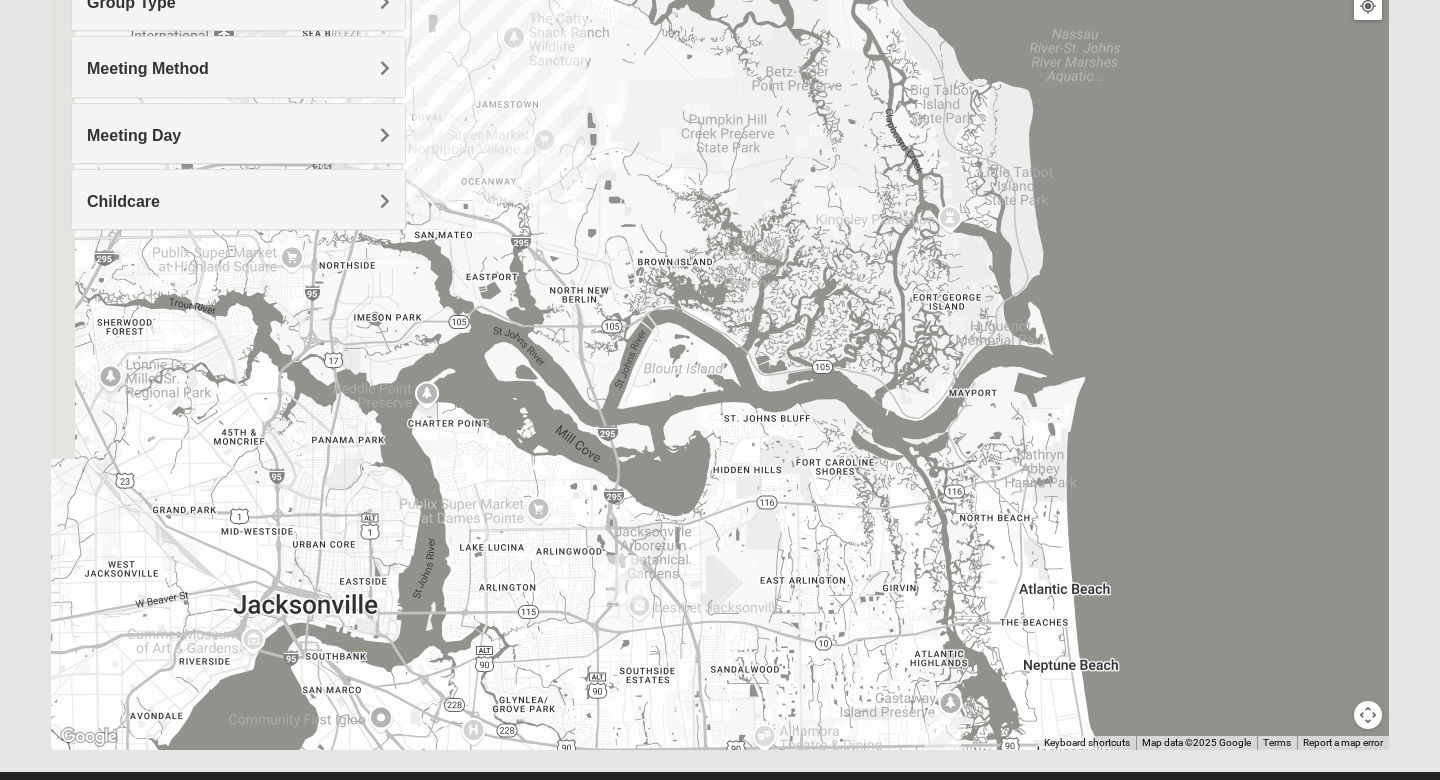 drag, startPoint x: 643, startPoint y: 607, endPoint x: 737, endPoint y: 399, distance: 228.25424 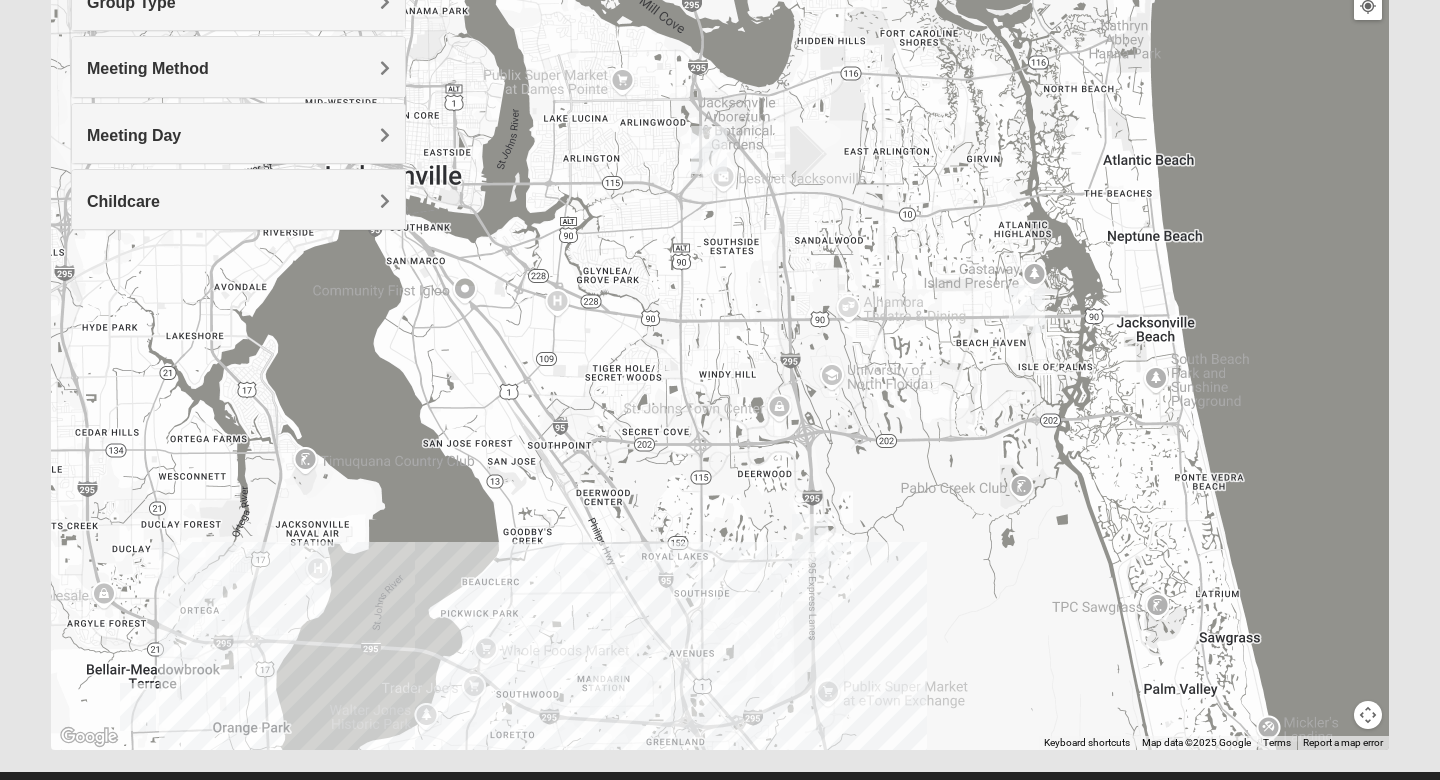 drag, startPoint x: 744, startPoint y: 568, endPoint x: 668, endPoint y: 376, distance: 206.49455 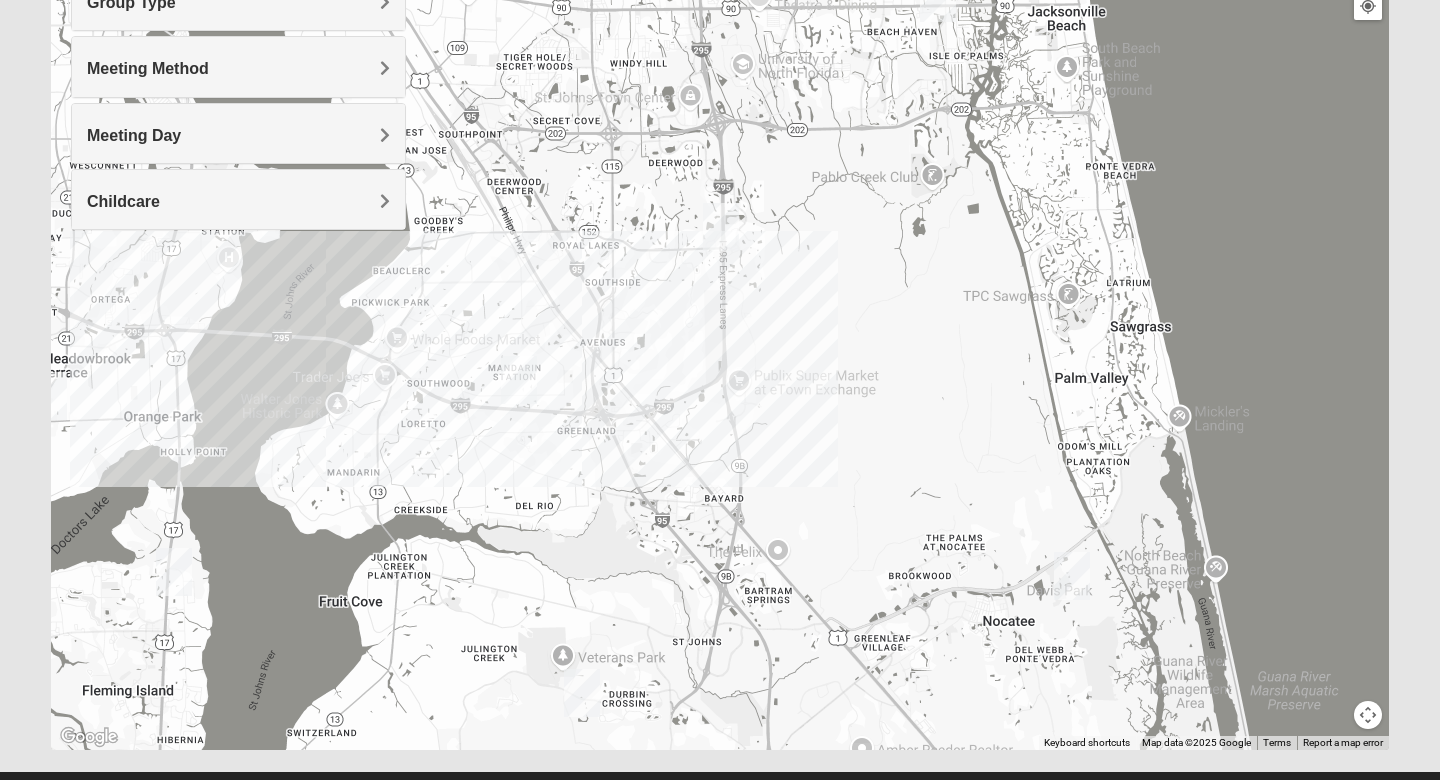 drag, startPoint x: 654, startPoint y: 578, endPoint x: 942, endPoint y: 577, distance: 288.00174 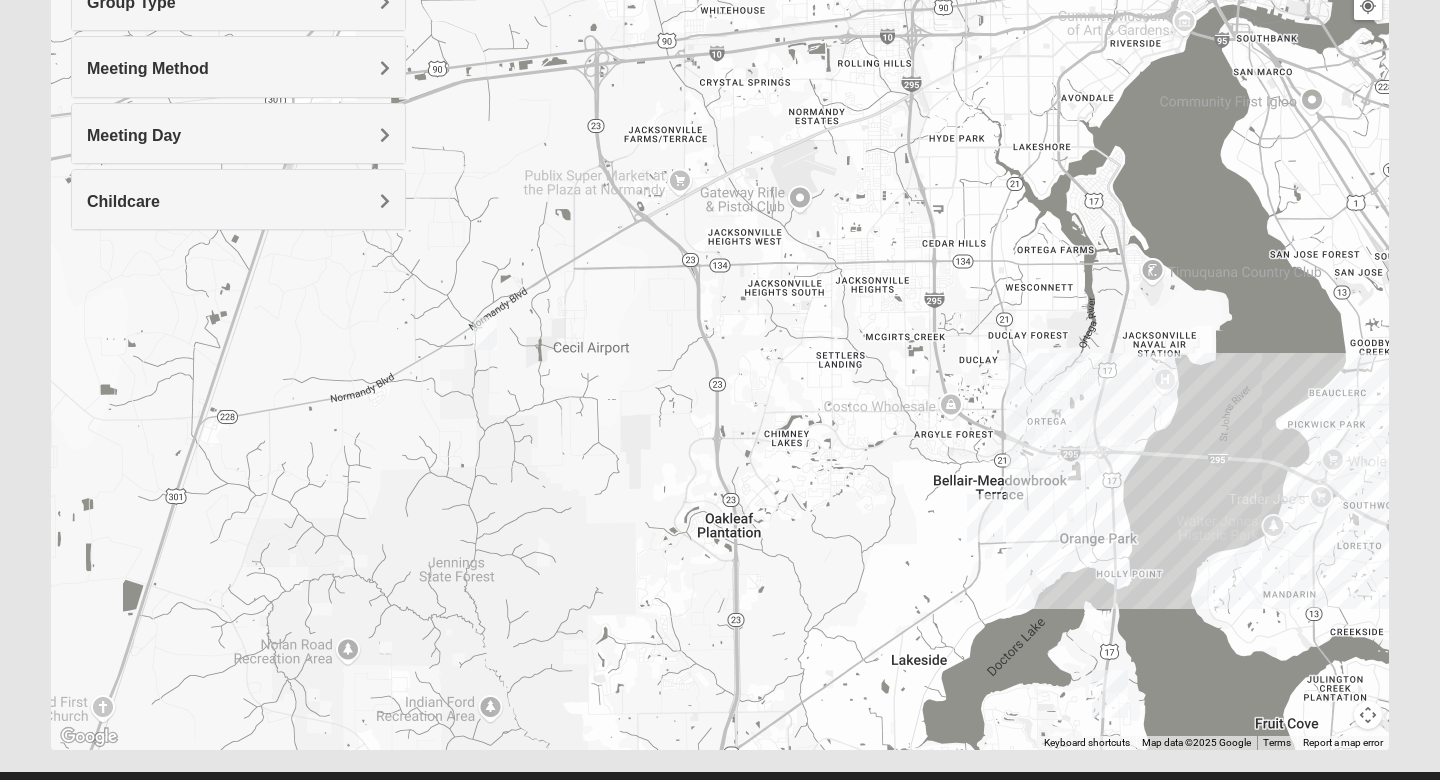drag, startPoint x: 891, startPoint y: 530, endPoint x: 967, endPoint y: 657, distance: 148.00337 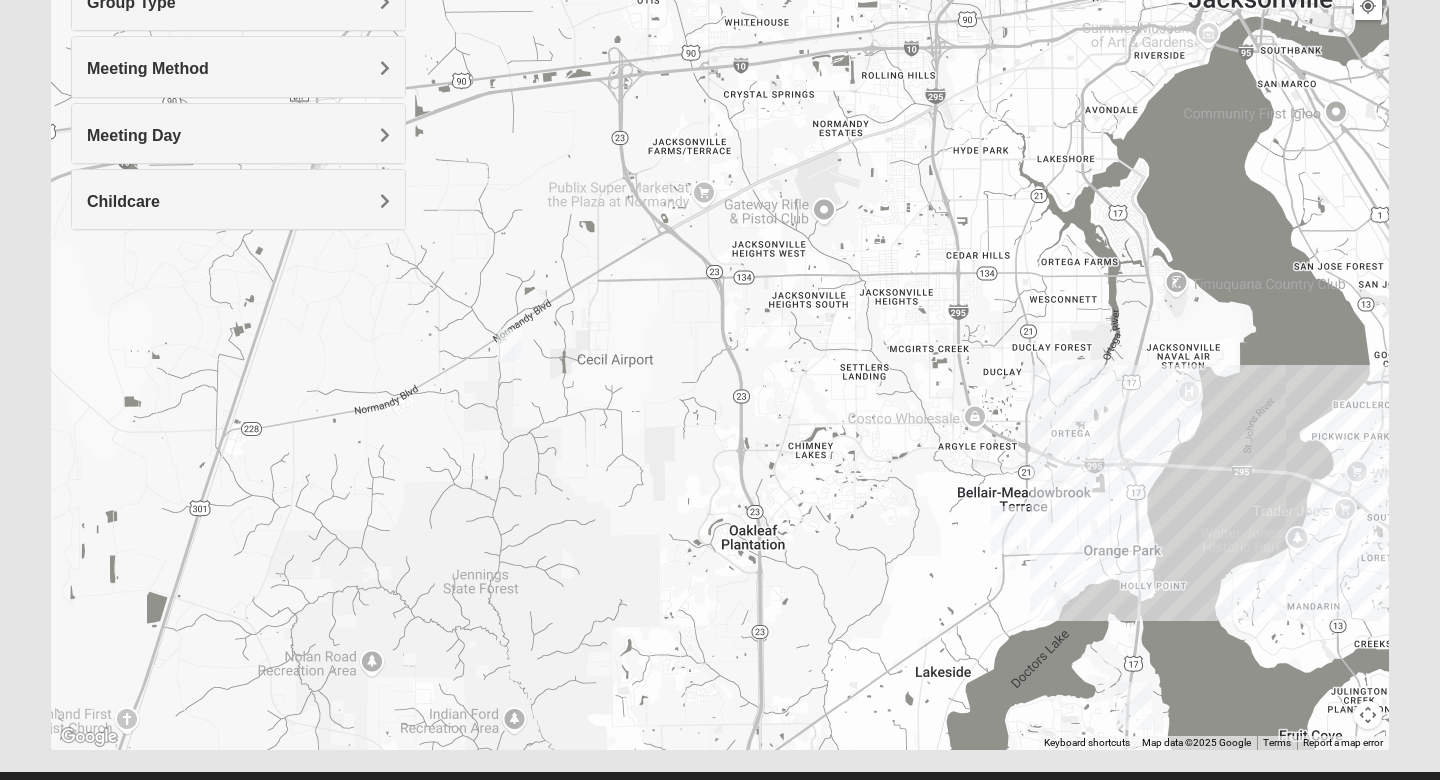 click at bounding box center [509, 345] 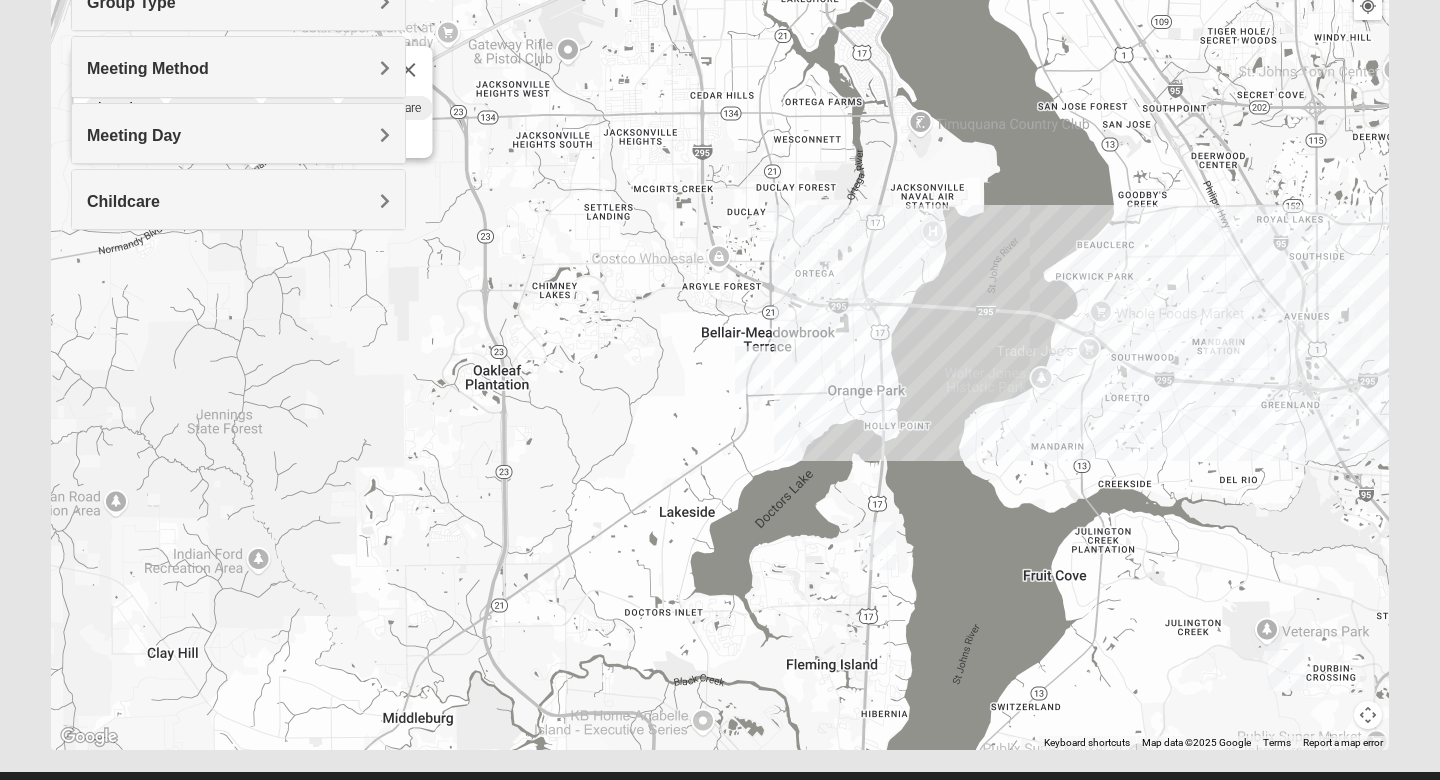 drag, startPoint x: 527, startPoint y: 385, endPoint x: 255, endPoint y: 205, distance: 326.1656 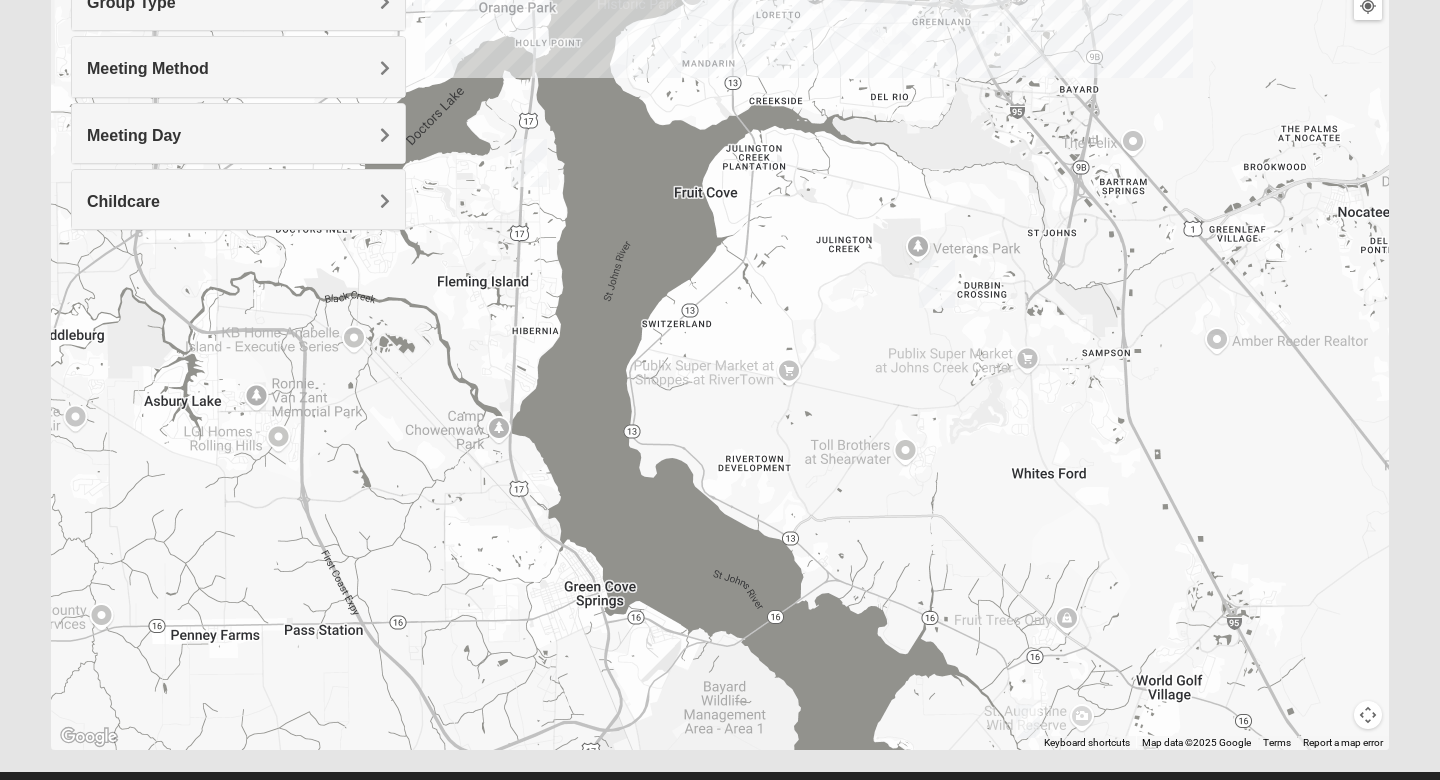 drag, startPoint x: 791, startPoint y: 364, endPoint x: 438, endPoint y: 230, distance: 377.57782 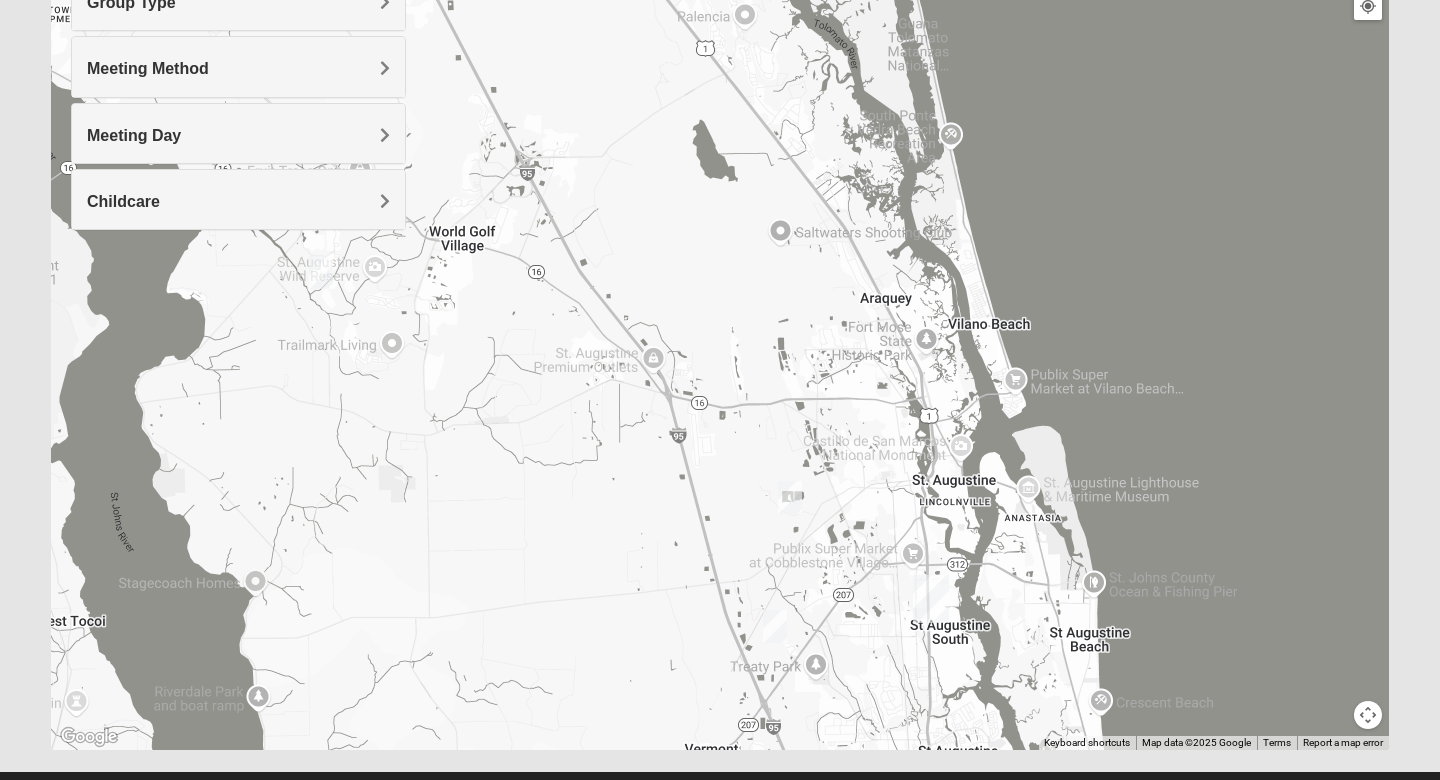 drag, startPoint x: 541, startPoint y: 417, endPoint x: 719, endPoint y: 288, distance: 219.82948 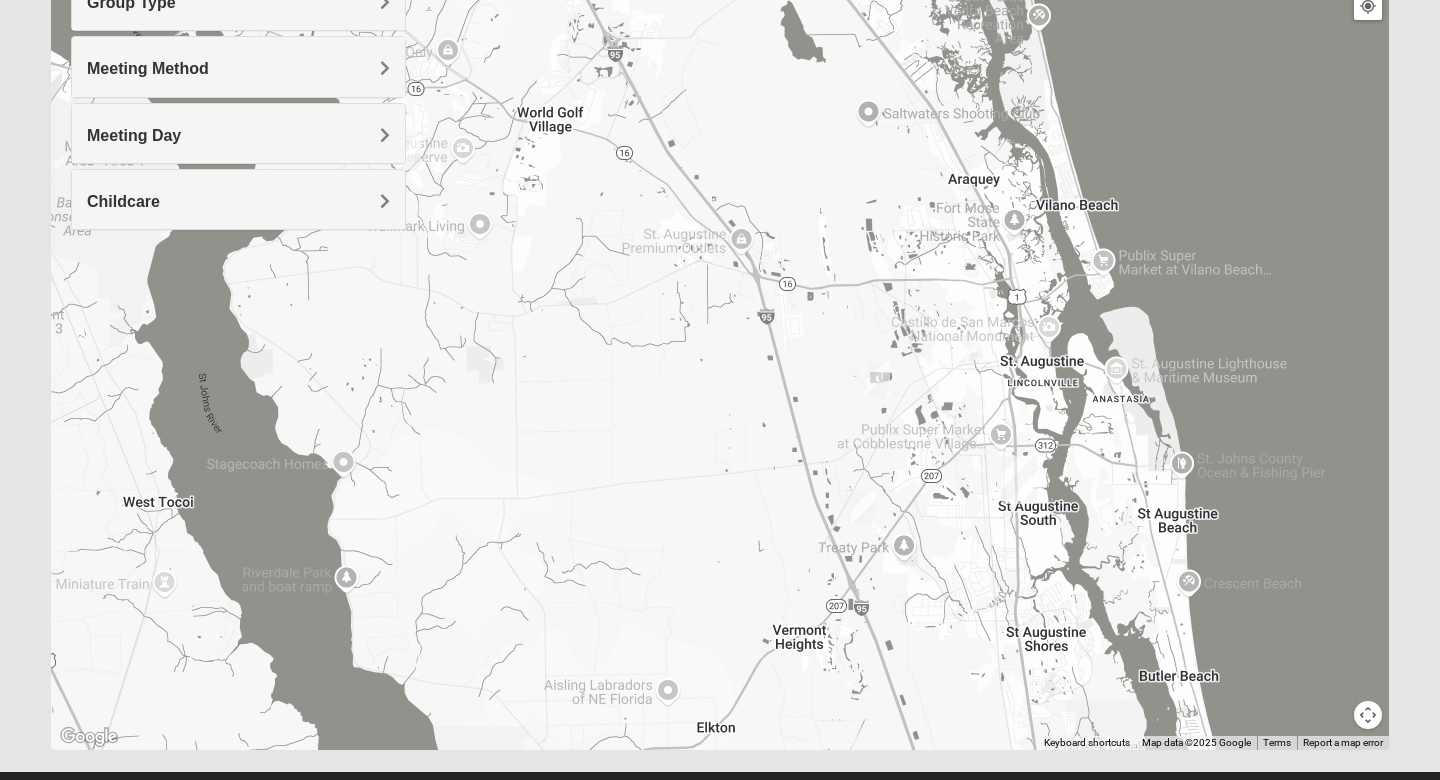 drag, startPoint x: 664, startPoint y: 416, endPoint x: 718, endPoint y: 297, distance: 130.679 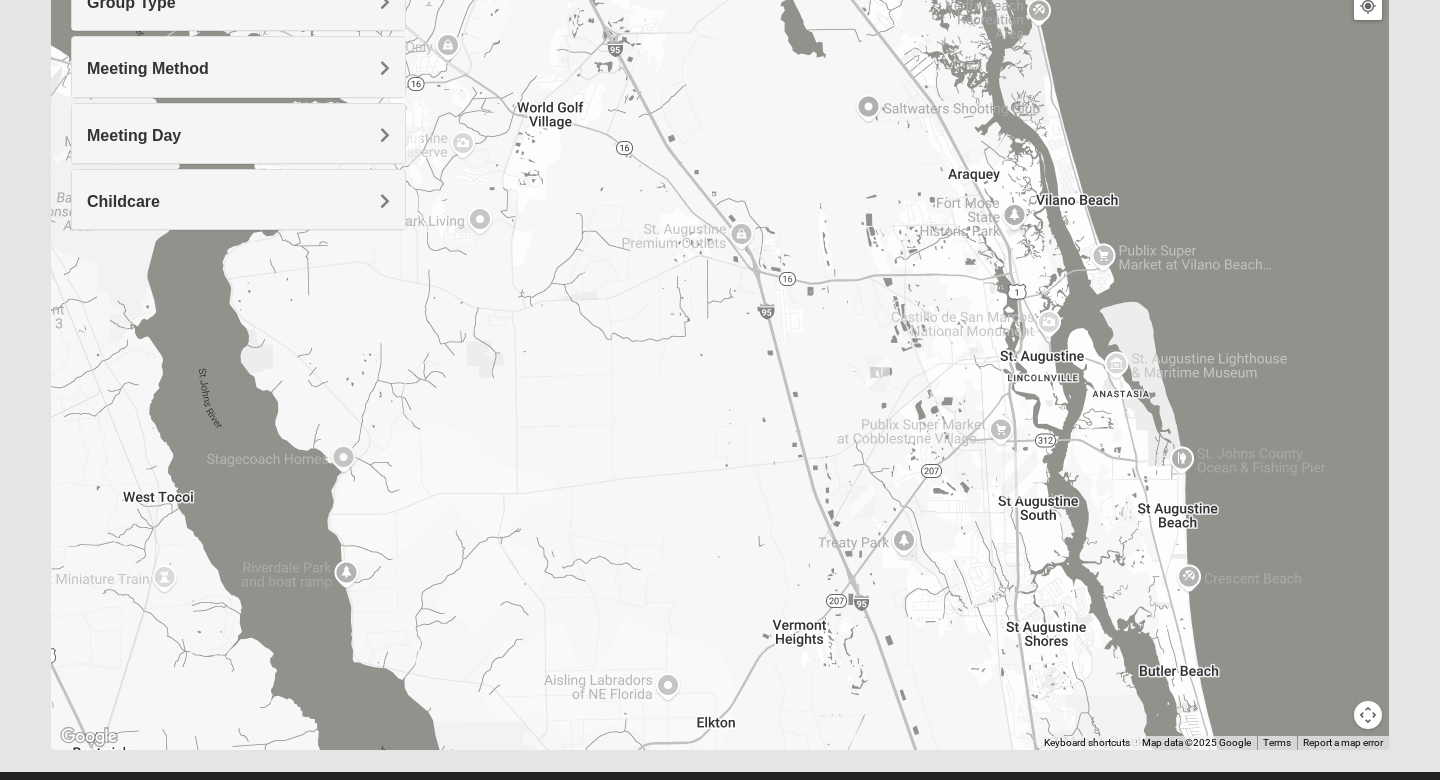 click at bounding box center [863, 502] 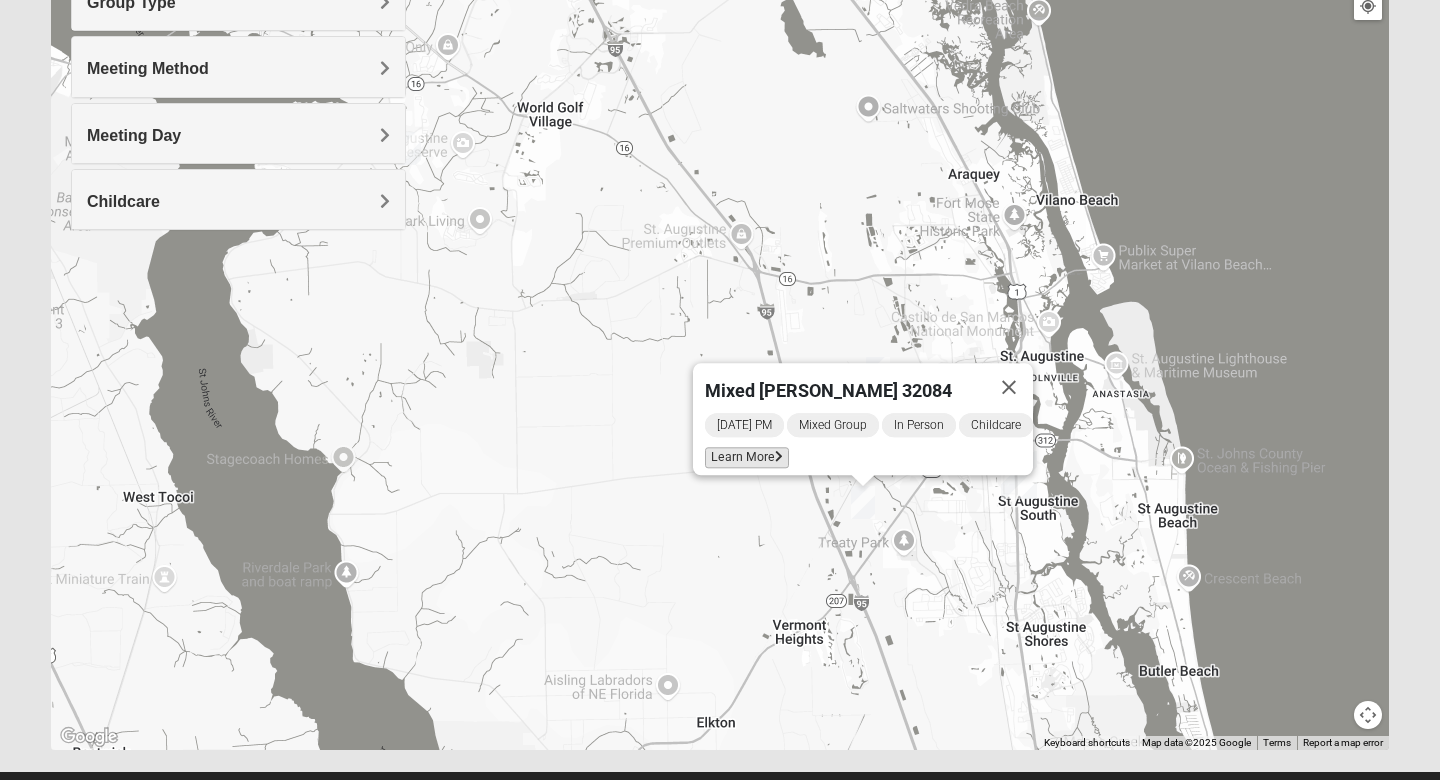 click on "Learn More" at bounding box center (747, 457) 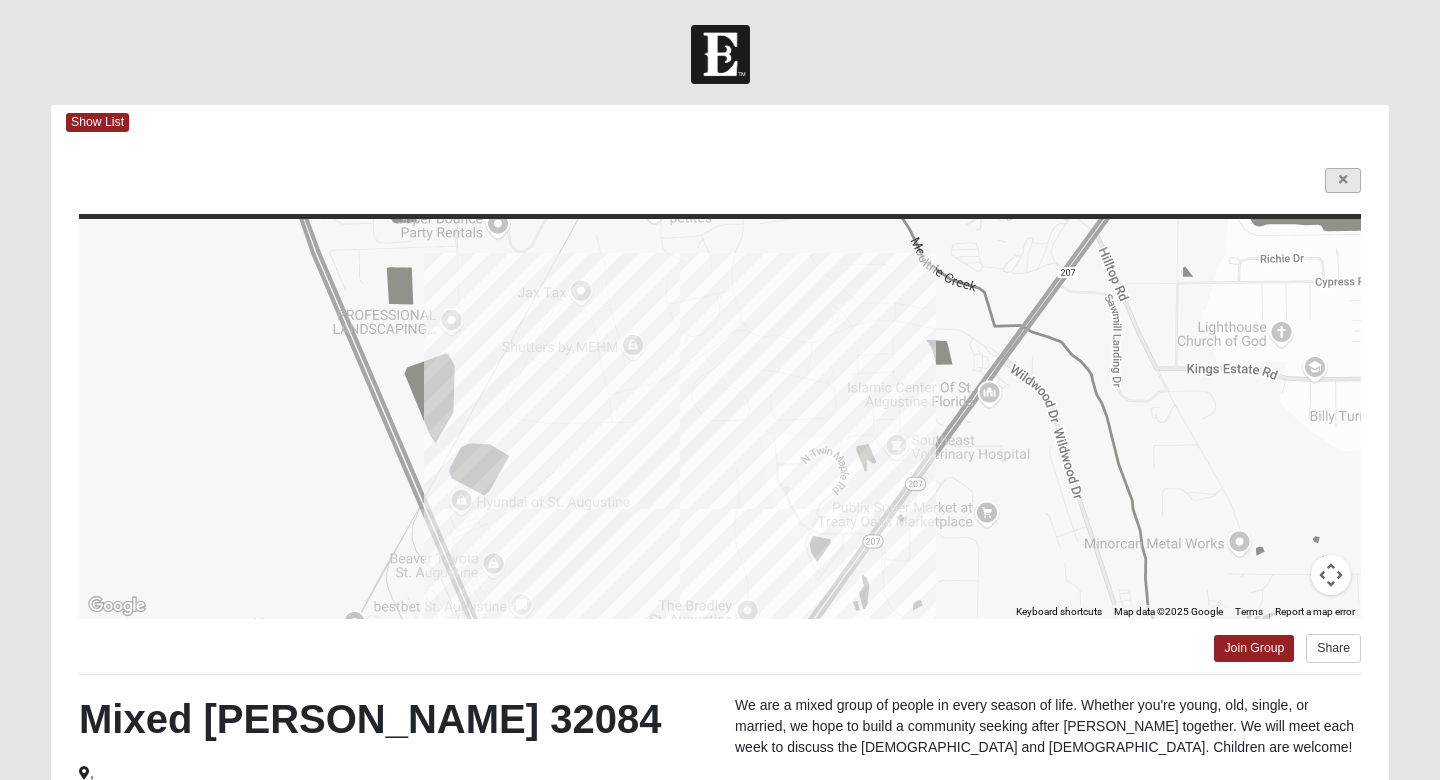scroll, scrollTop: 0, scrollLeft: 0, axis: both 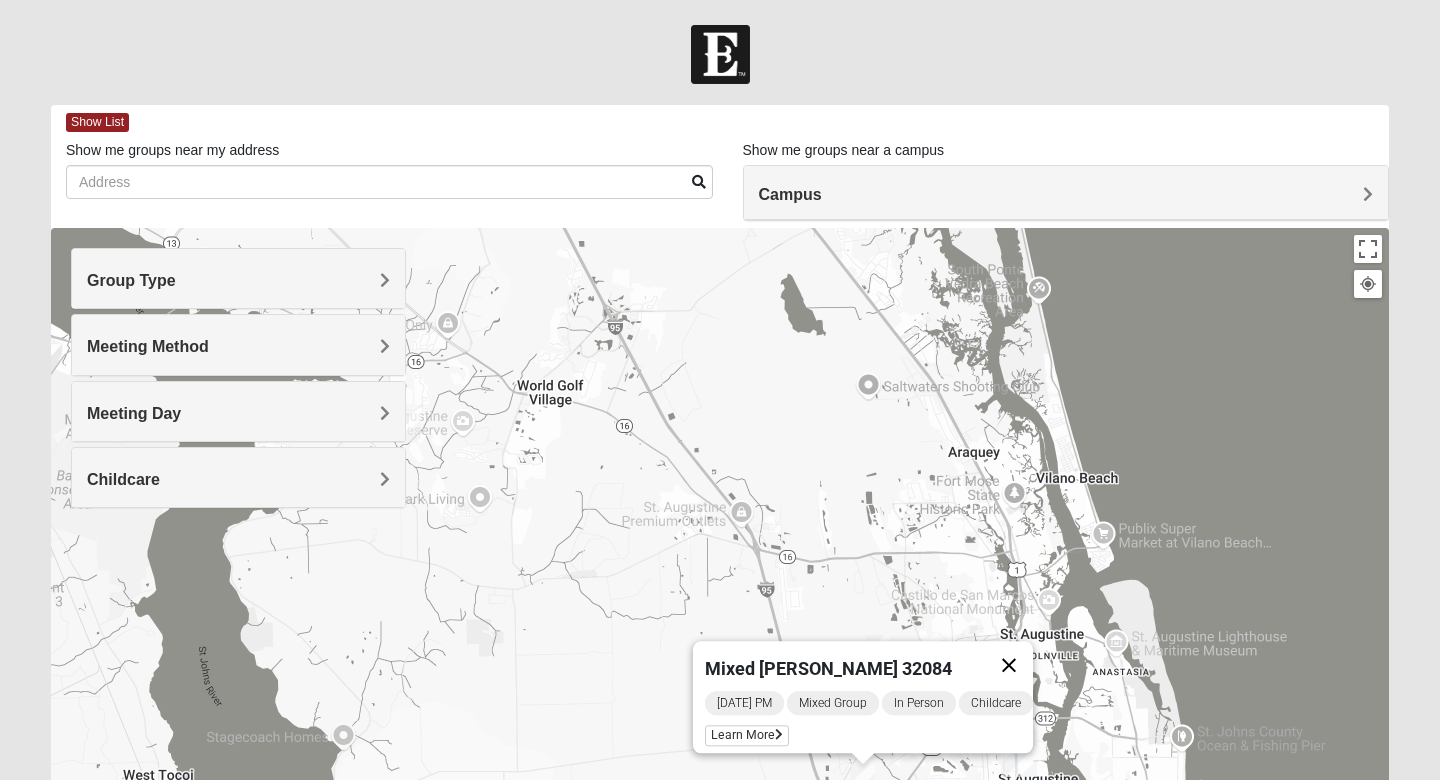 click at bounding box center [1009, 665] 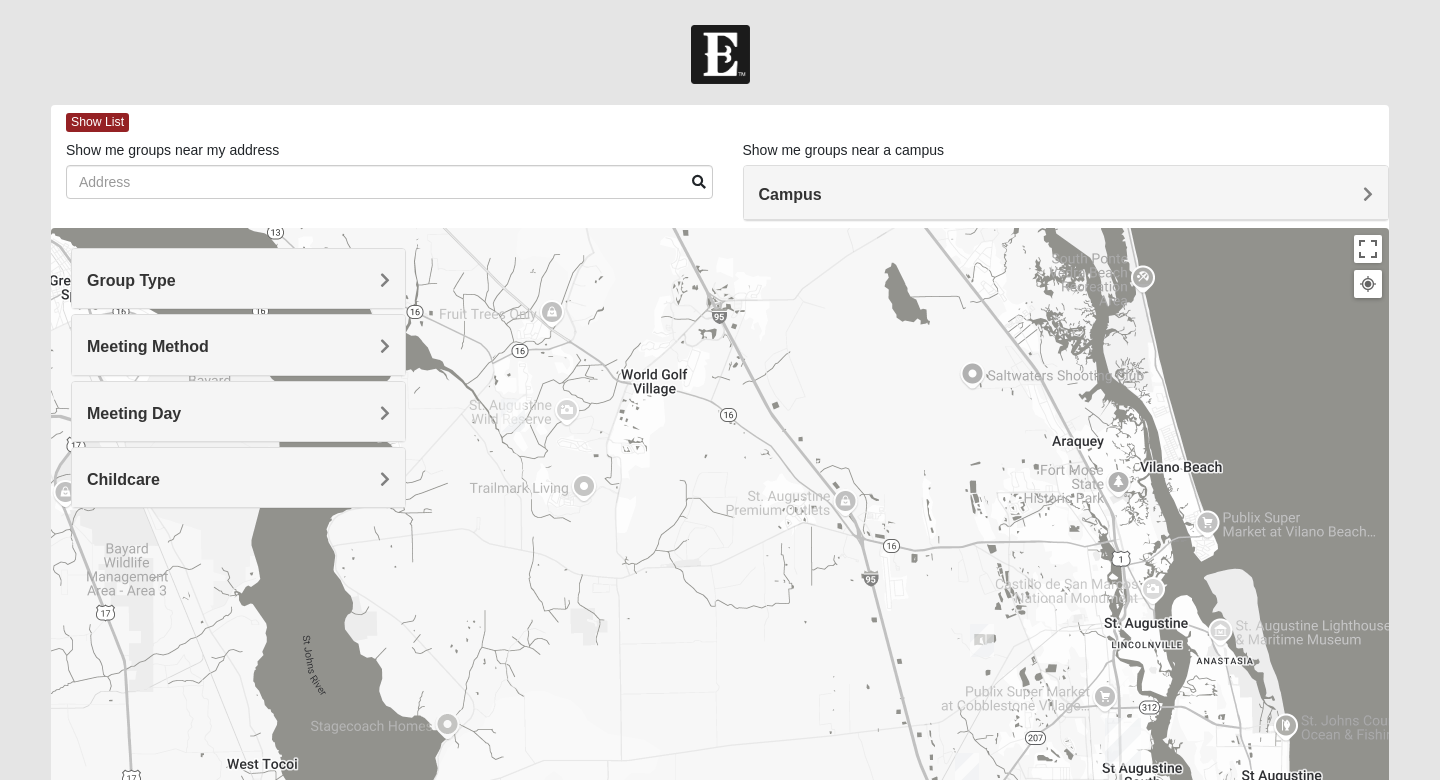 drag, startPoint x: 517, startPoint y: 532, endPoint x: 627, endPoint y: 520, distance: 110.65261 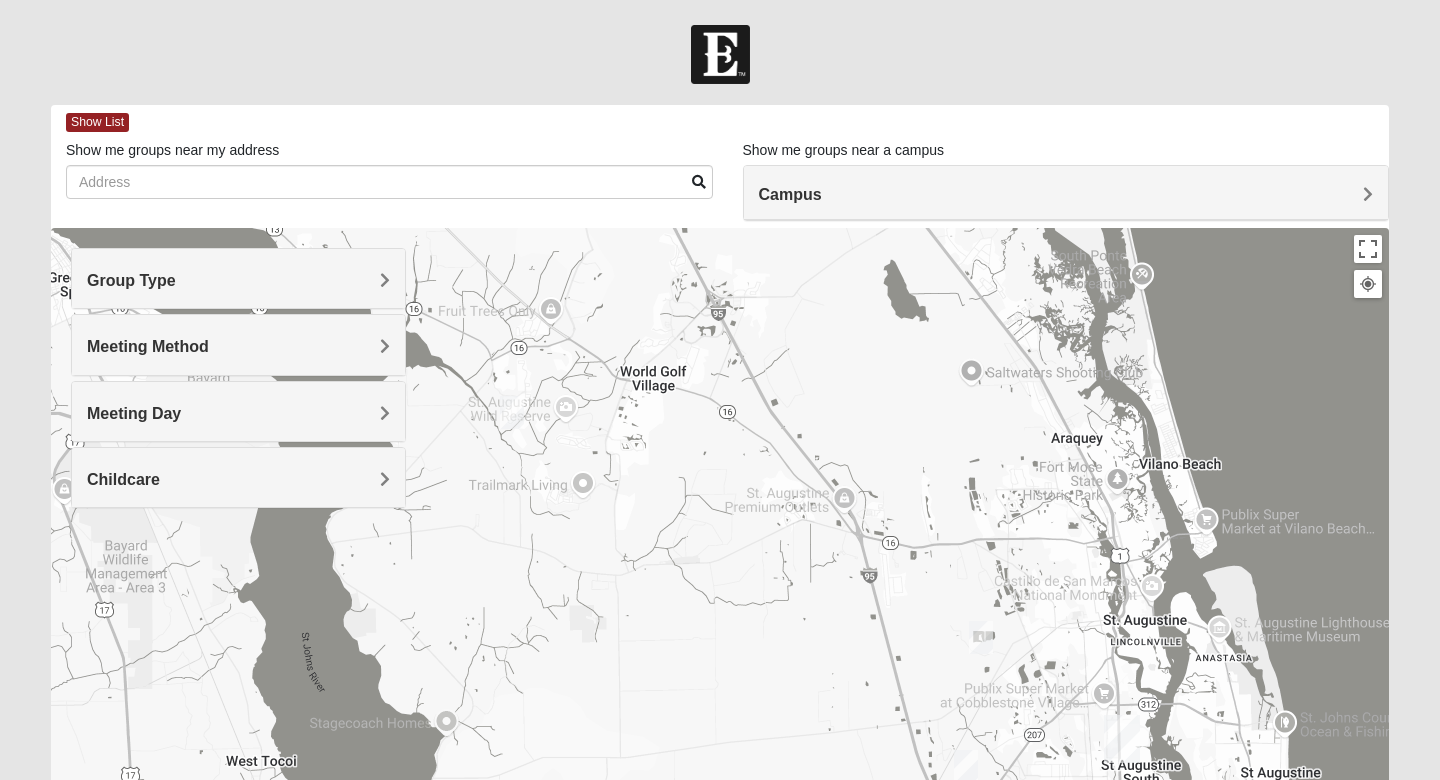 click at bounding box center (512, 412) 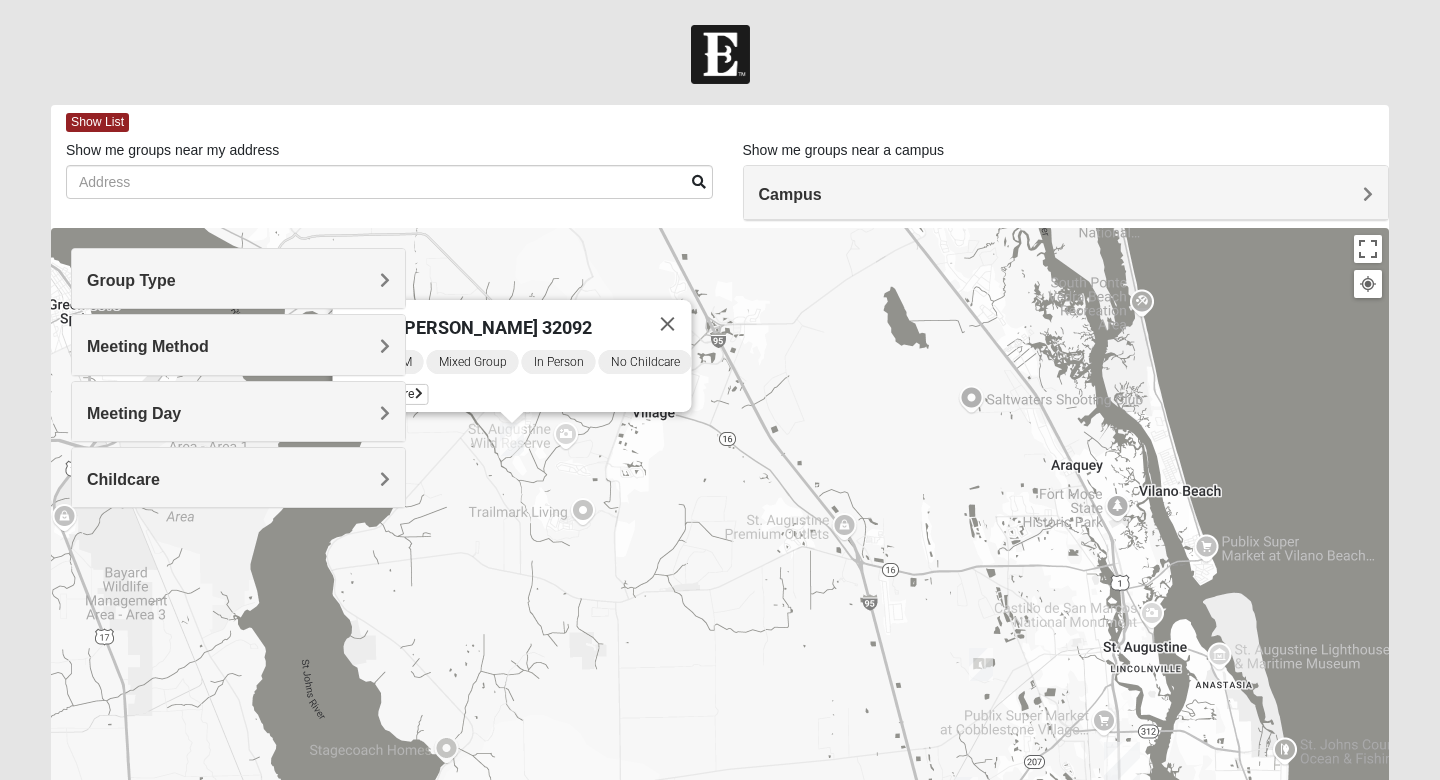 drag, startPoint x: 499, startPoint y: 387, endPoint x: 596, endPoint y: 393, distance: 97.18539 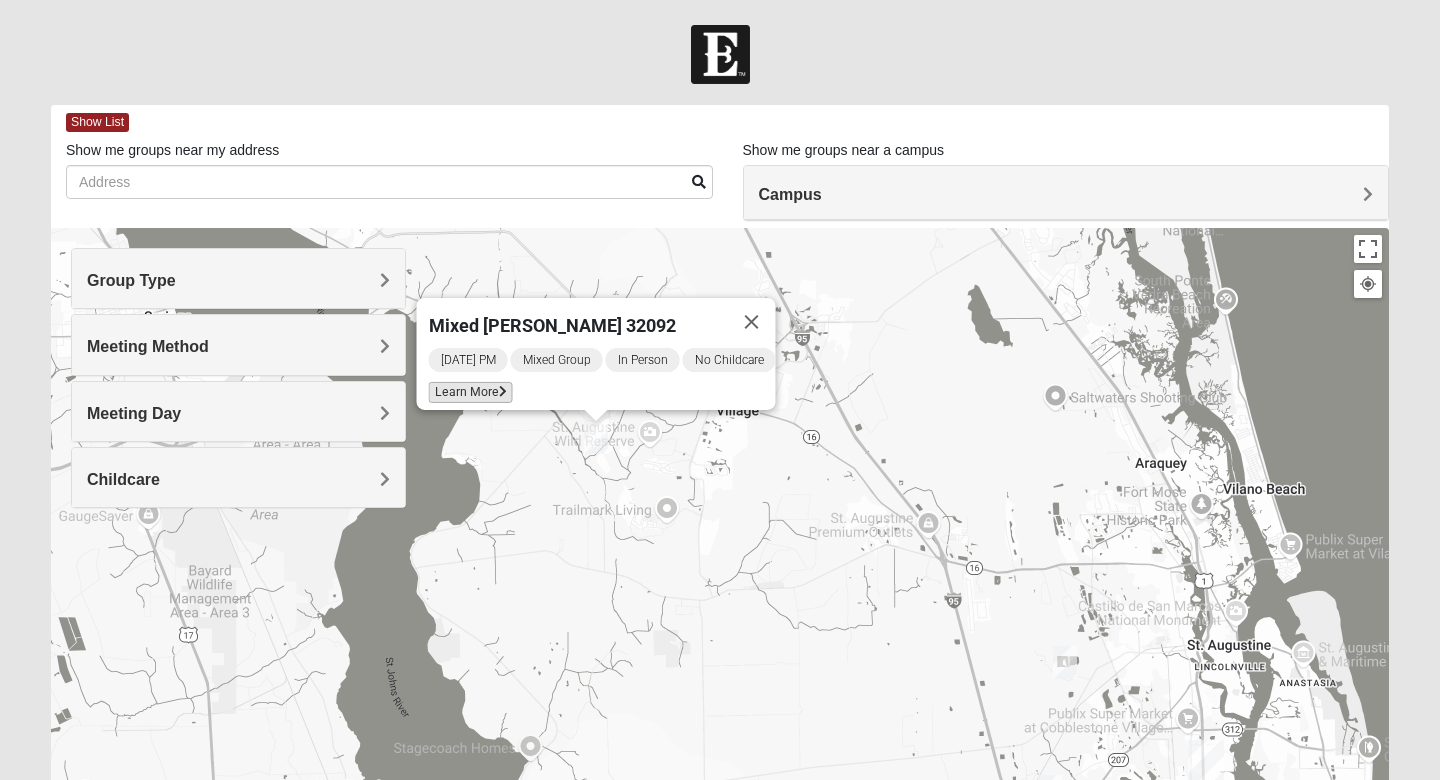 click on "Learn More" at bounding box center [471, 392] 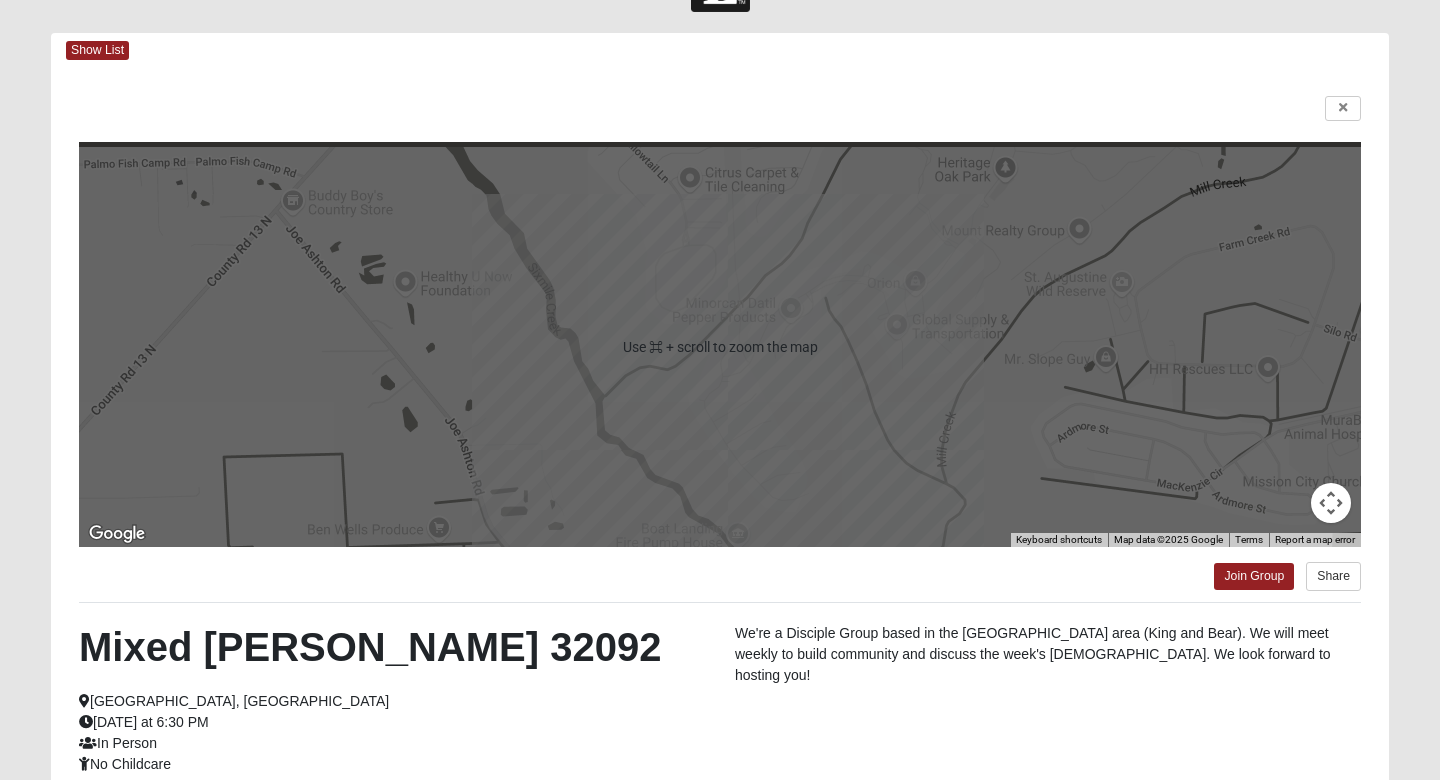 scroll, scrollTop: 31, scrollLeft: 0, axis: vertical 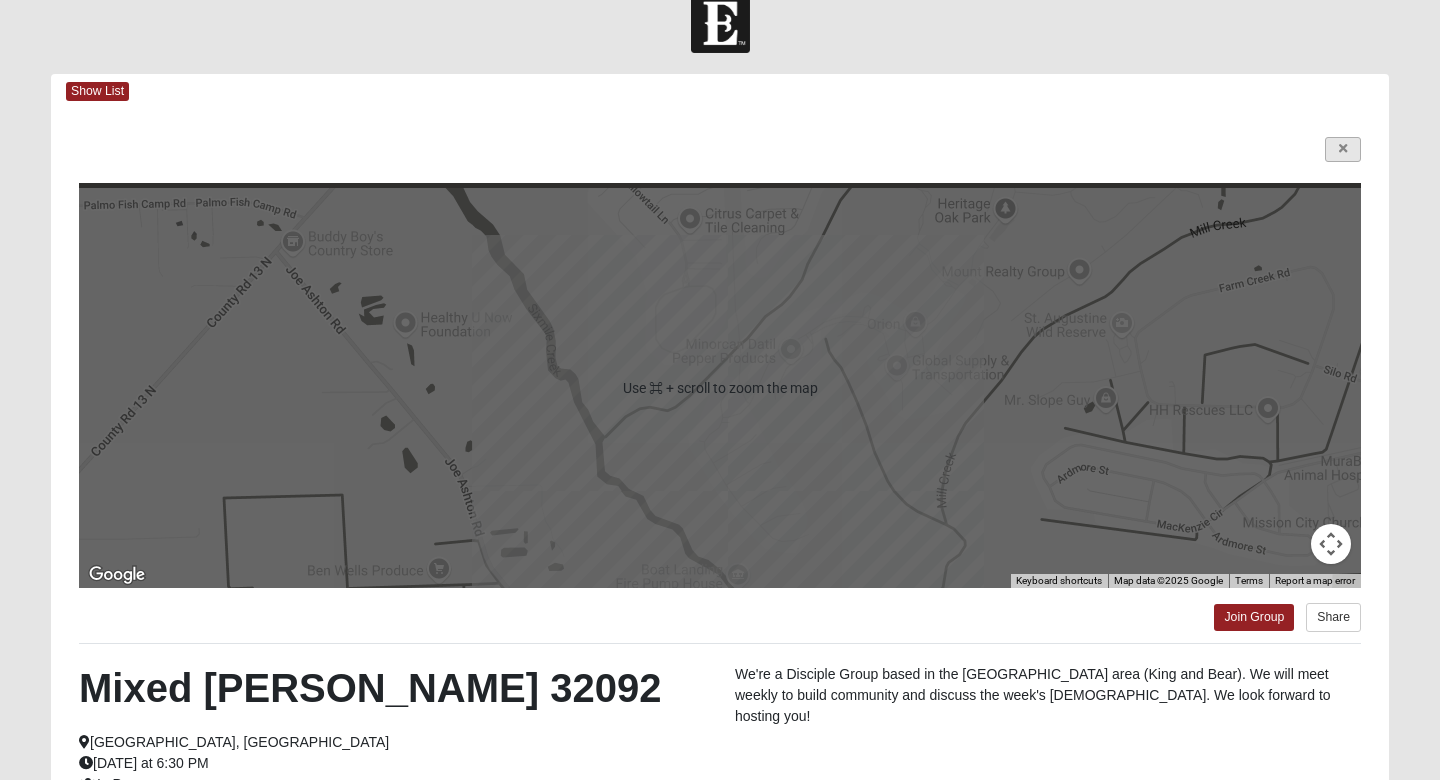 click at bounding box center (1343, 149) 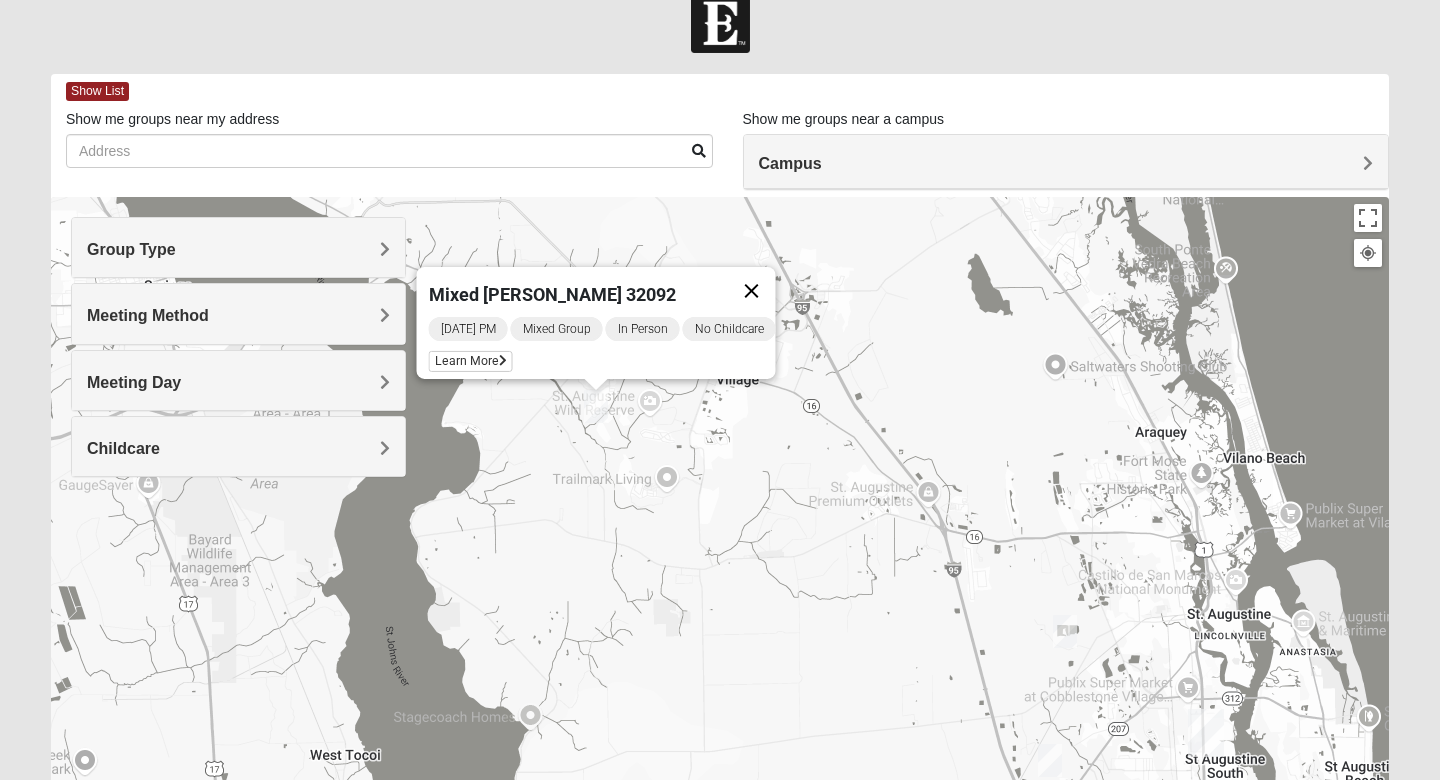 click at bounding box center [752, 291] 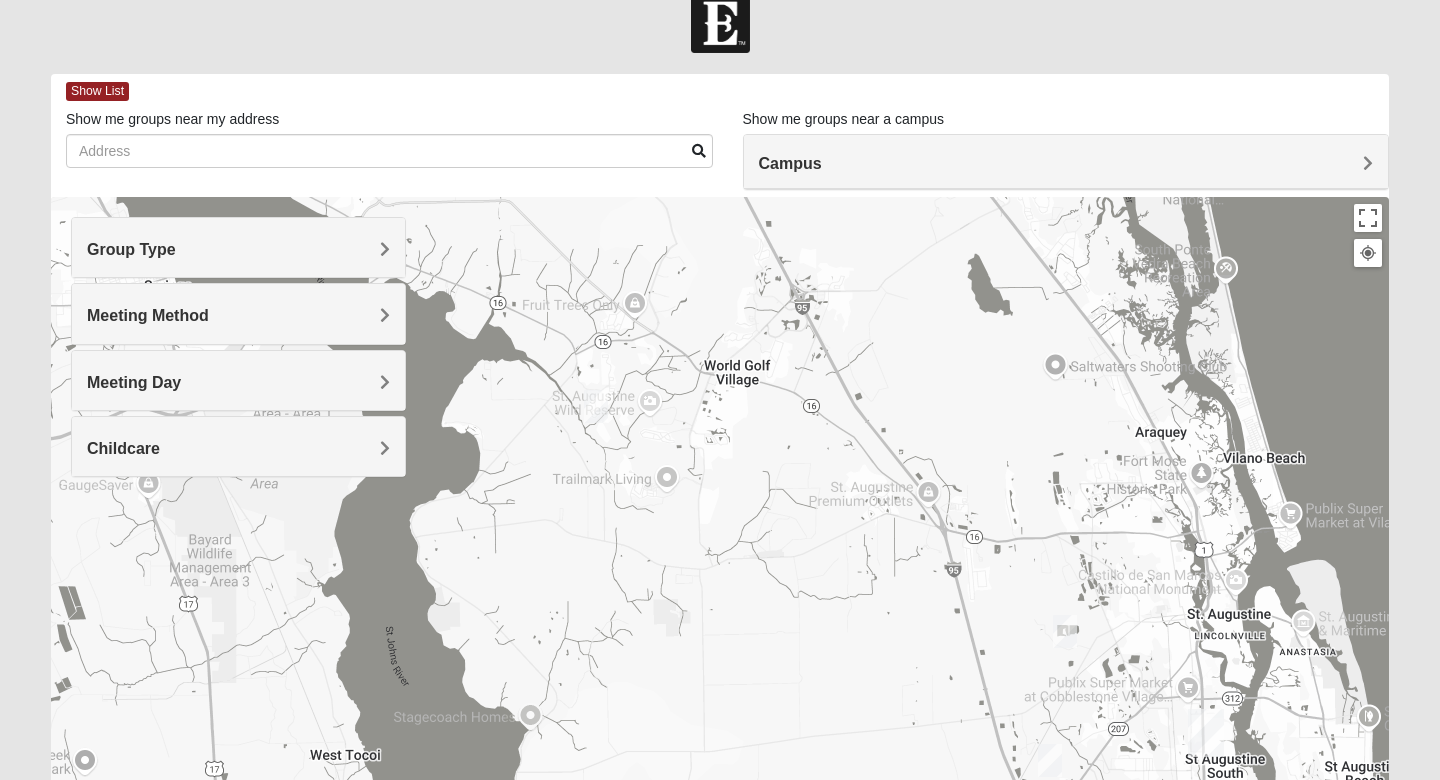 click at bounding box center [596, 406] 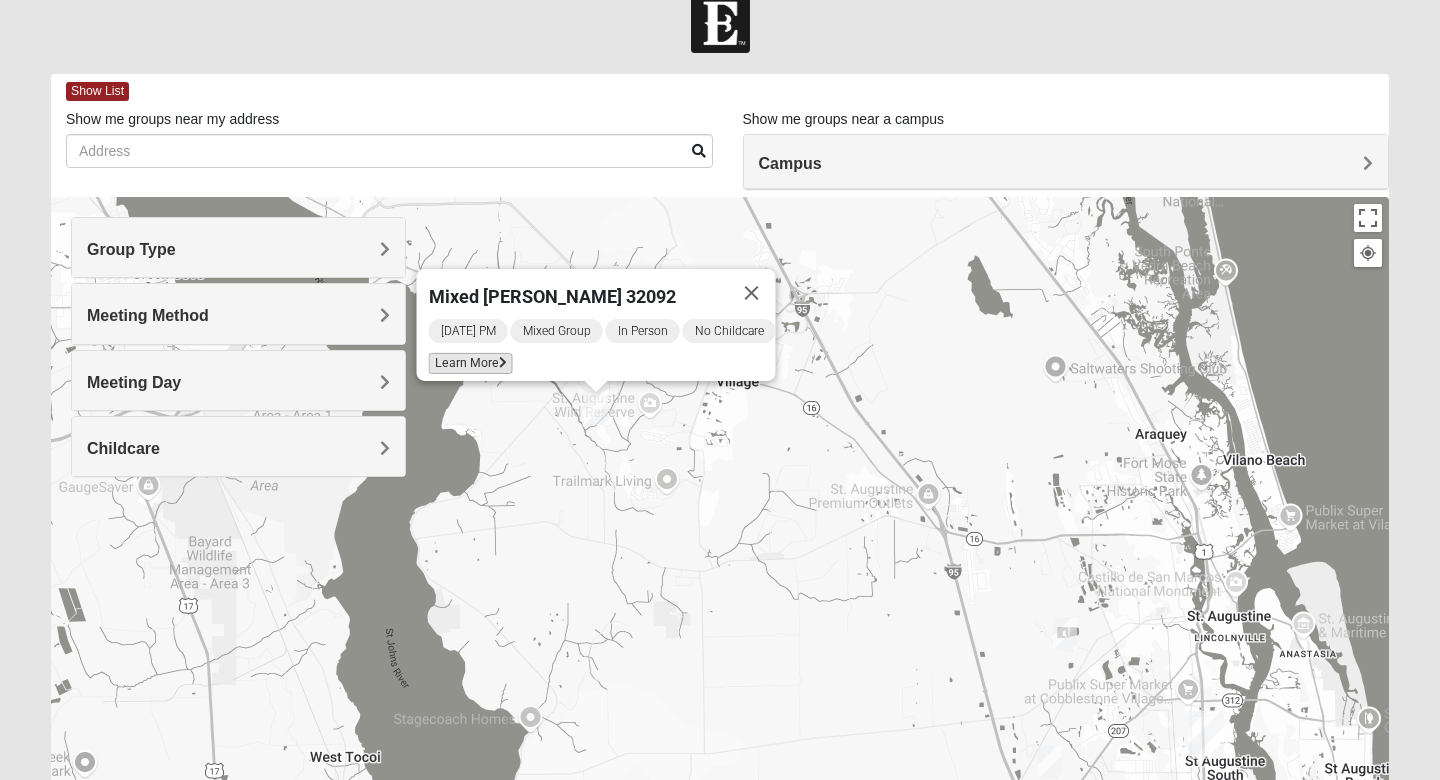 click at bounding box center [503, 363] 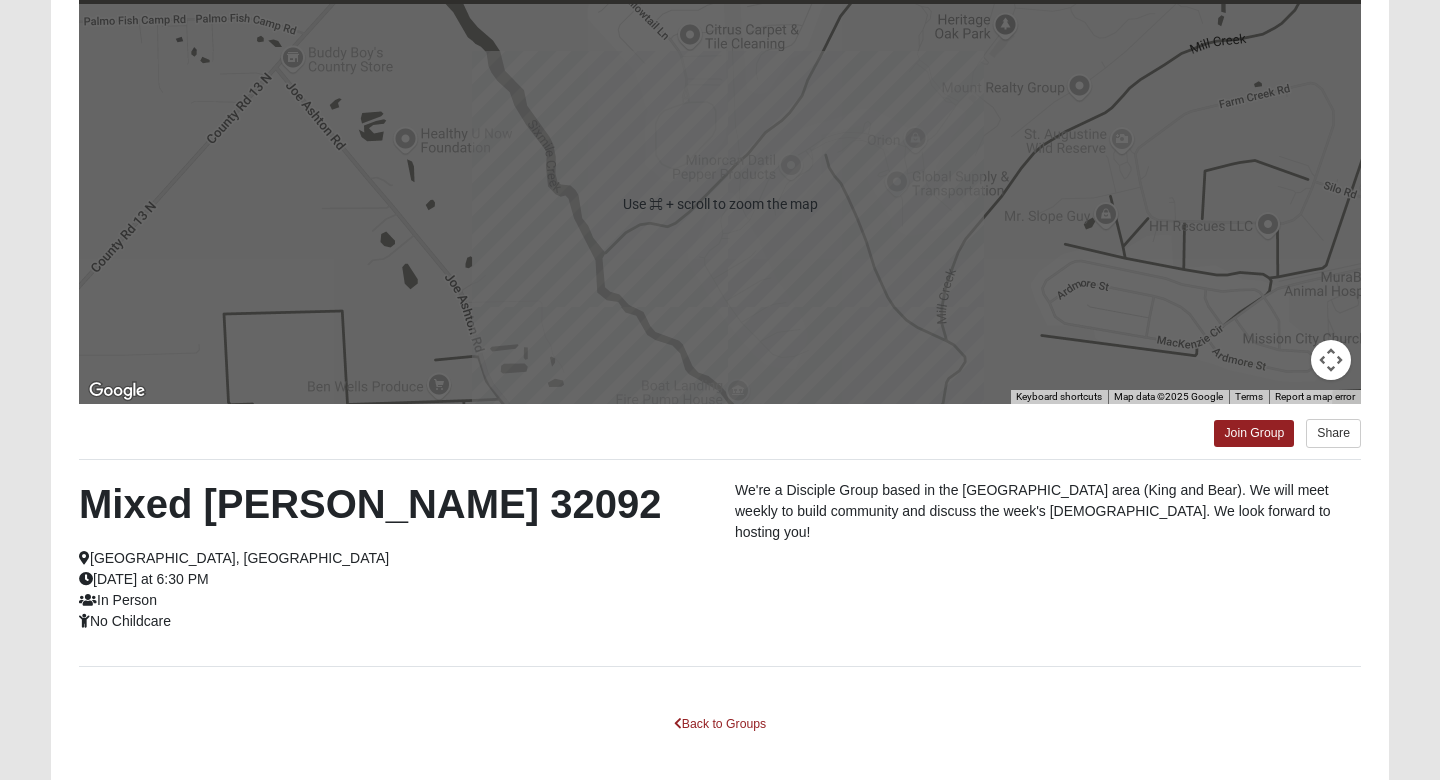 scroll, scrollTop: 213, scrollLeft: 0, axis: vertical 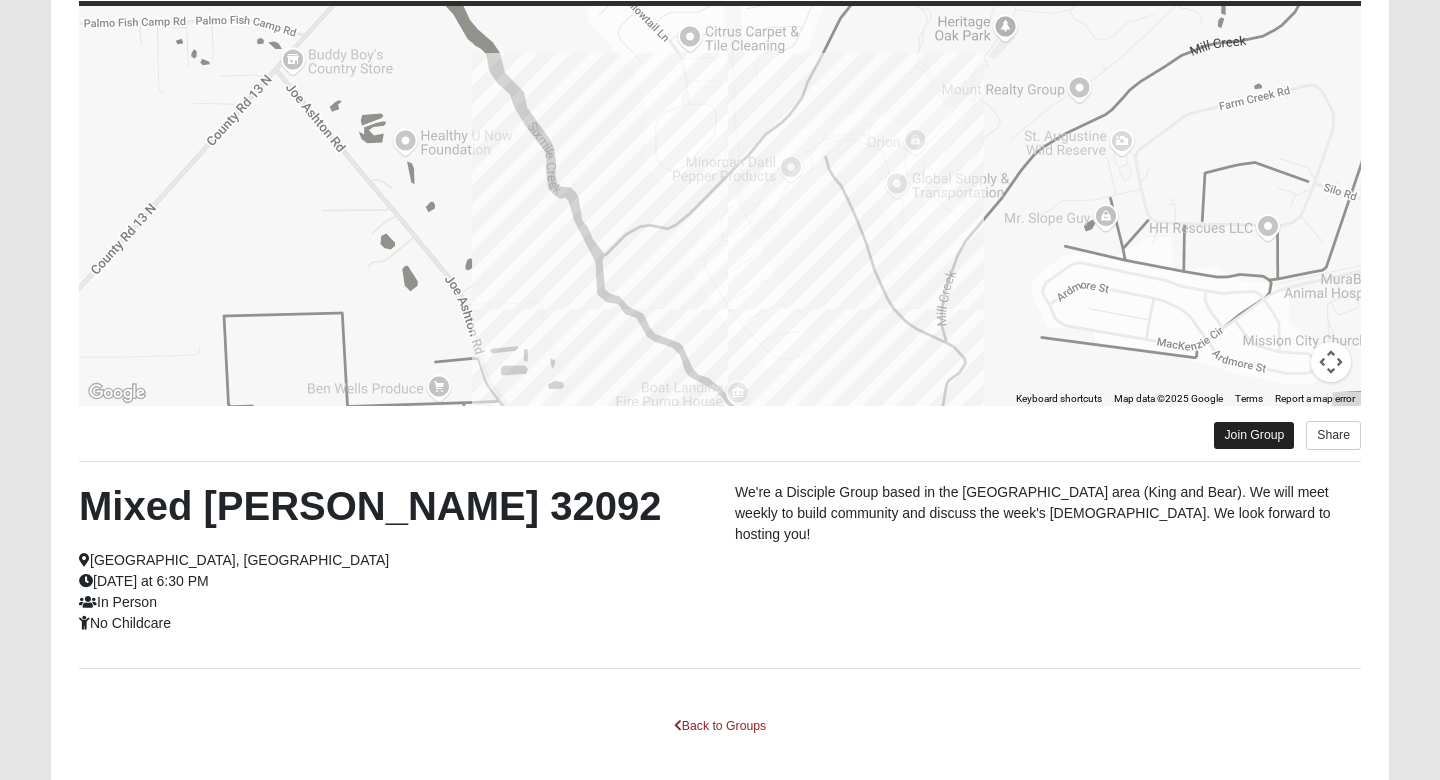 click on "Join Group" at bounding box center (1254, 435) 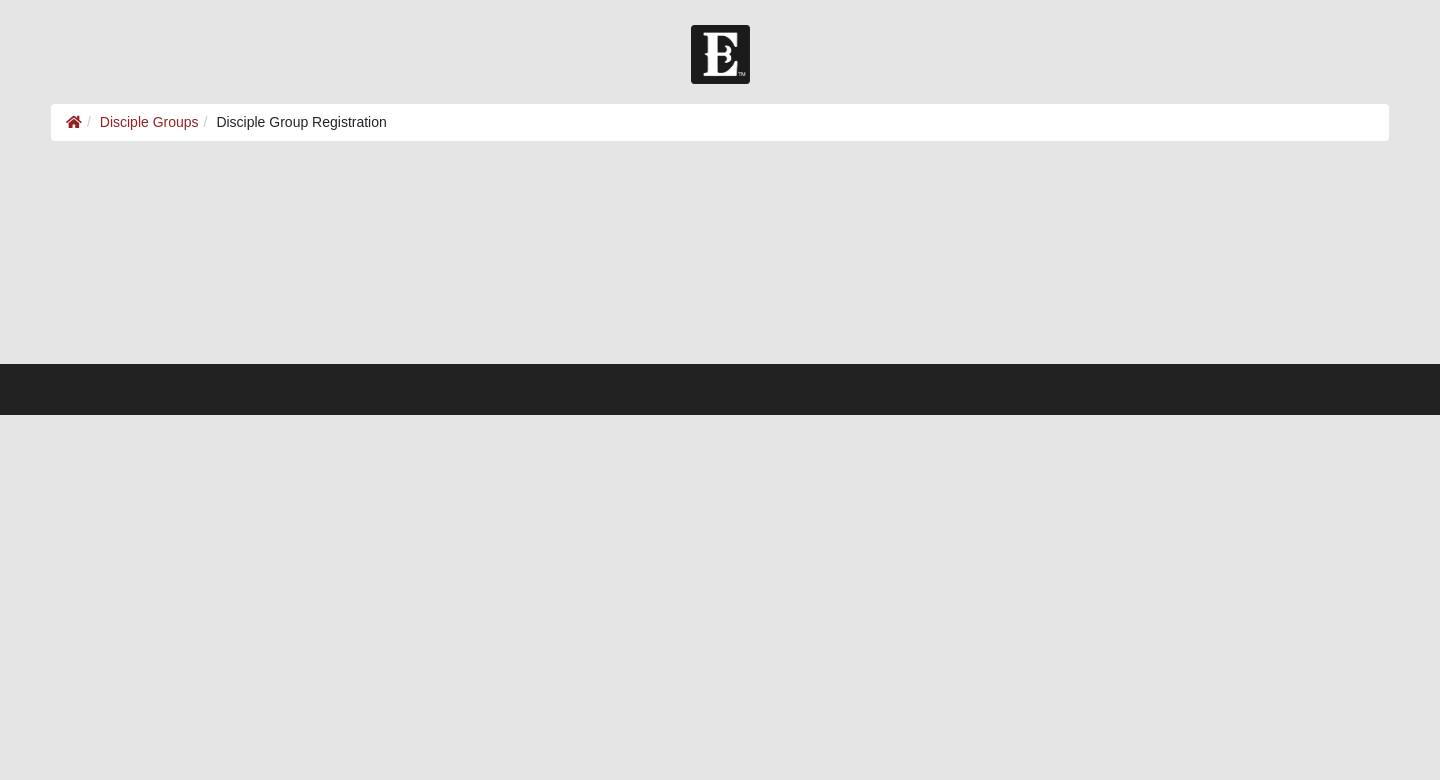 scroll, scrollTop: 0, scrollLeft: 0, axis: both 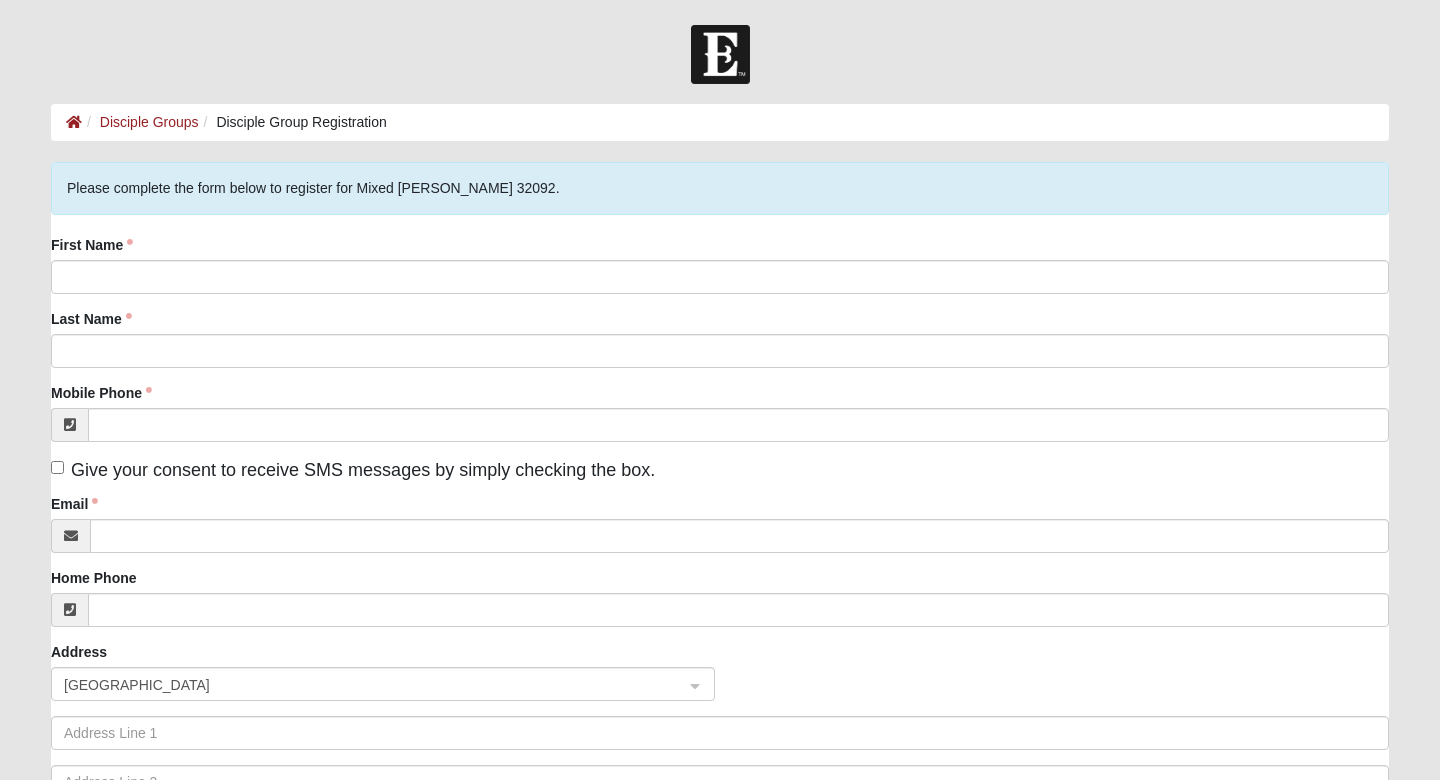 click on "First Name        Last Name        Mobile Phone         Give your consent to receive SMS messages by simply checking the box.      Email        Home Phone        Address      United States                 FL" at bounding box center [720, 549] 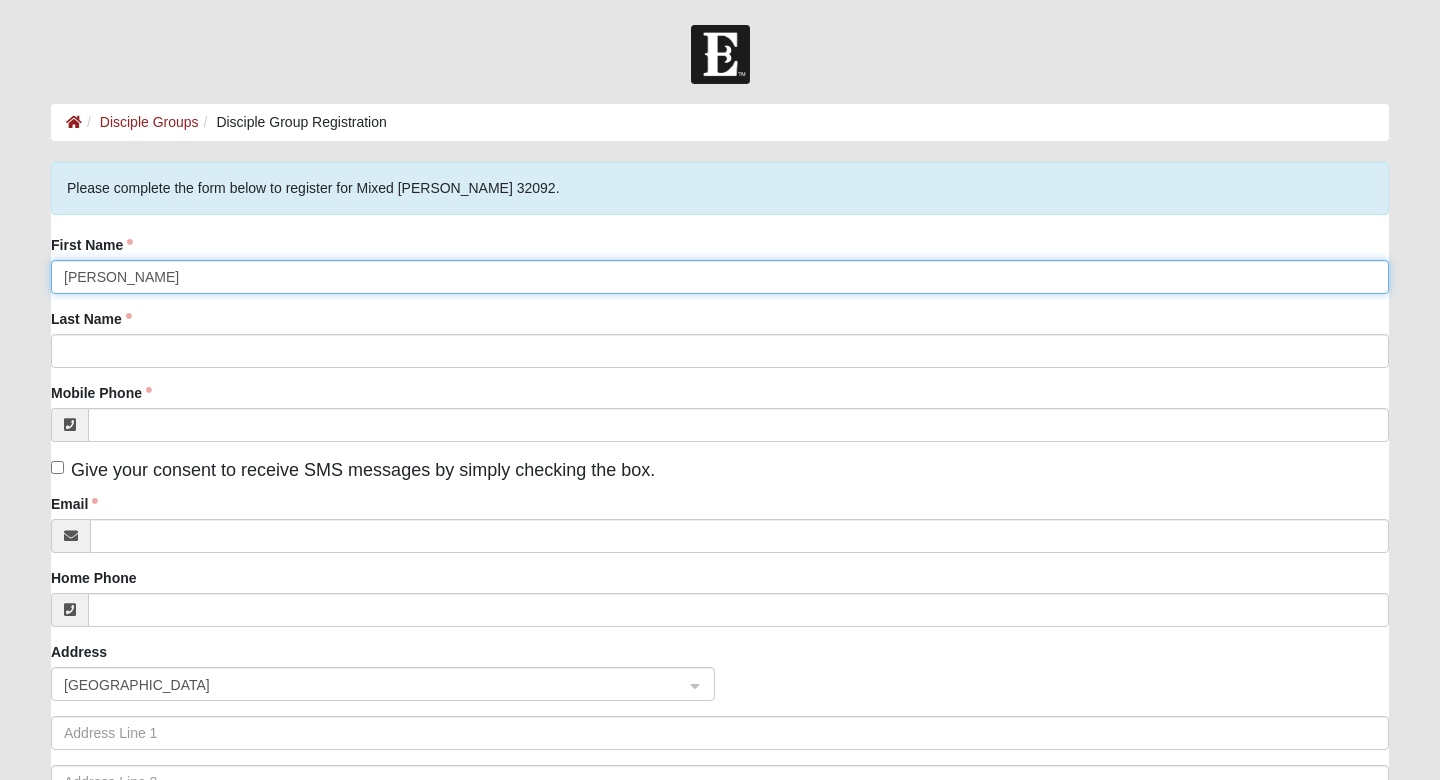 type on "Josiah" 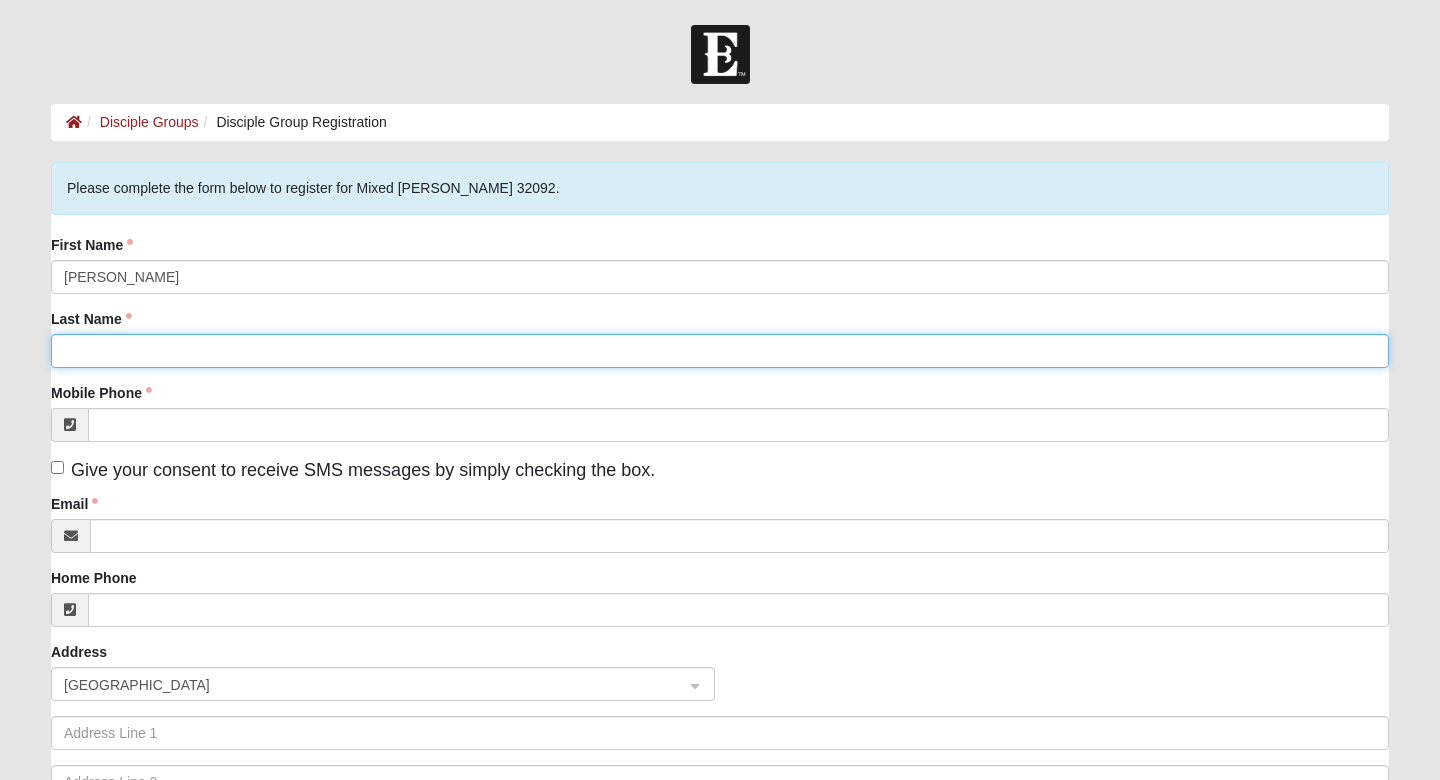 type on "A" 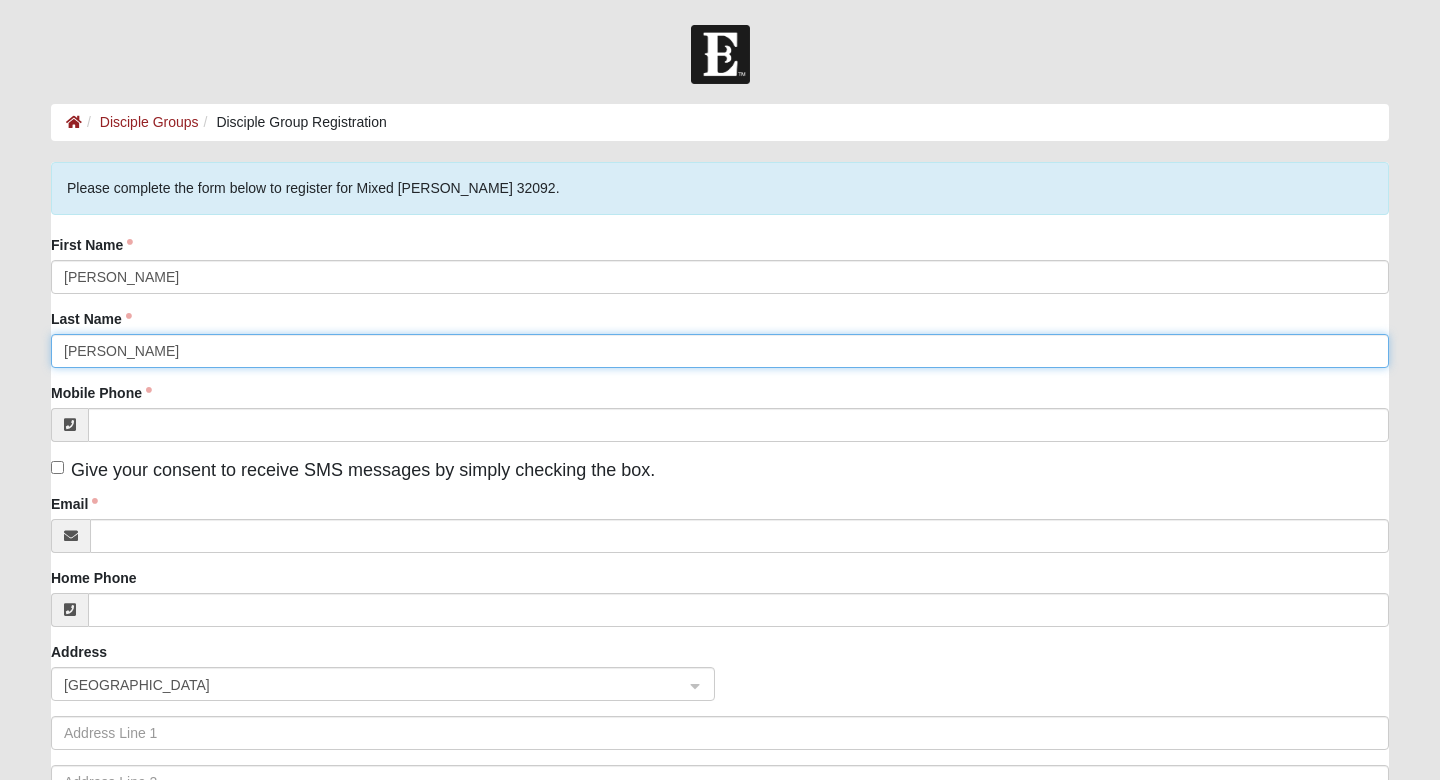 type on "Swenson" 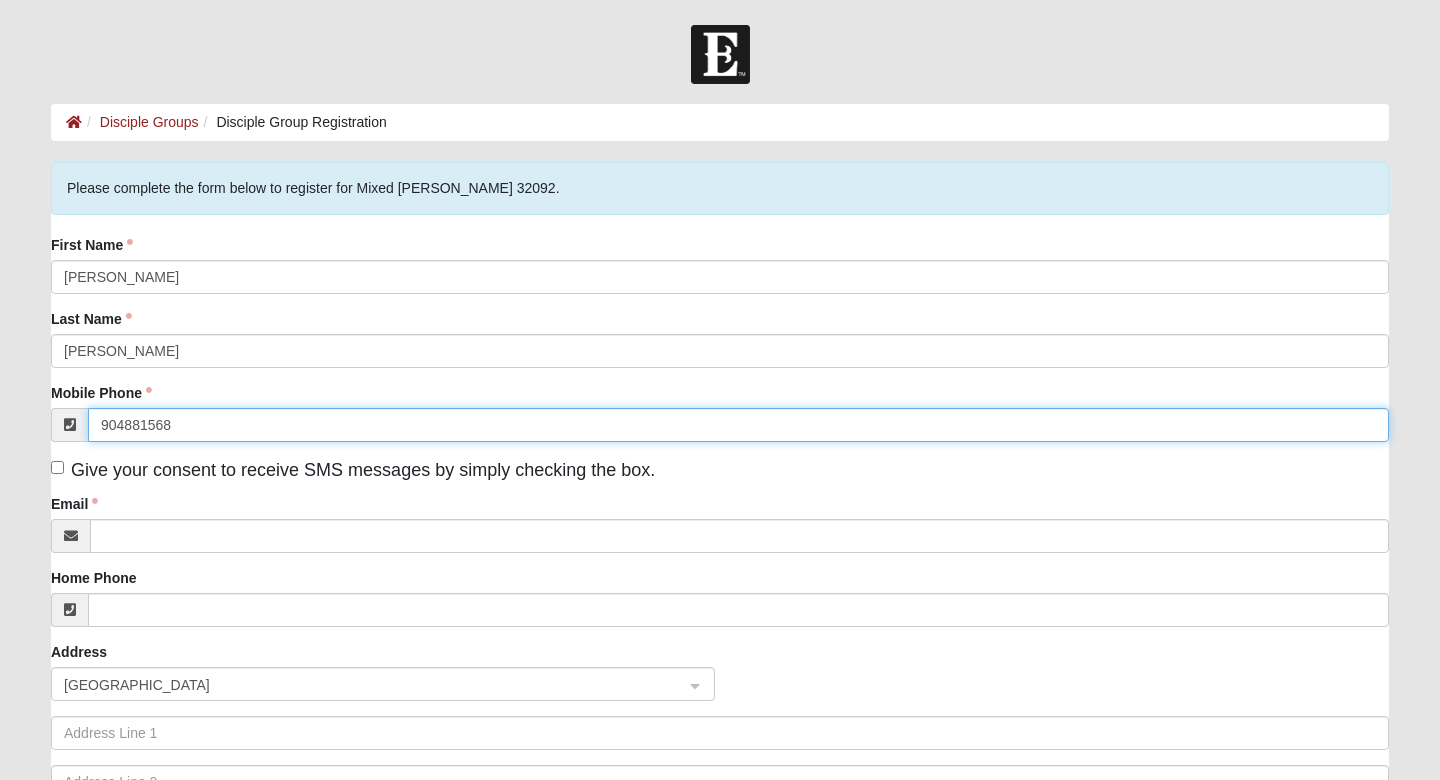 type on "(904) 881-5689" 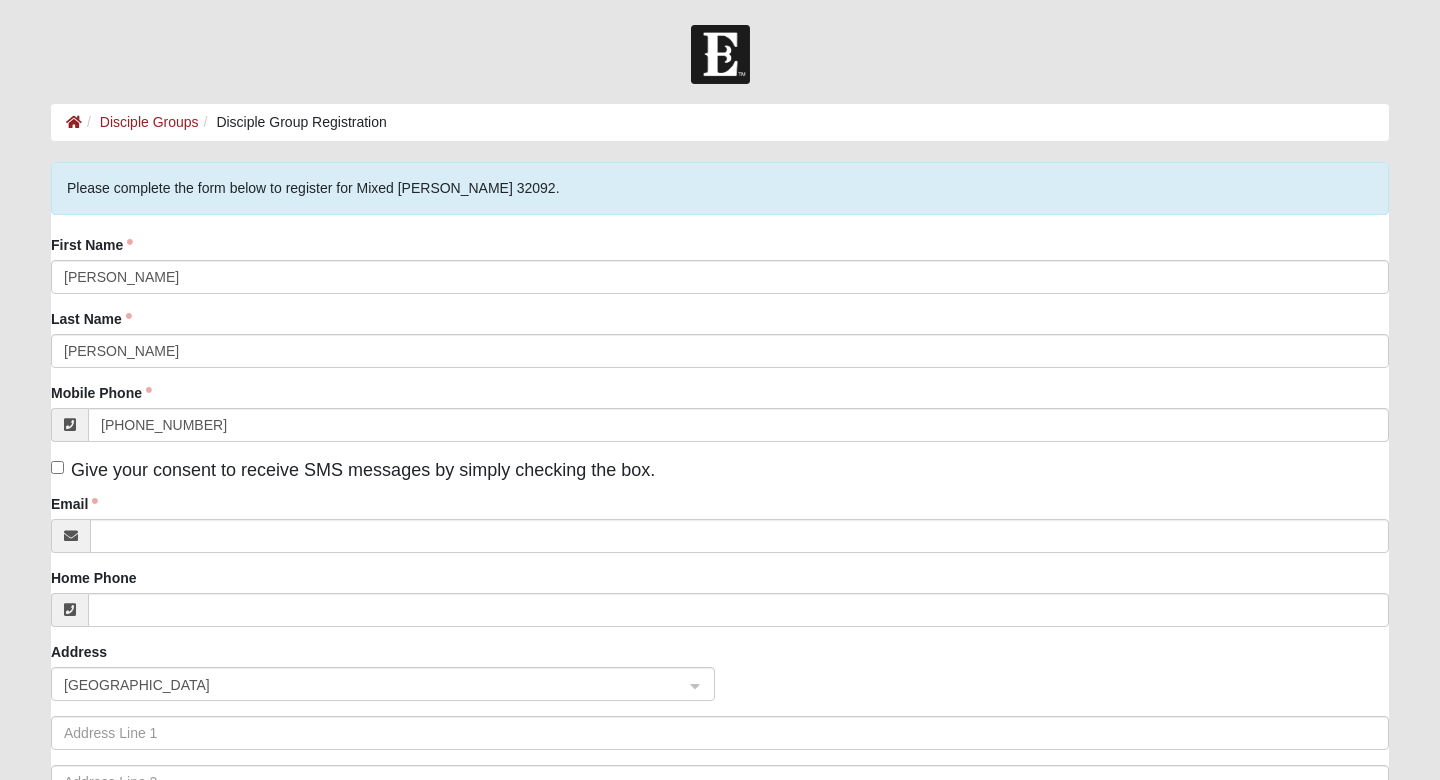 click on "Give your consent to receive SMS messages by simply checking the box." at bounding box center [353, 470] 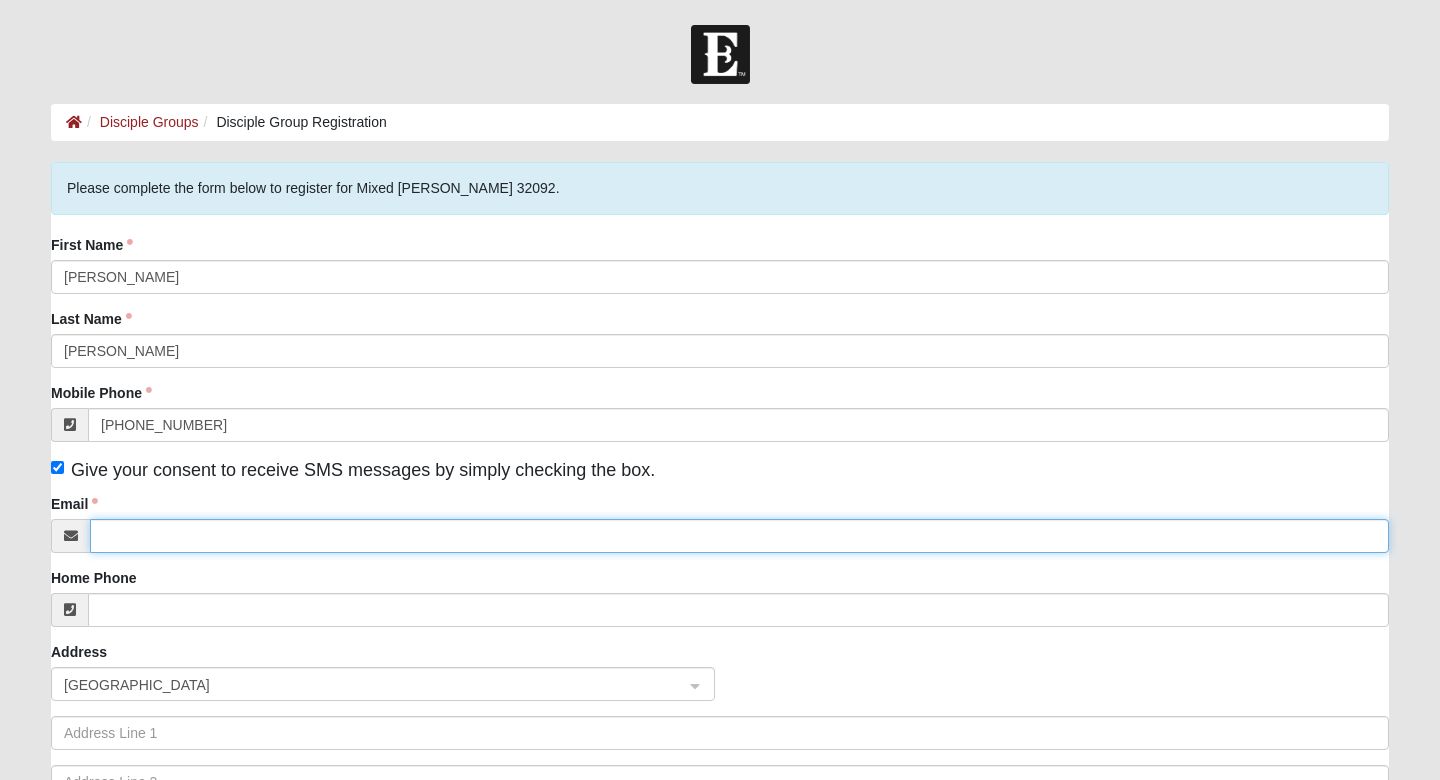 click on "Email" at bounding box center (739, 536) 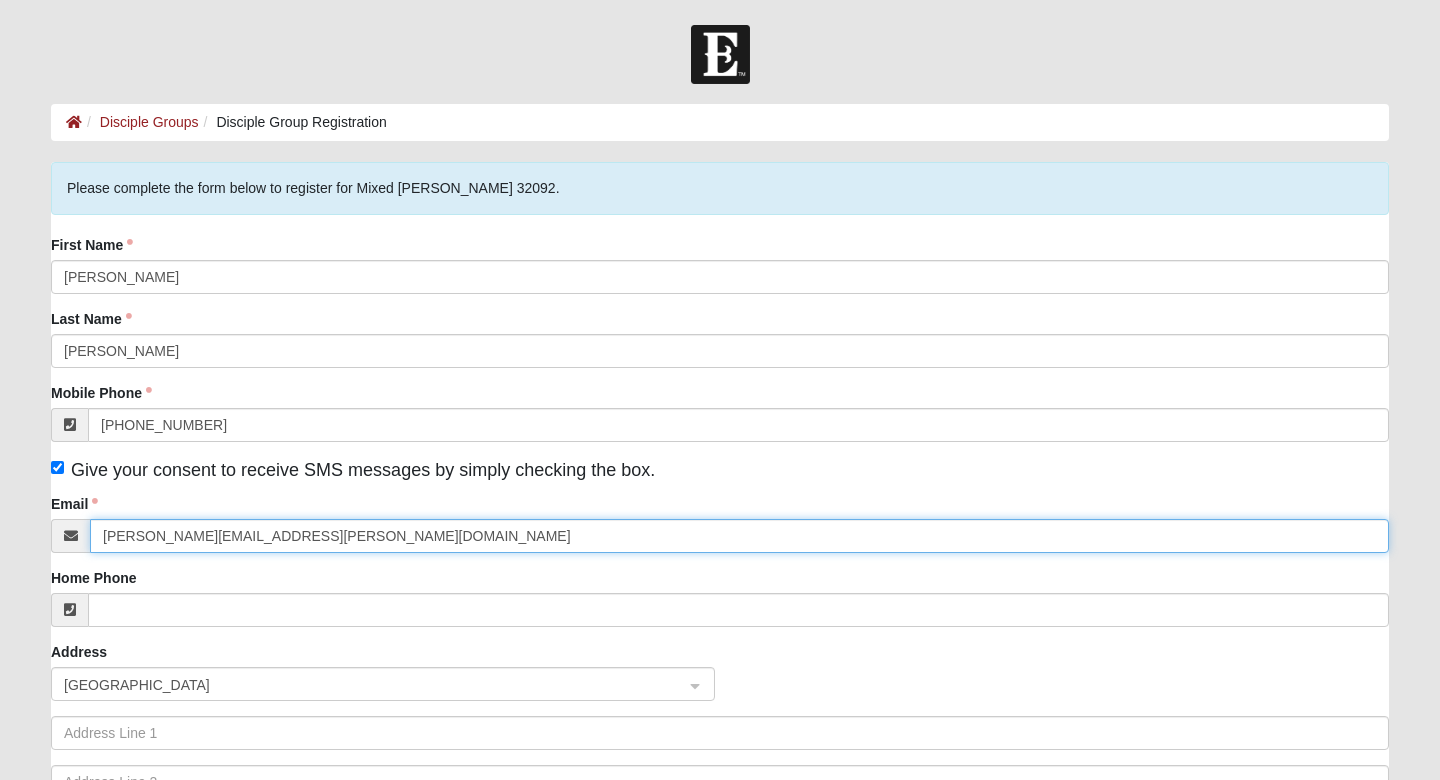 type on "josiah.swenson@reliant.org" 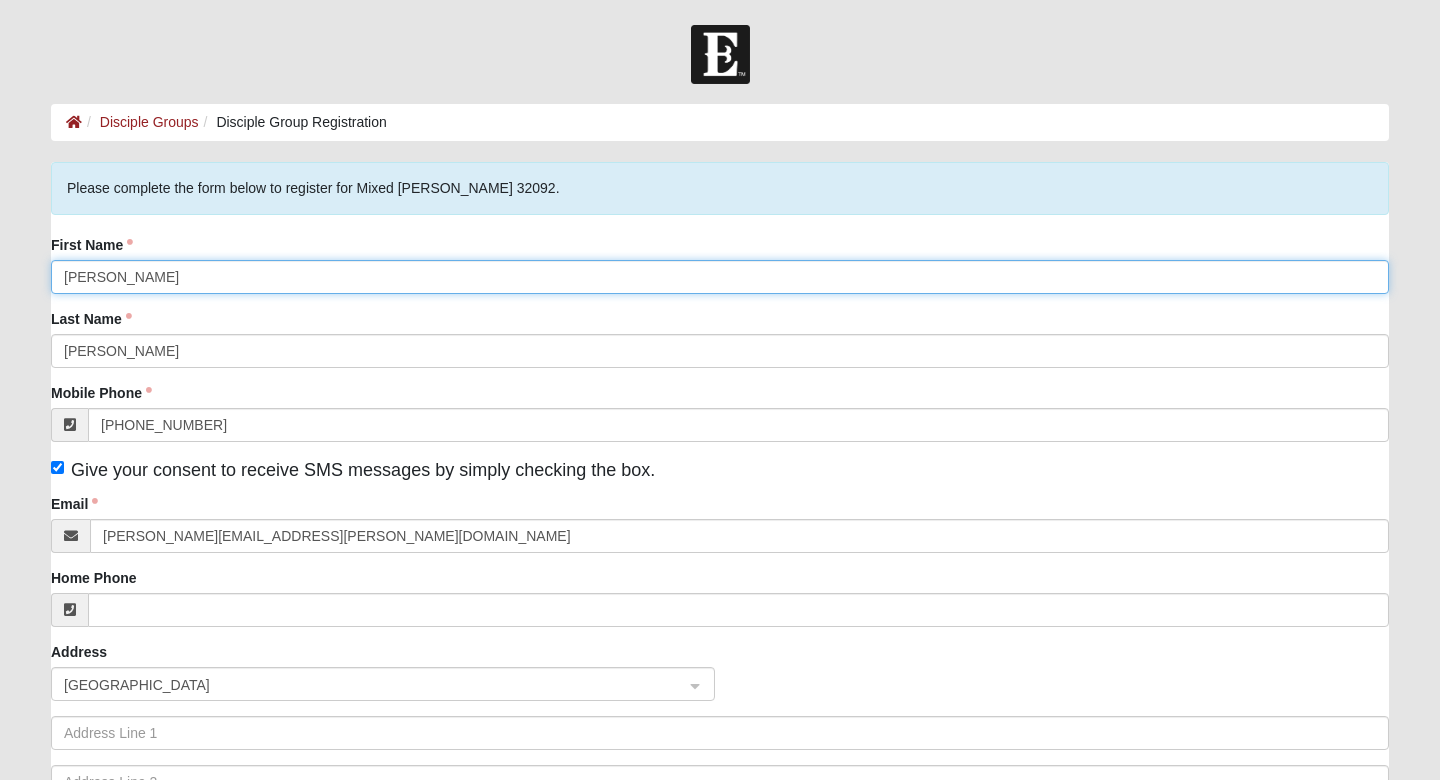 click on "Josiah" 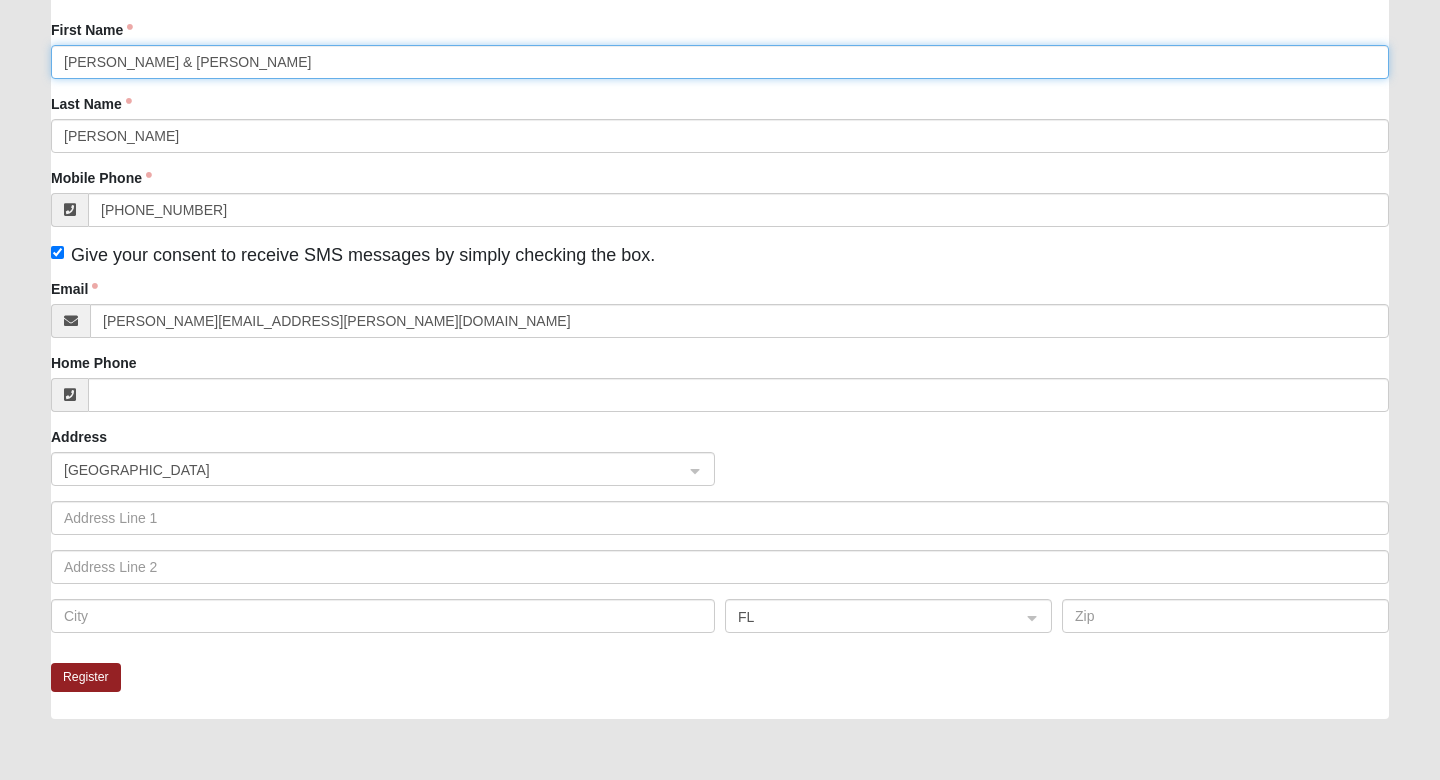 scroll, scrollTop: 222, scrollLeft: 0, axis: vertical 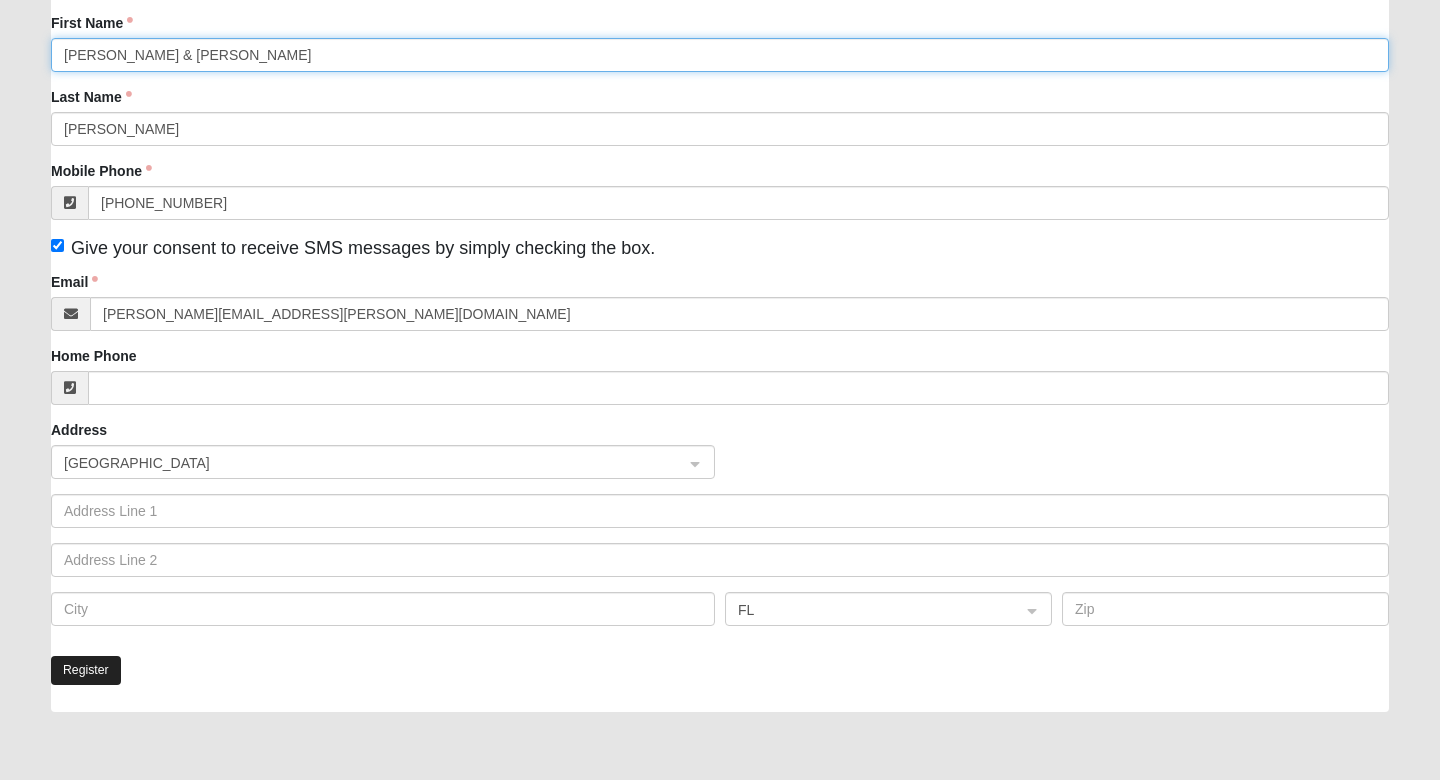 type on "Josiah & Natalie" 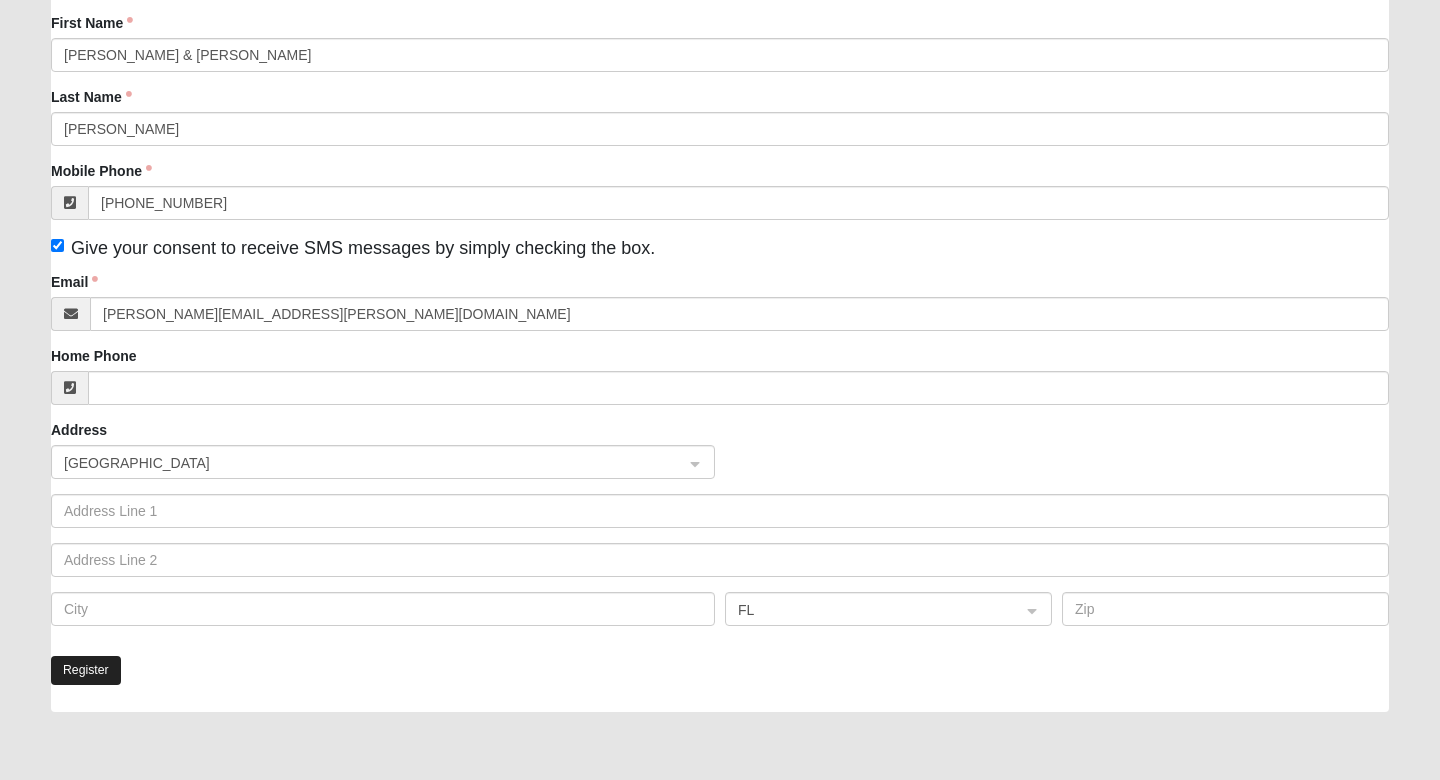 click on "Register" 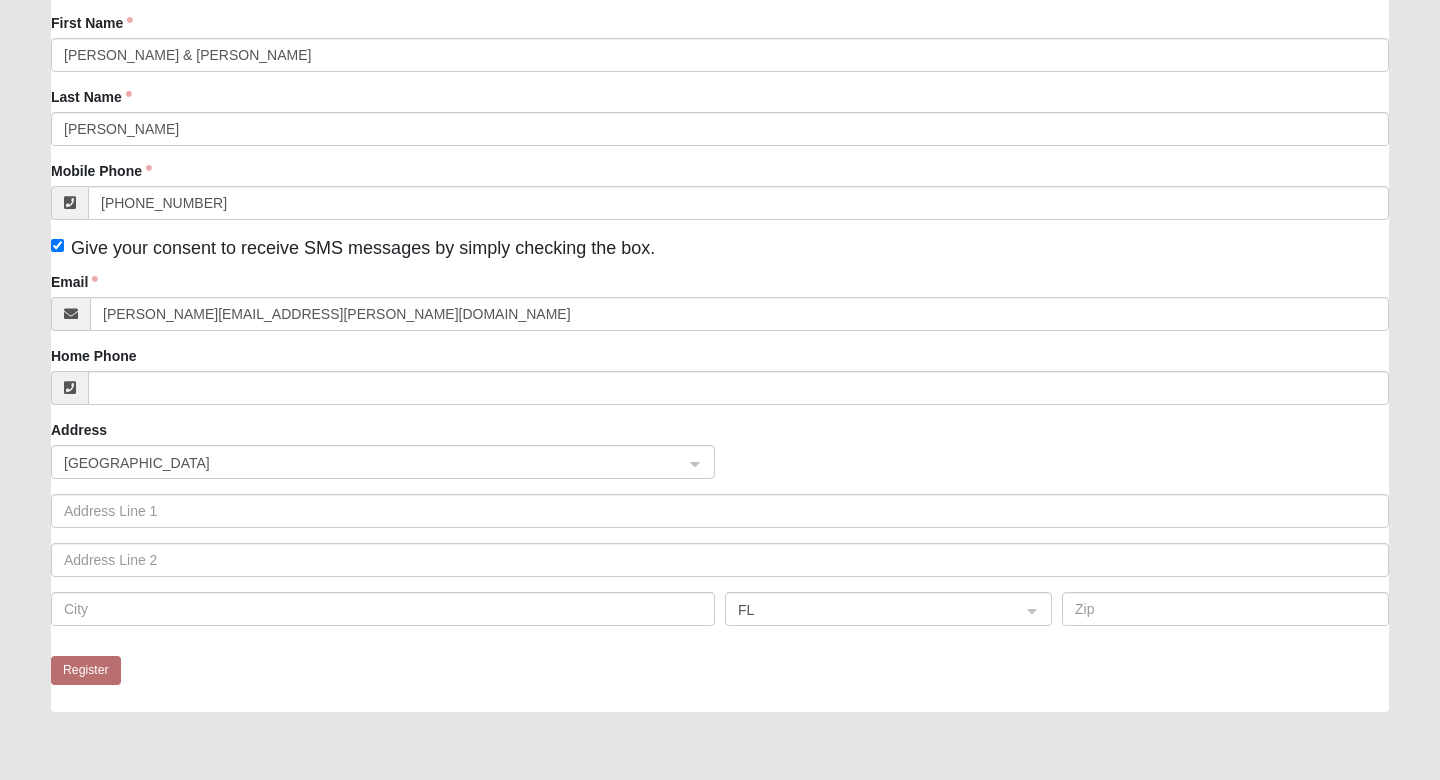 scroll, scrollTop: 0, scrollLeft: 0, axis: both 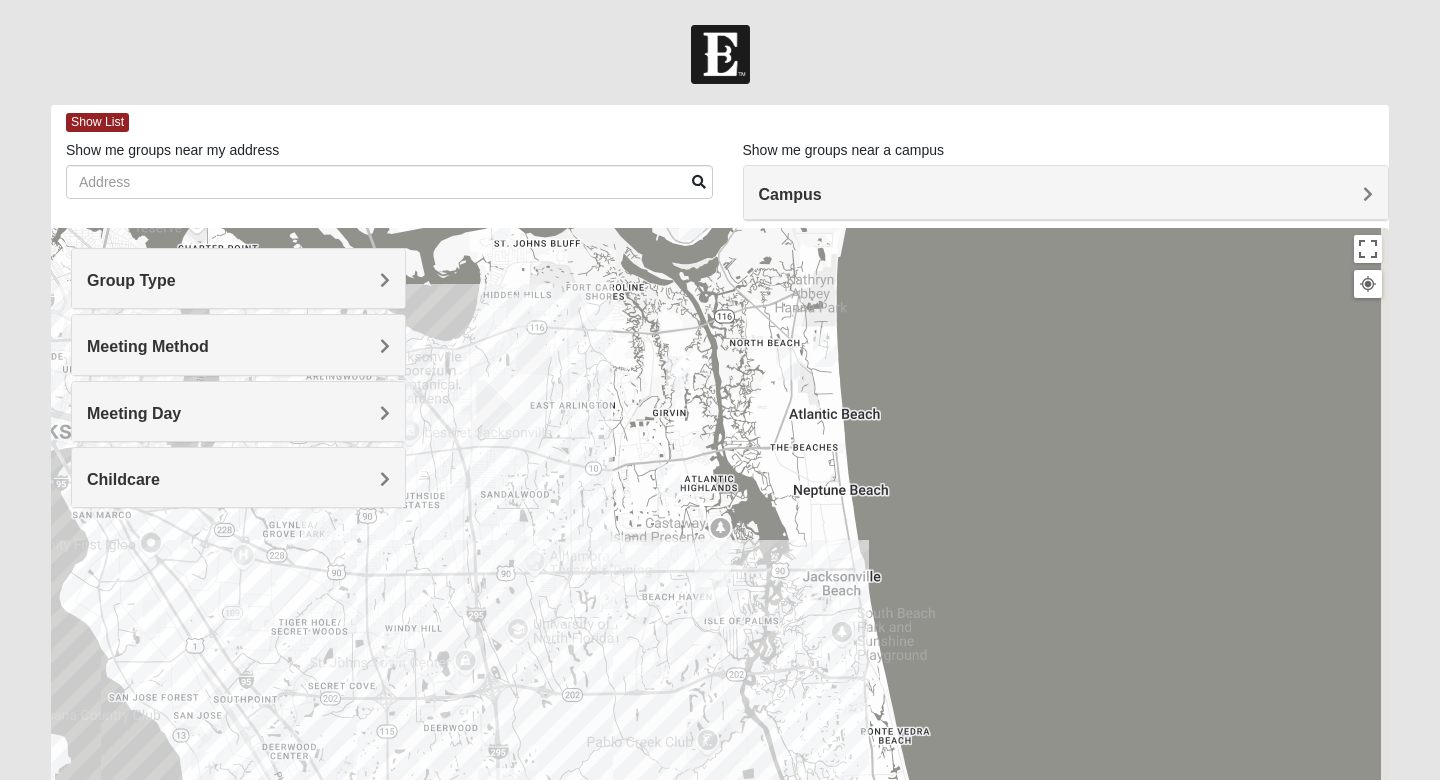 drag, startPoint x: 786, startPoint y: 543, endPoint x: 783, endPoint y: 266, distance: 277.01624 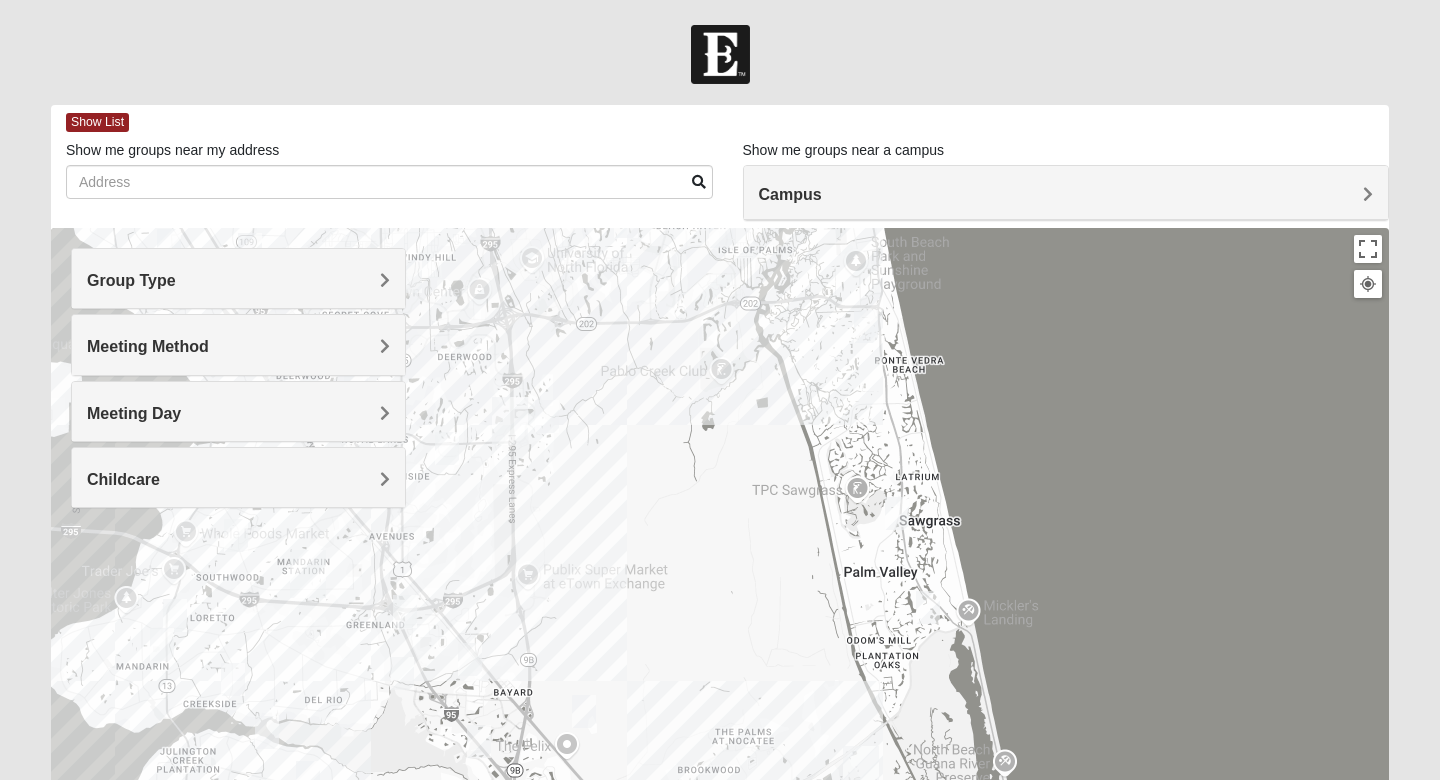 click at bounding box center (720, 628) 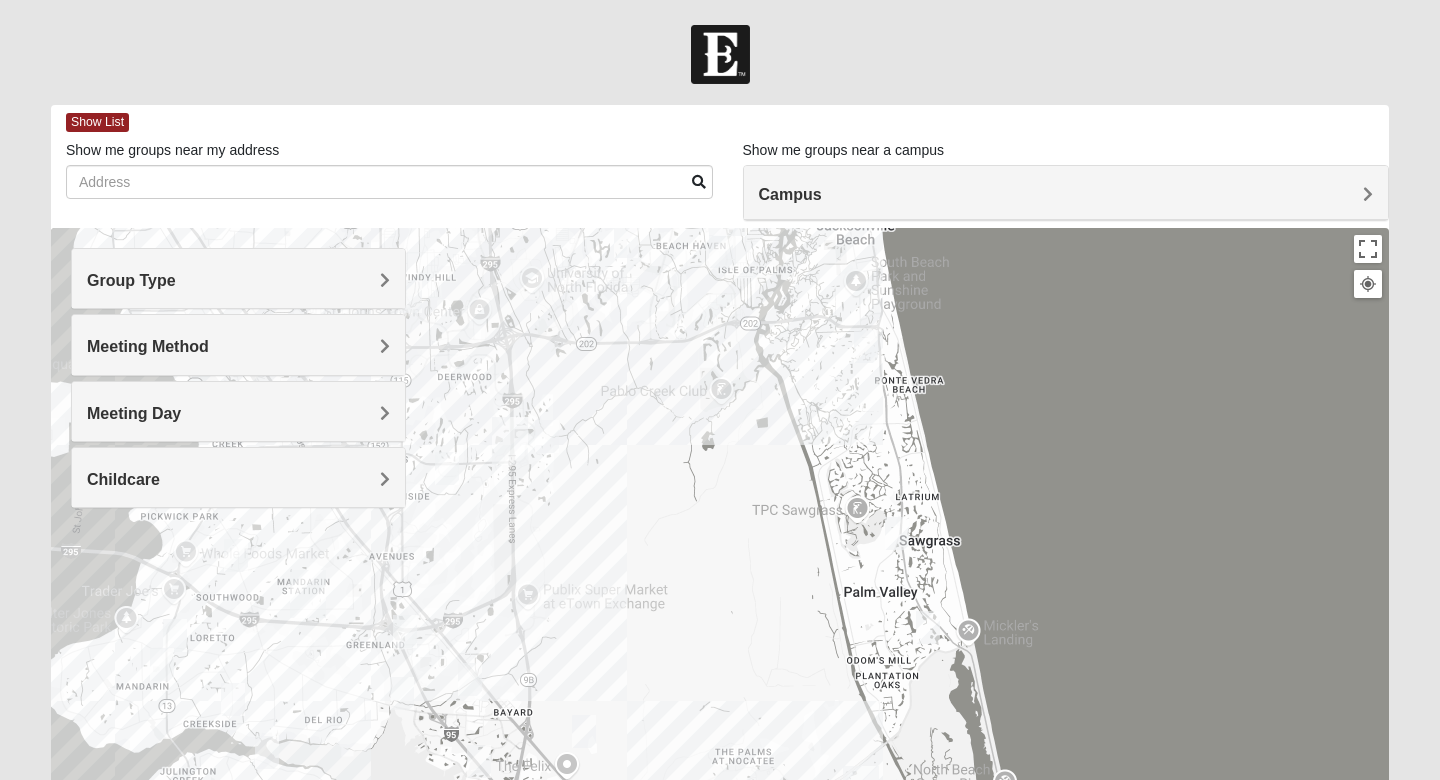 click on "Group Type" at bounding box center [238, 278] 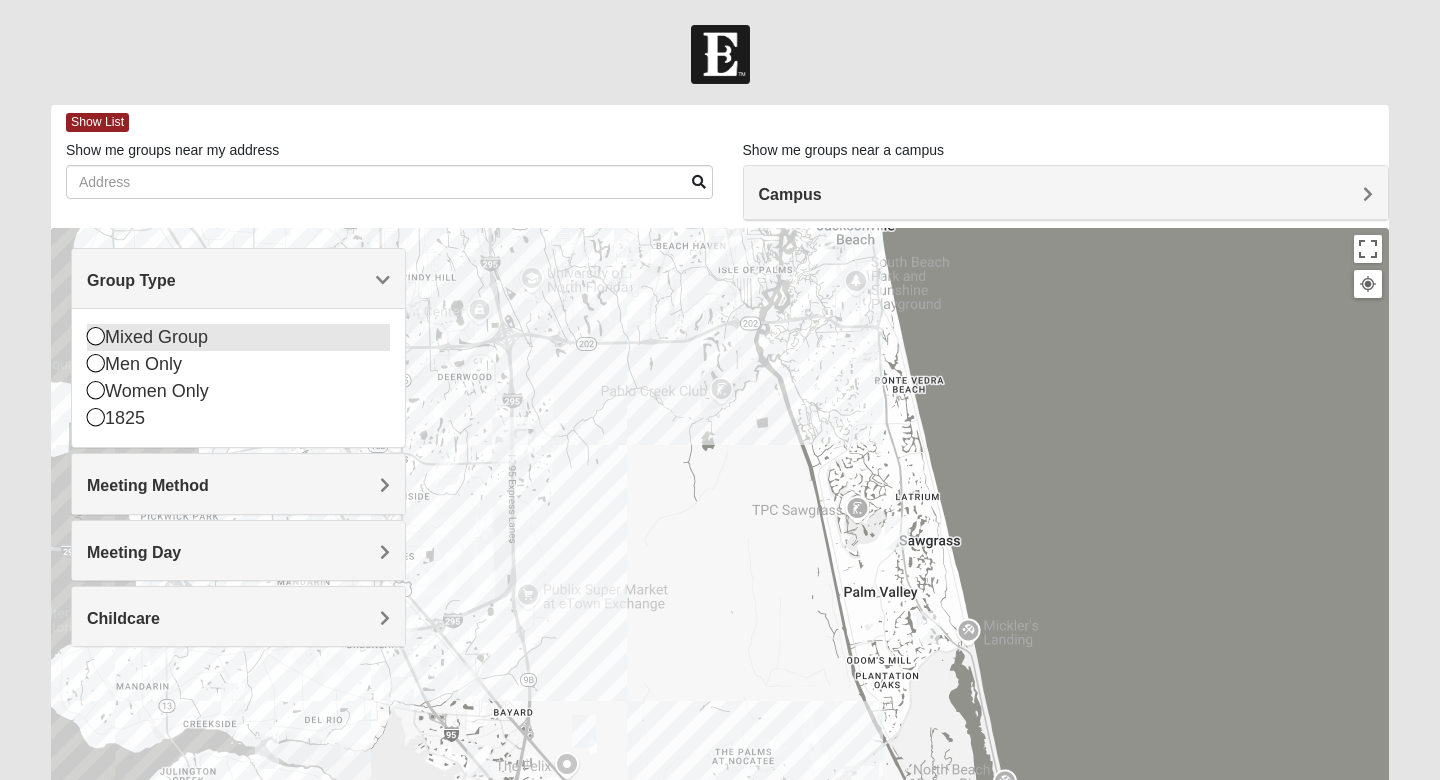 click at bounding box center [96, 336] 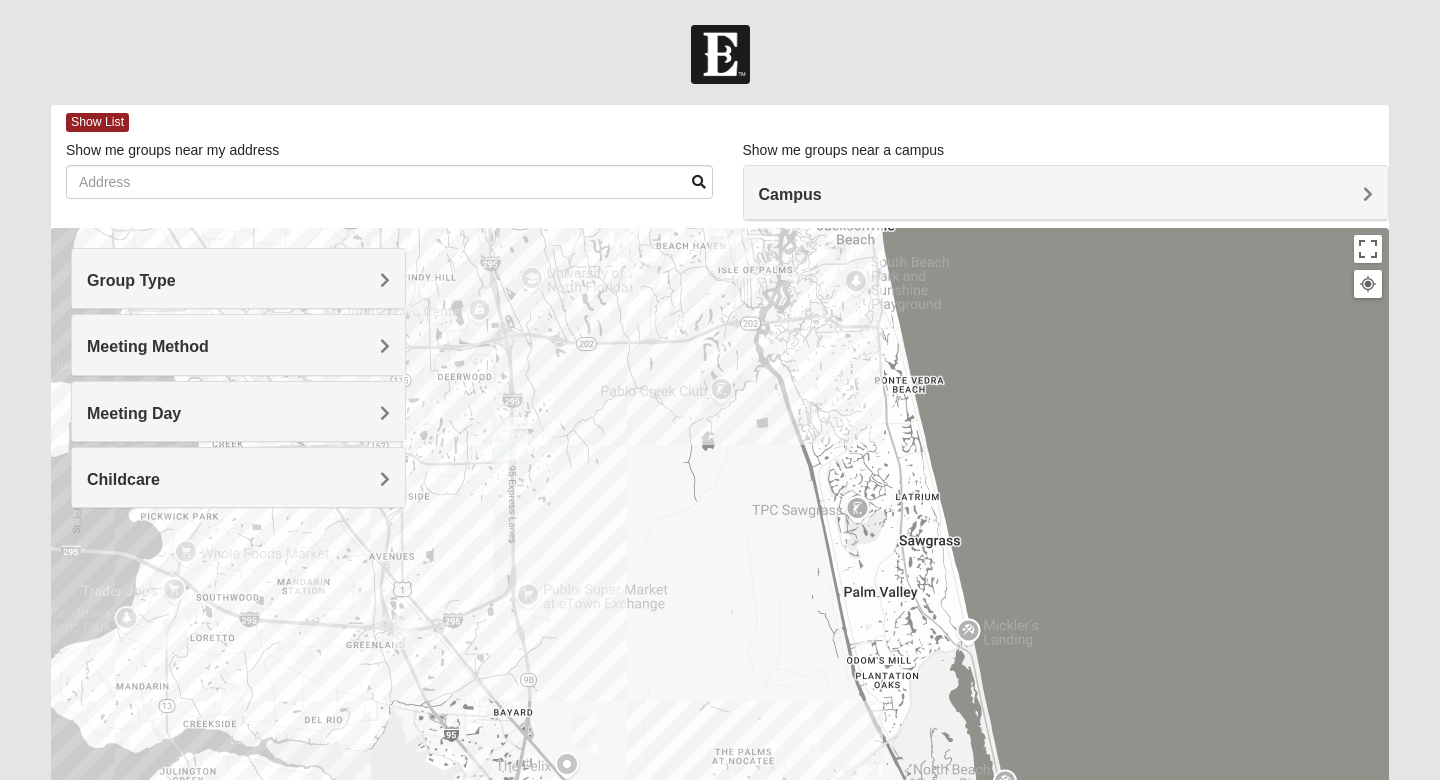 click on "Meeting Method" at bounding box center [238, 344] 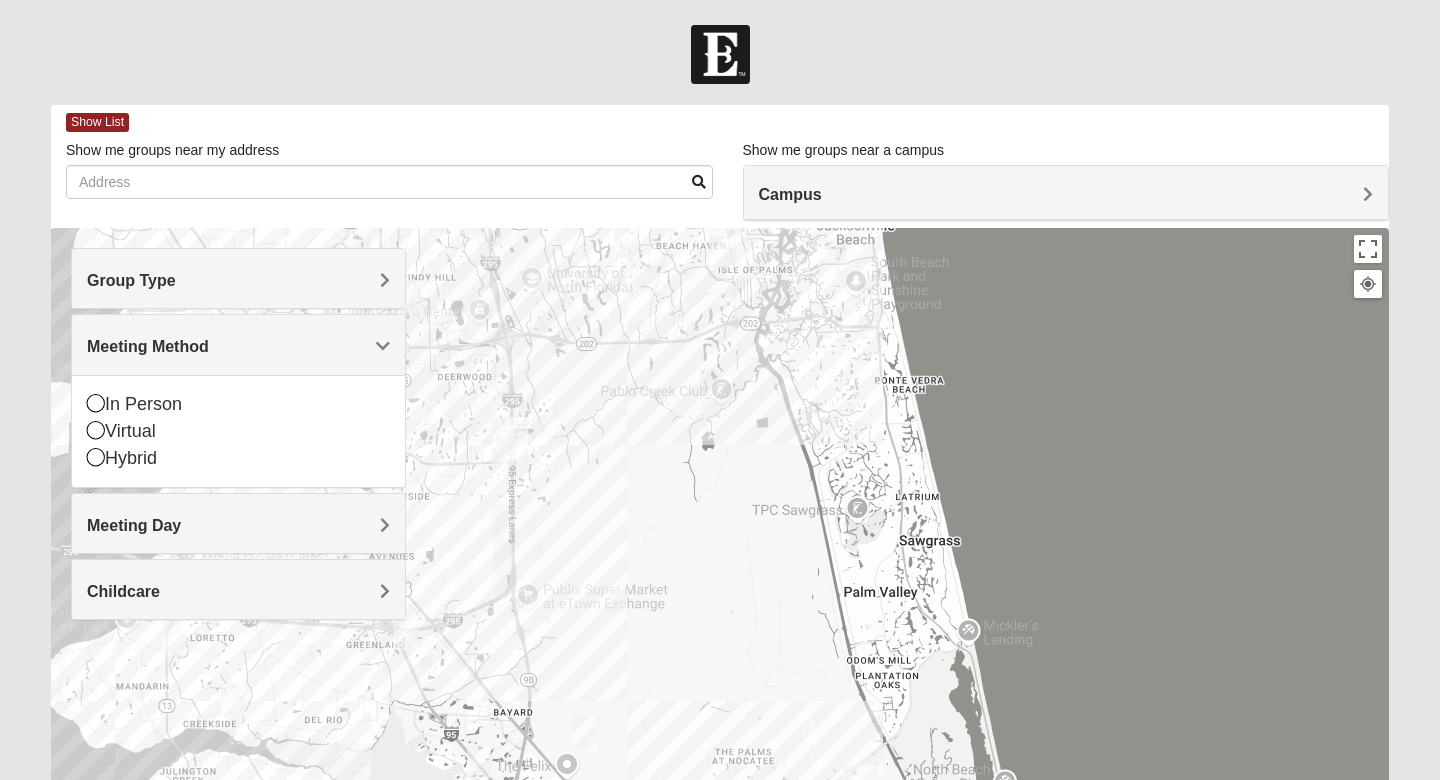 click on "Meeting Method" at bounding box center (238, 346) 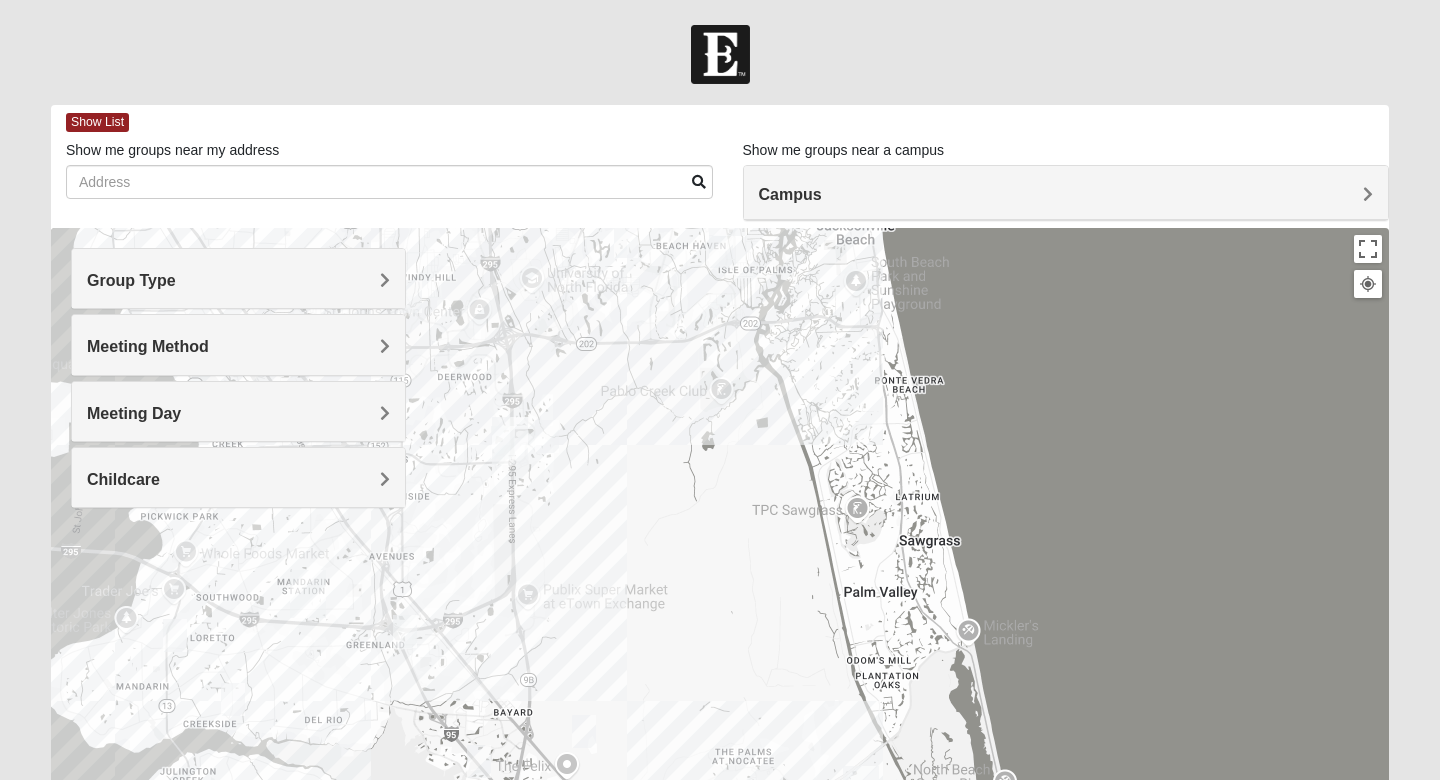 click on "Meeting Day" at bounding box center [238, 411] 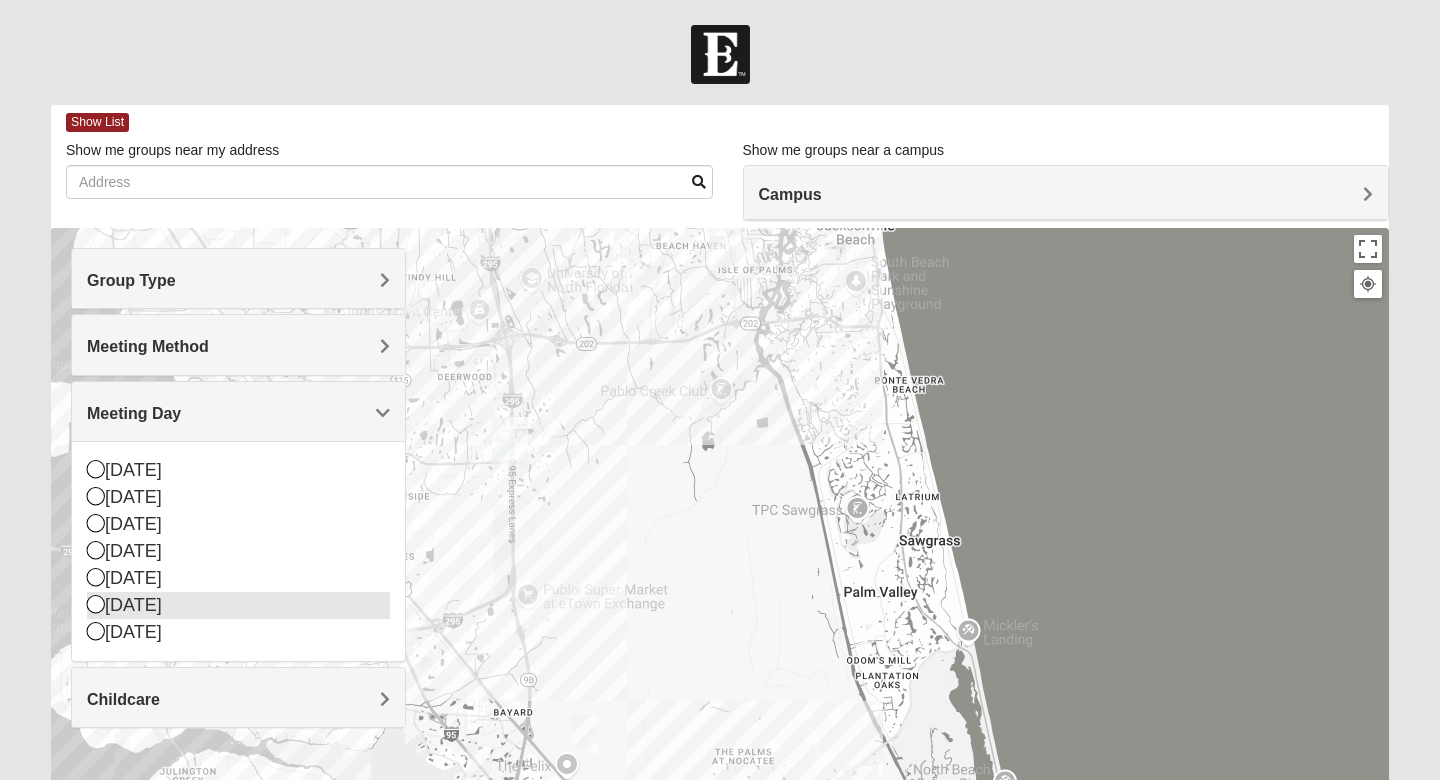 click at bounding box center (96, 604) 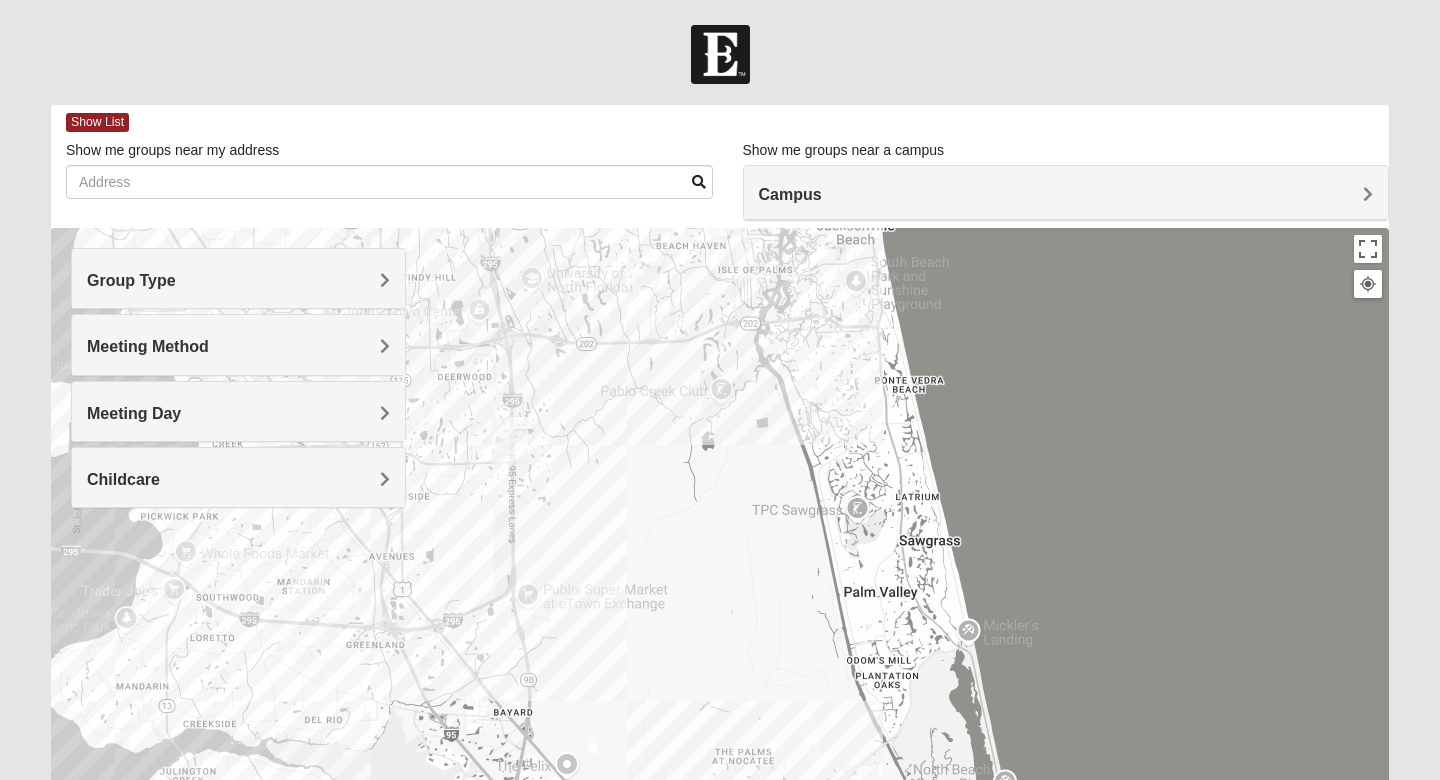 drag, startPoint x: 850, startPoint y: 540, endPoint x: 729, endPoint y: 334, distance: 238.90793 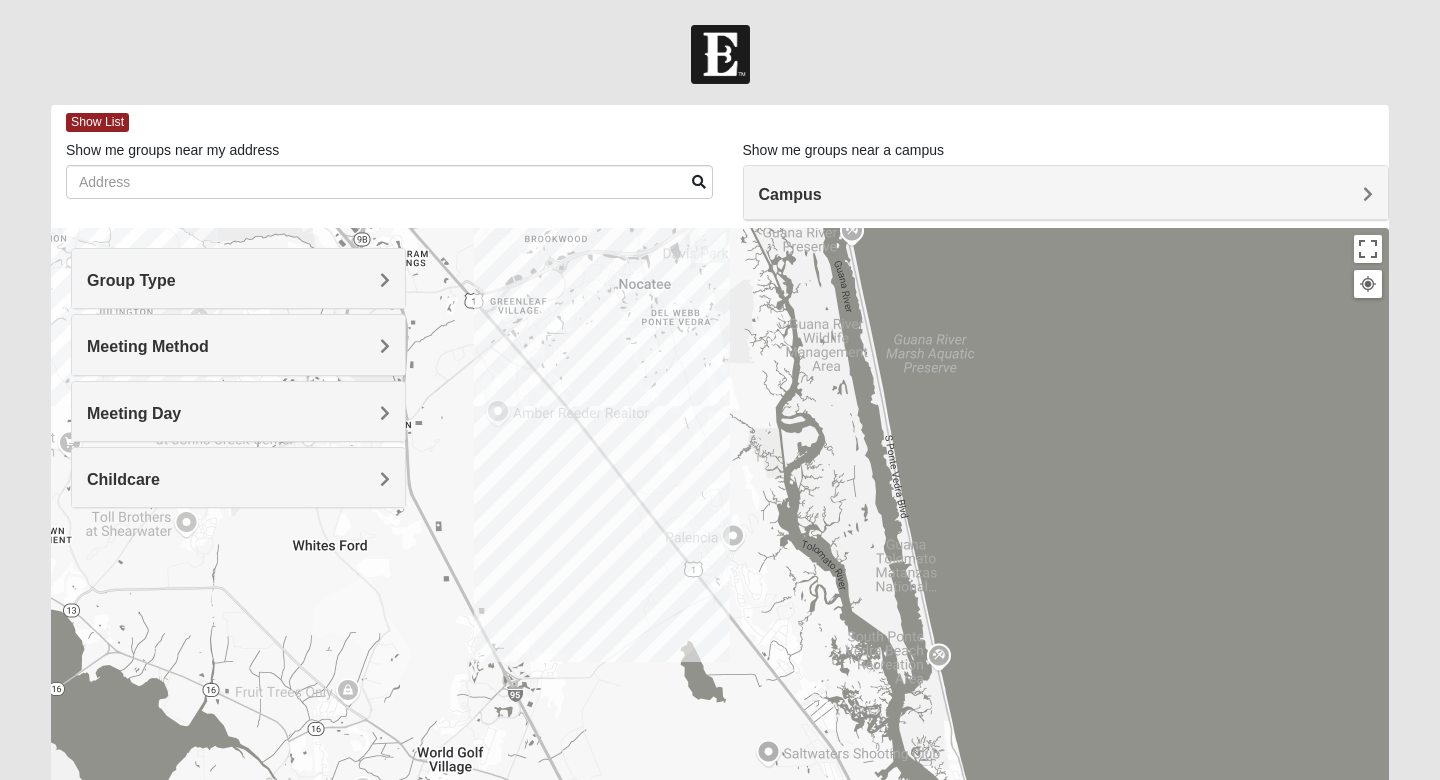 drag, startPoint x: 718, startPoint y: 694, endPoint x: 842, endPoint y: 533, distance: 203.21663 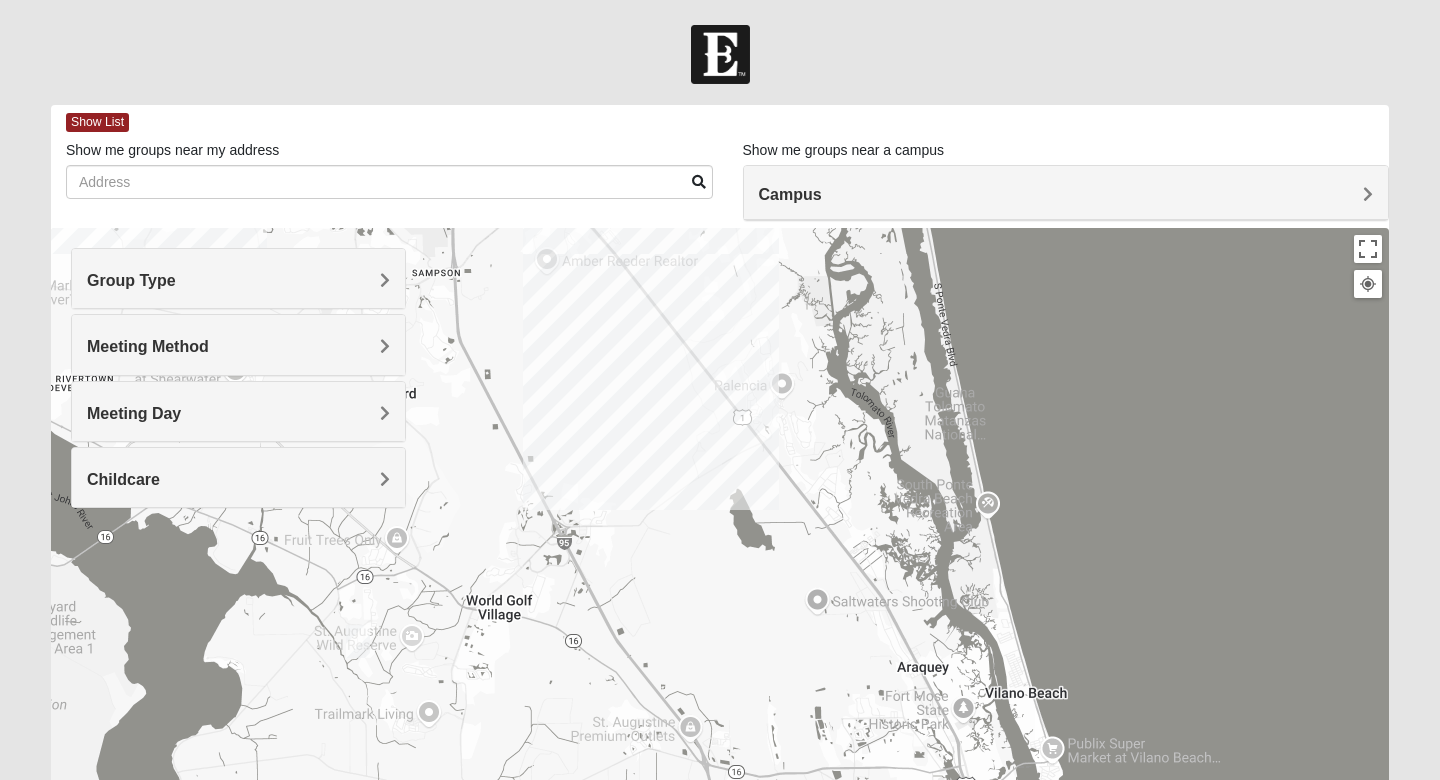 drag, startPoint x: 726, startPoint y: 765, endPoint x: 722, endPoint y: 558, distance: 207.03865 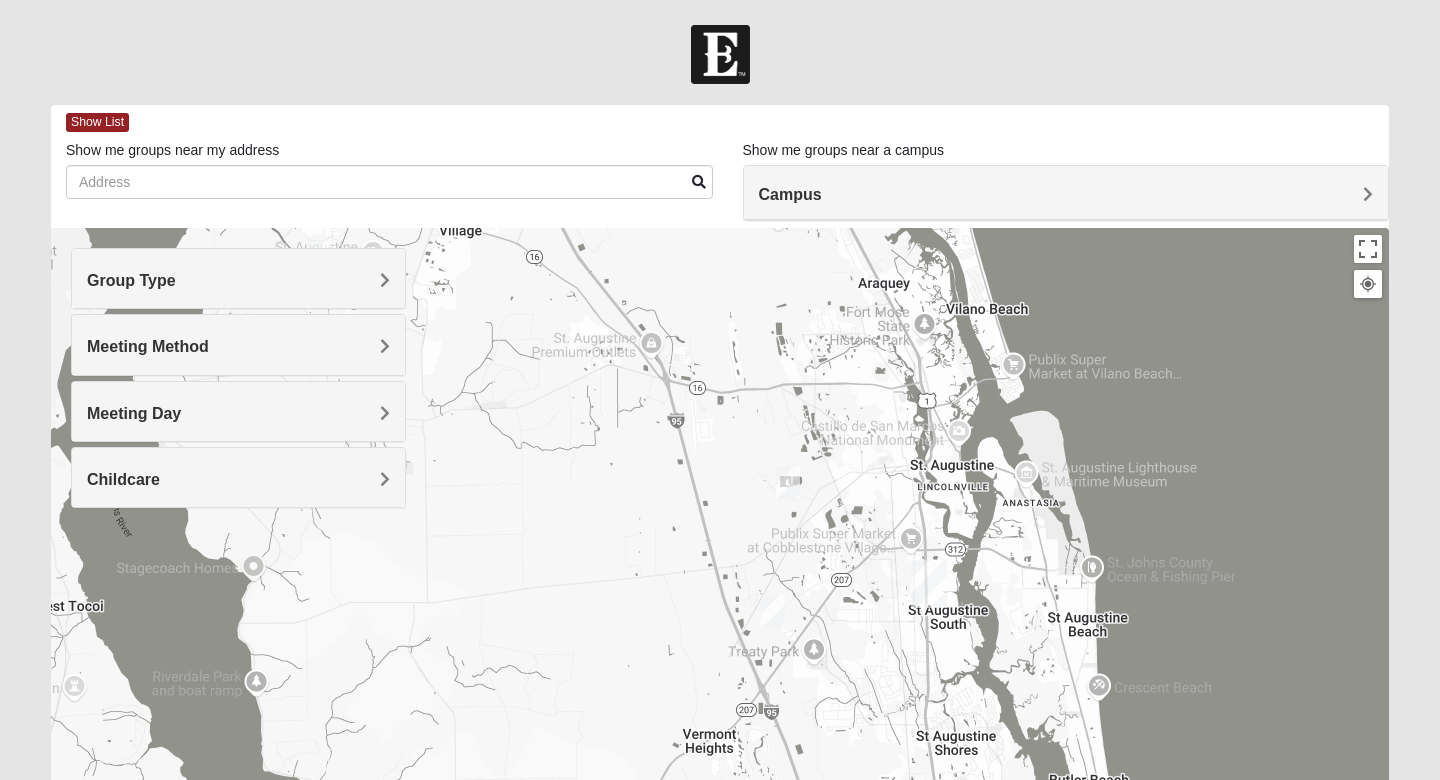 drag, startPoint x: 722, startPoint y: 558, endPoint x: 693, endPoint y: 382, distance: 178.3732 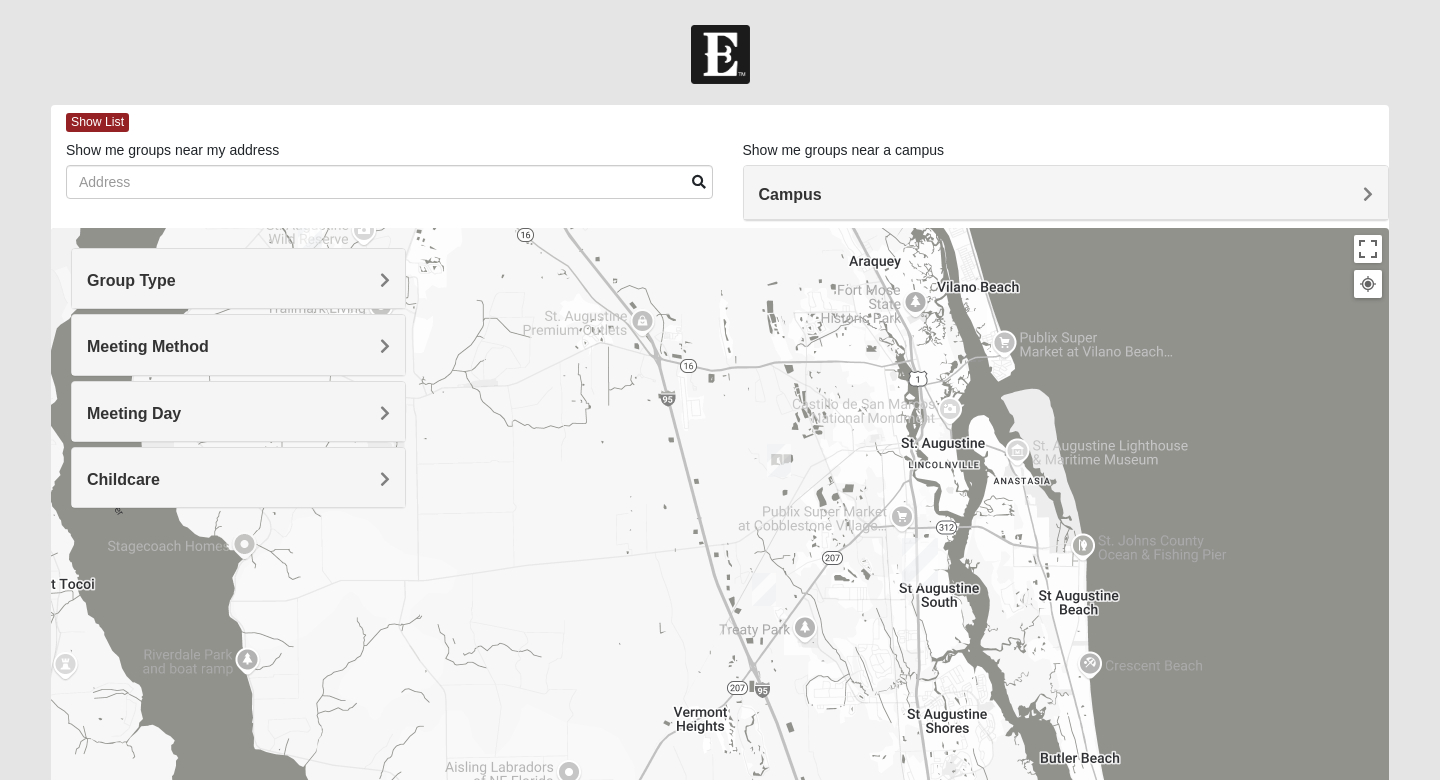 click at bounding box center [779, 460] 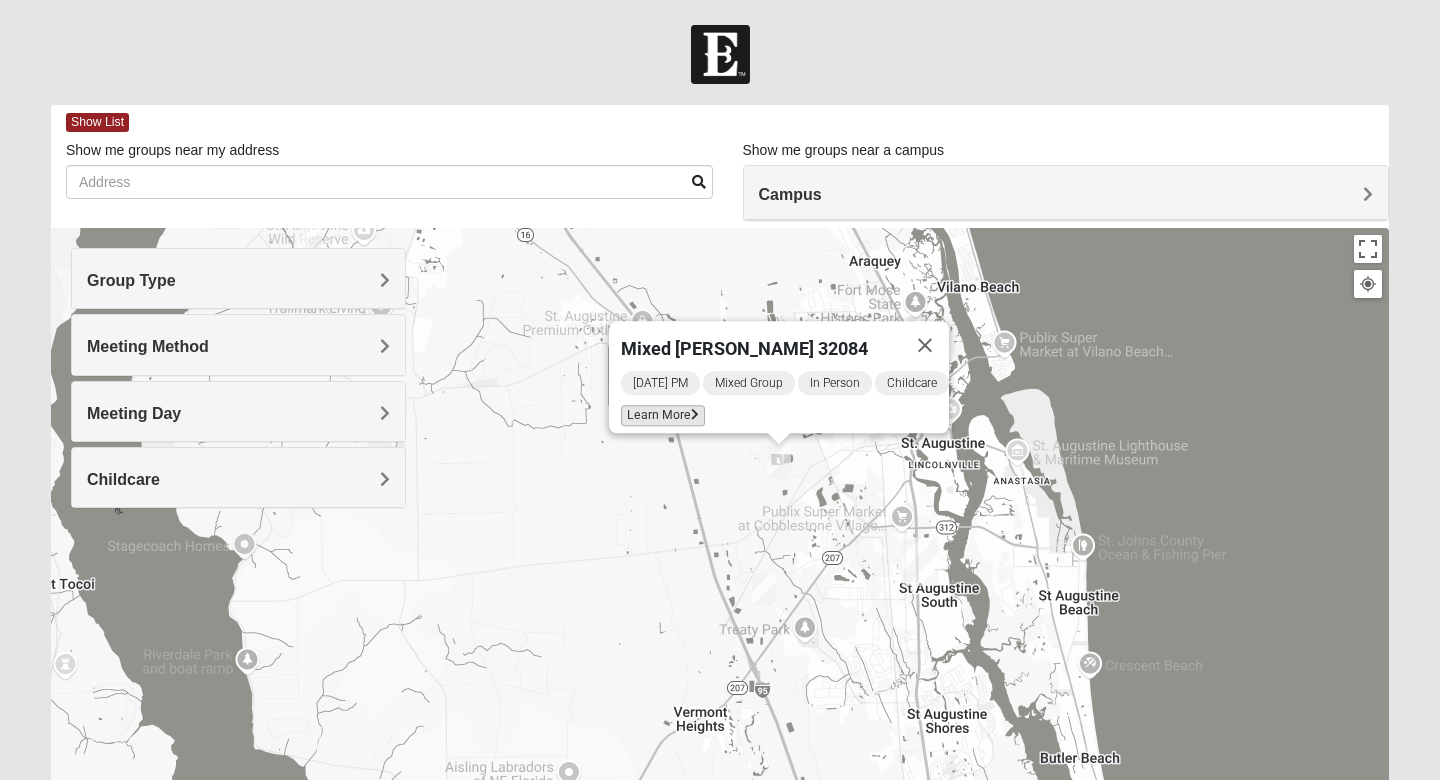 click on "Learn More" at bounding box center (663, 415) 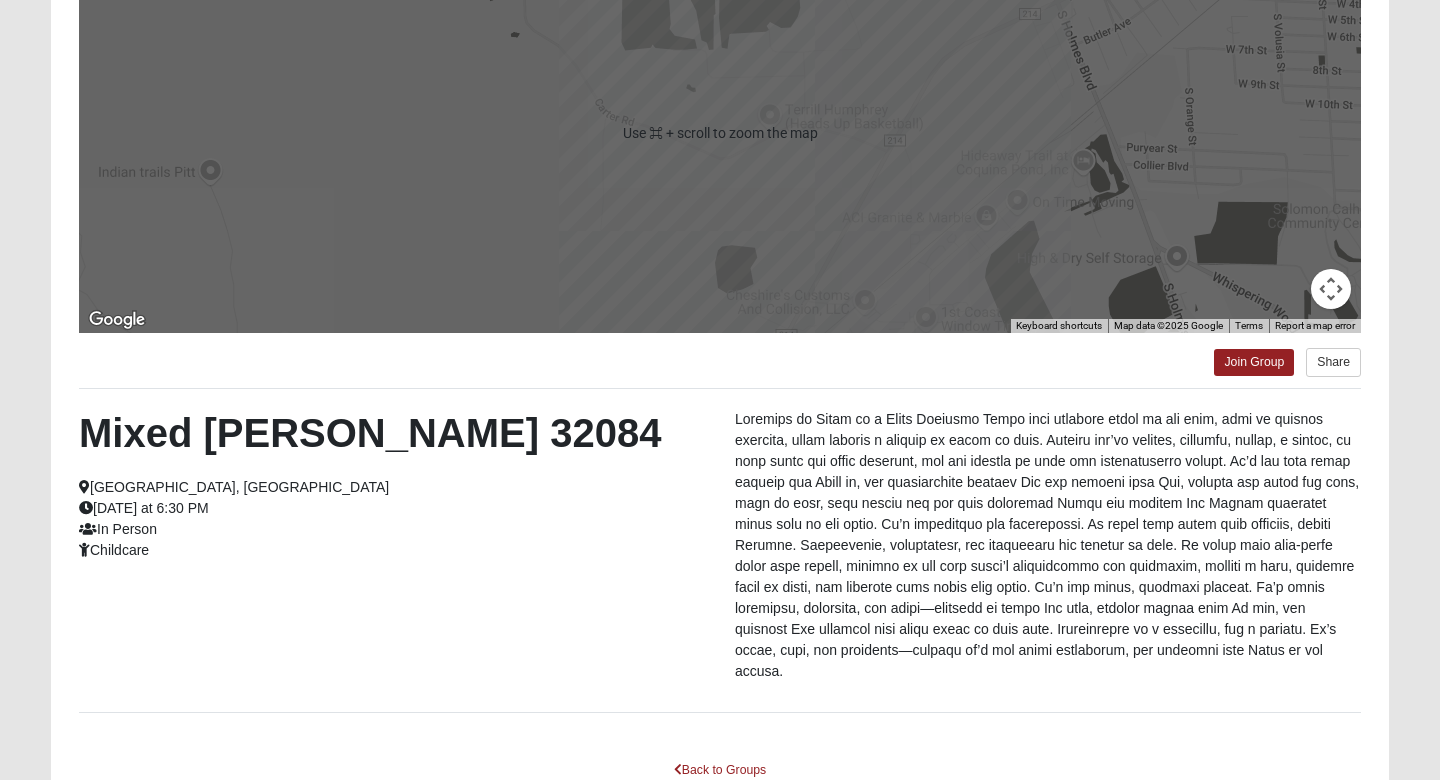 scroll, scrollTop: 205, scrollLeft: 0, axis: vertical 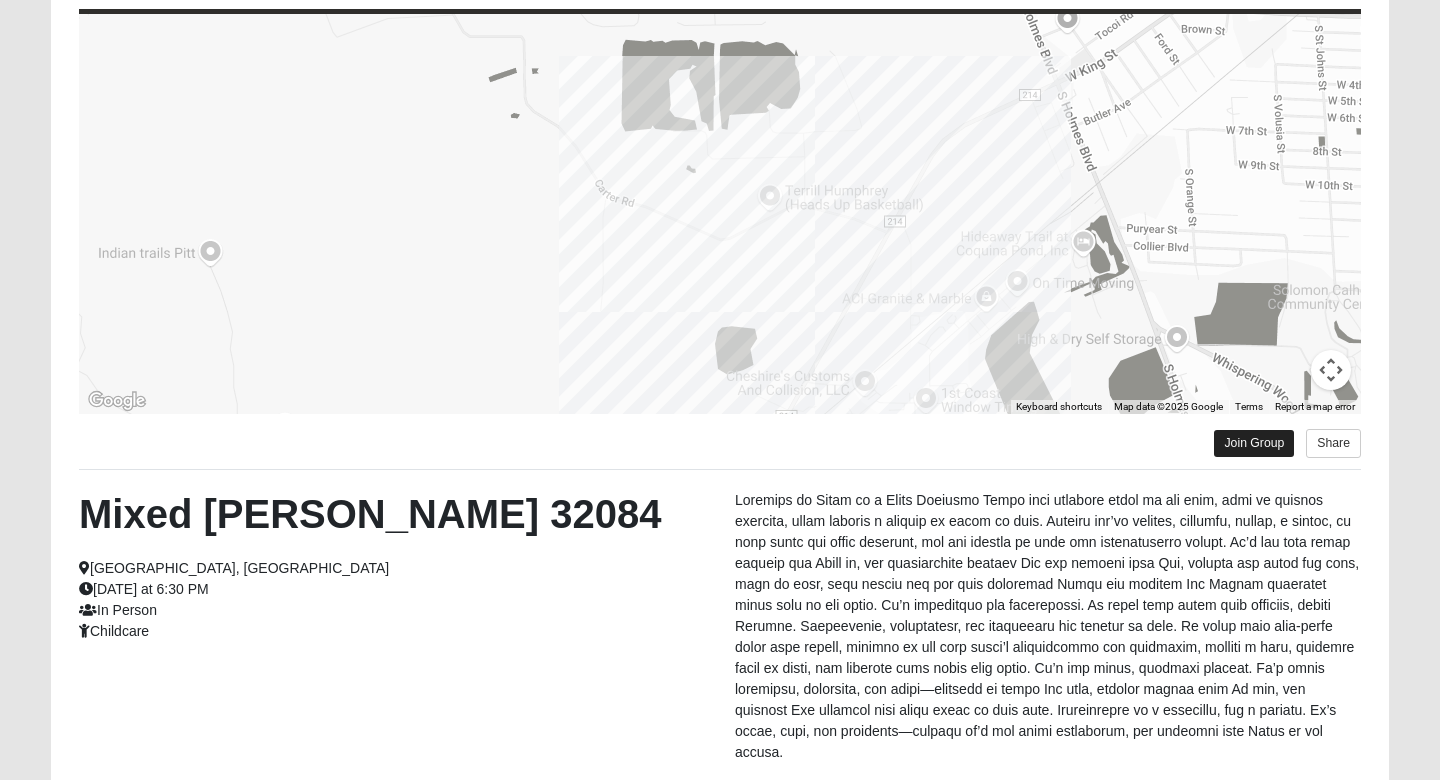 click on "Join Group" at bounding box center [1254, 443] 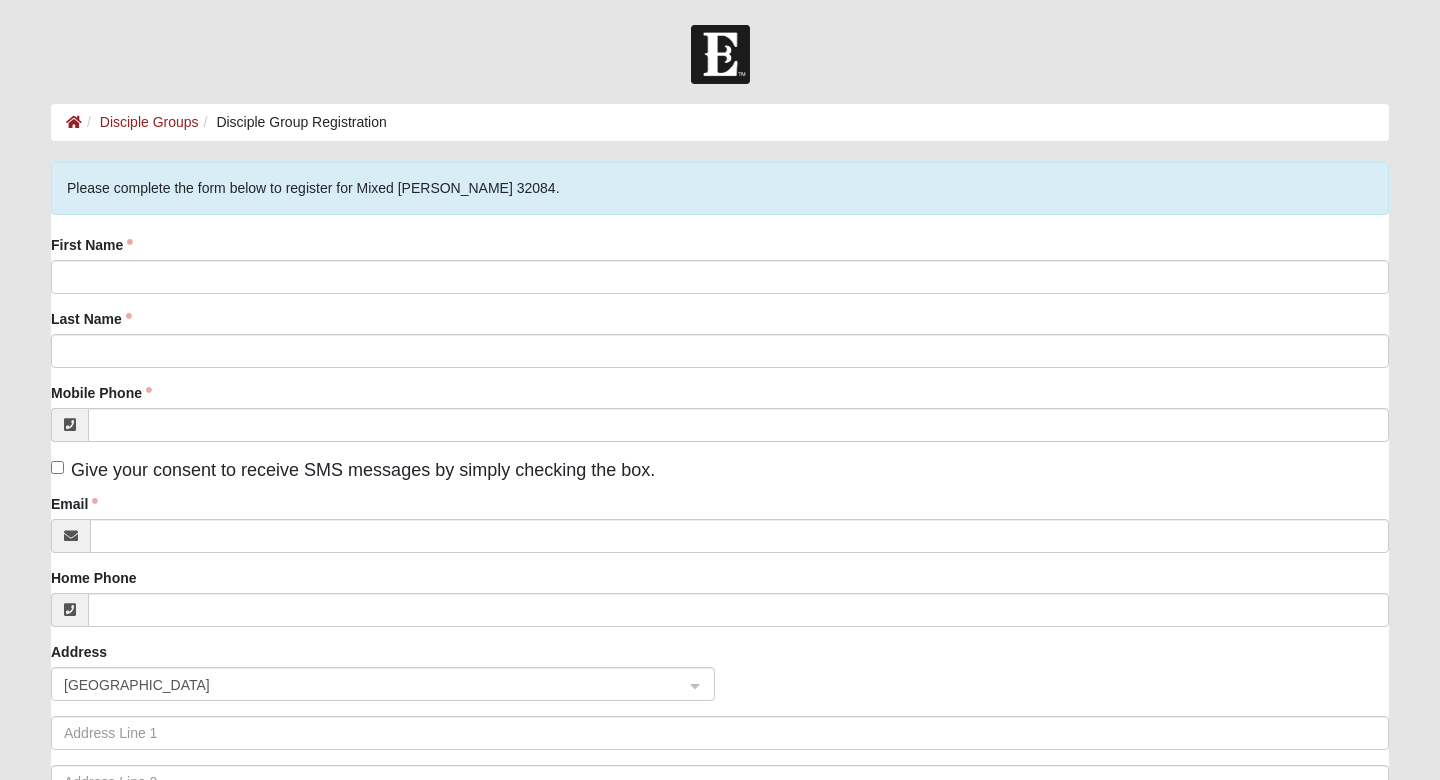 scroll, scrollTop: 0, scrollLeft: 0, axis: both 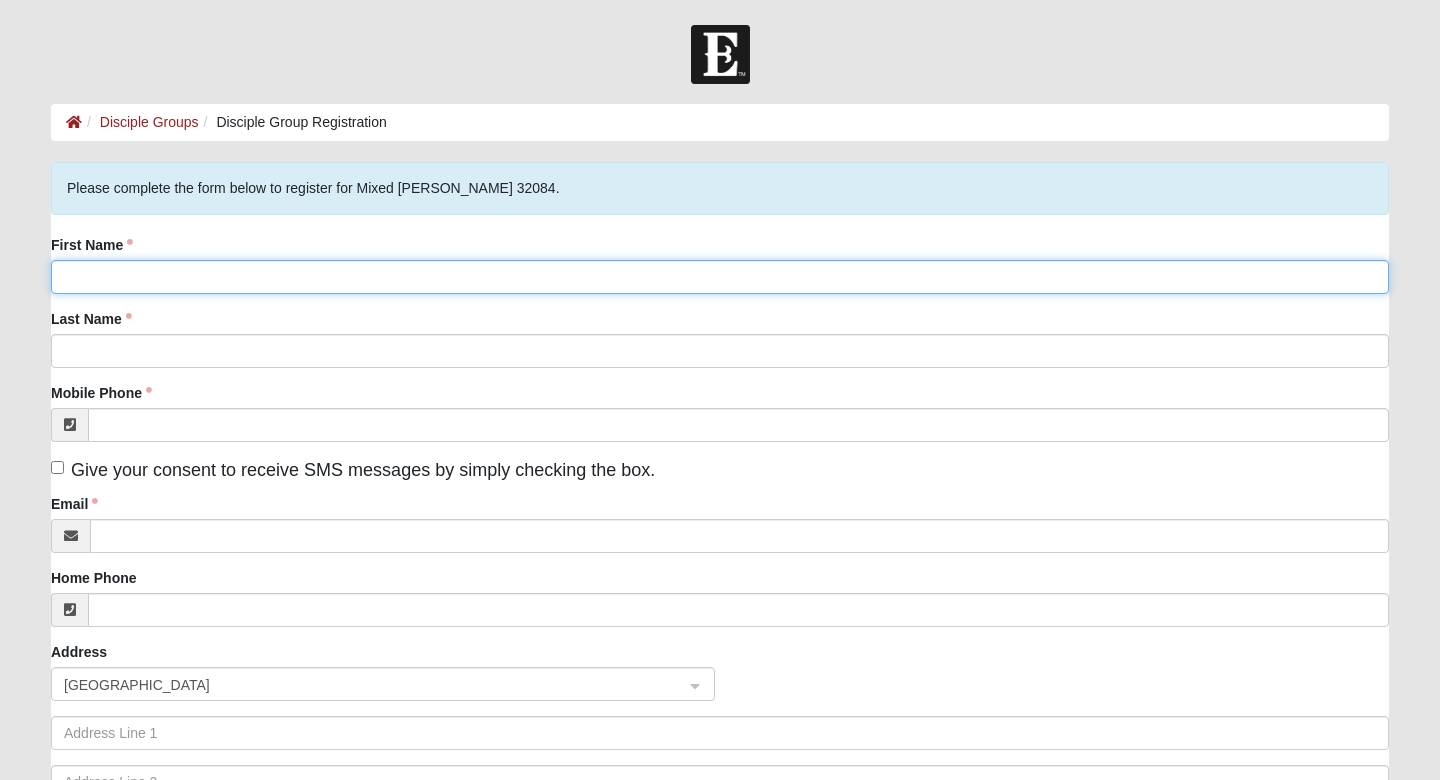 type on "H" 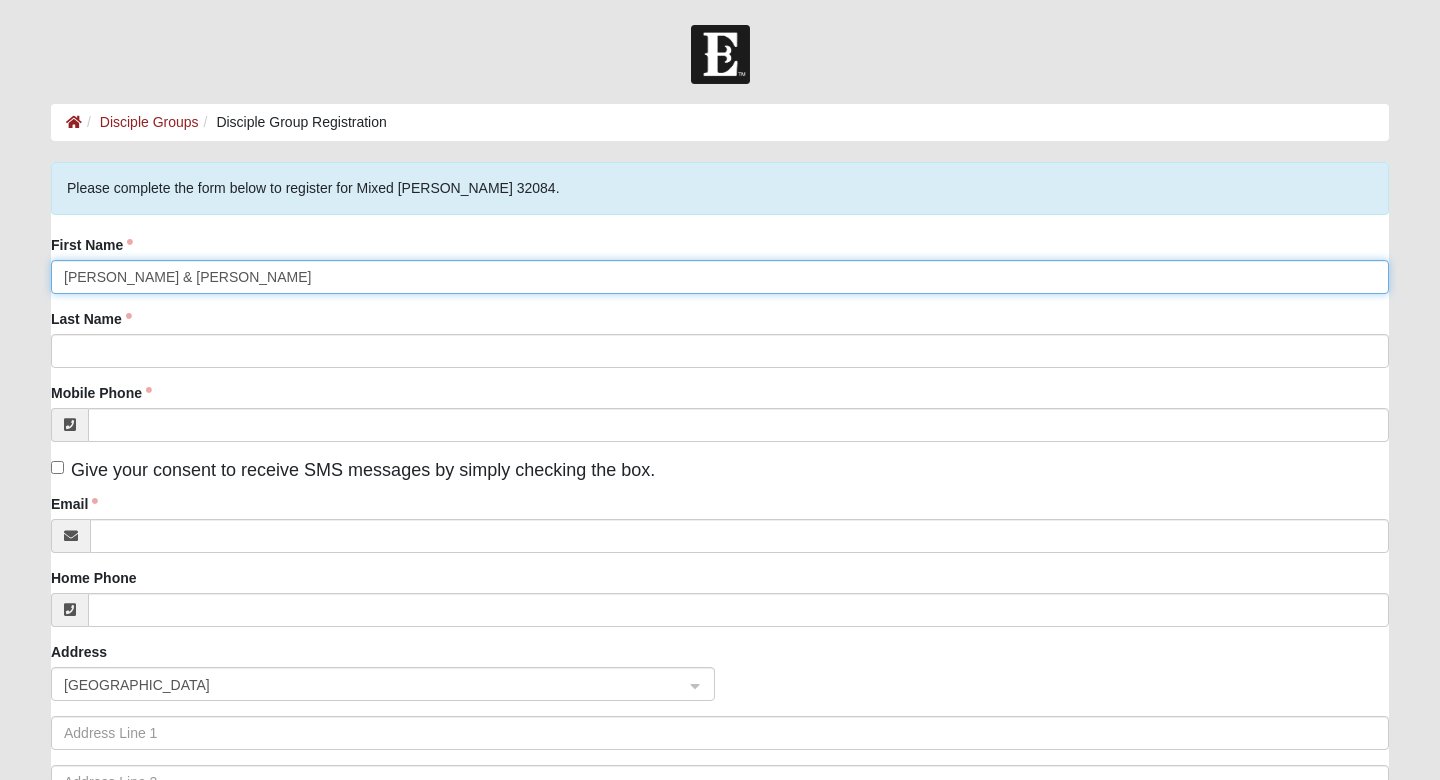 type on "Josiah & Natalie" 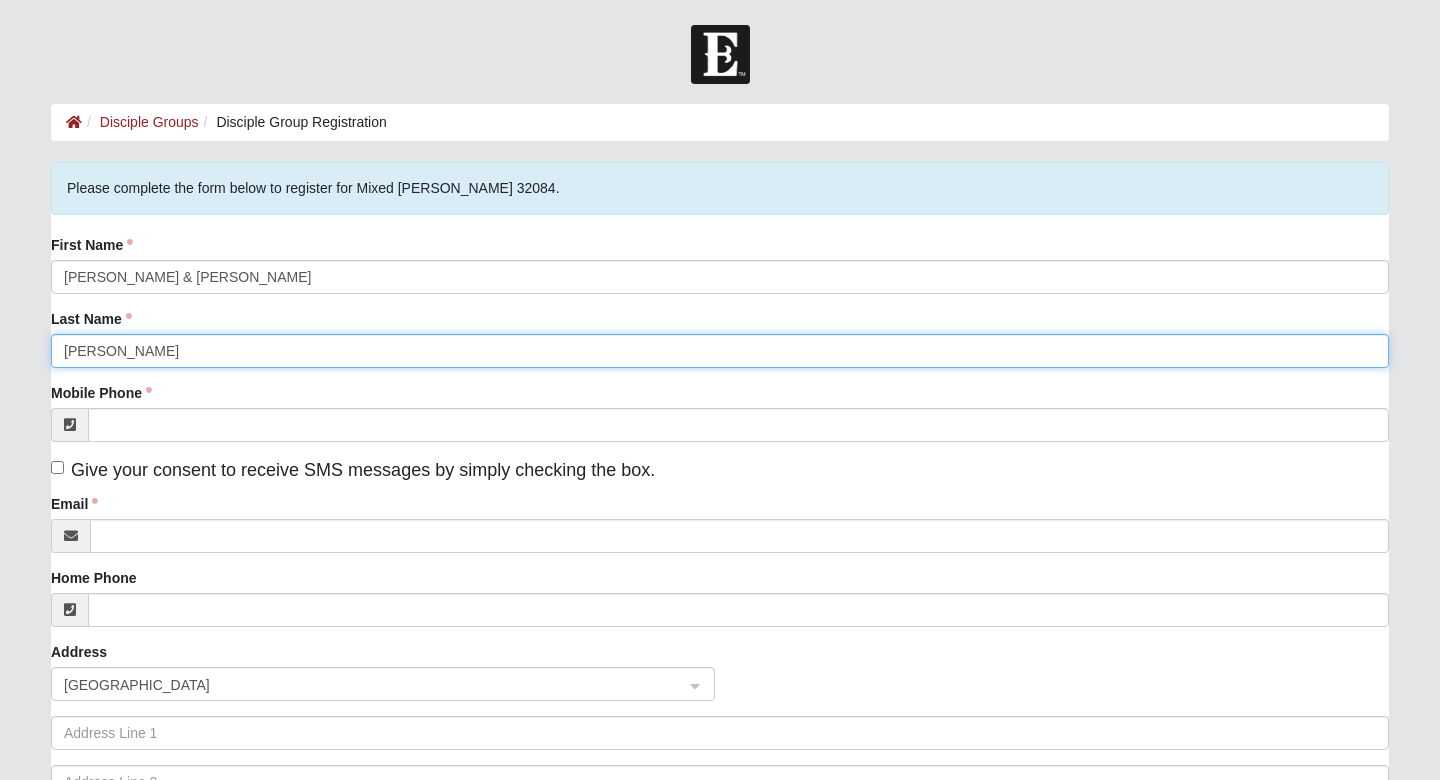 type on "Swenson" 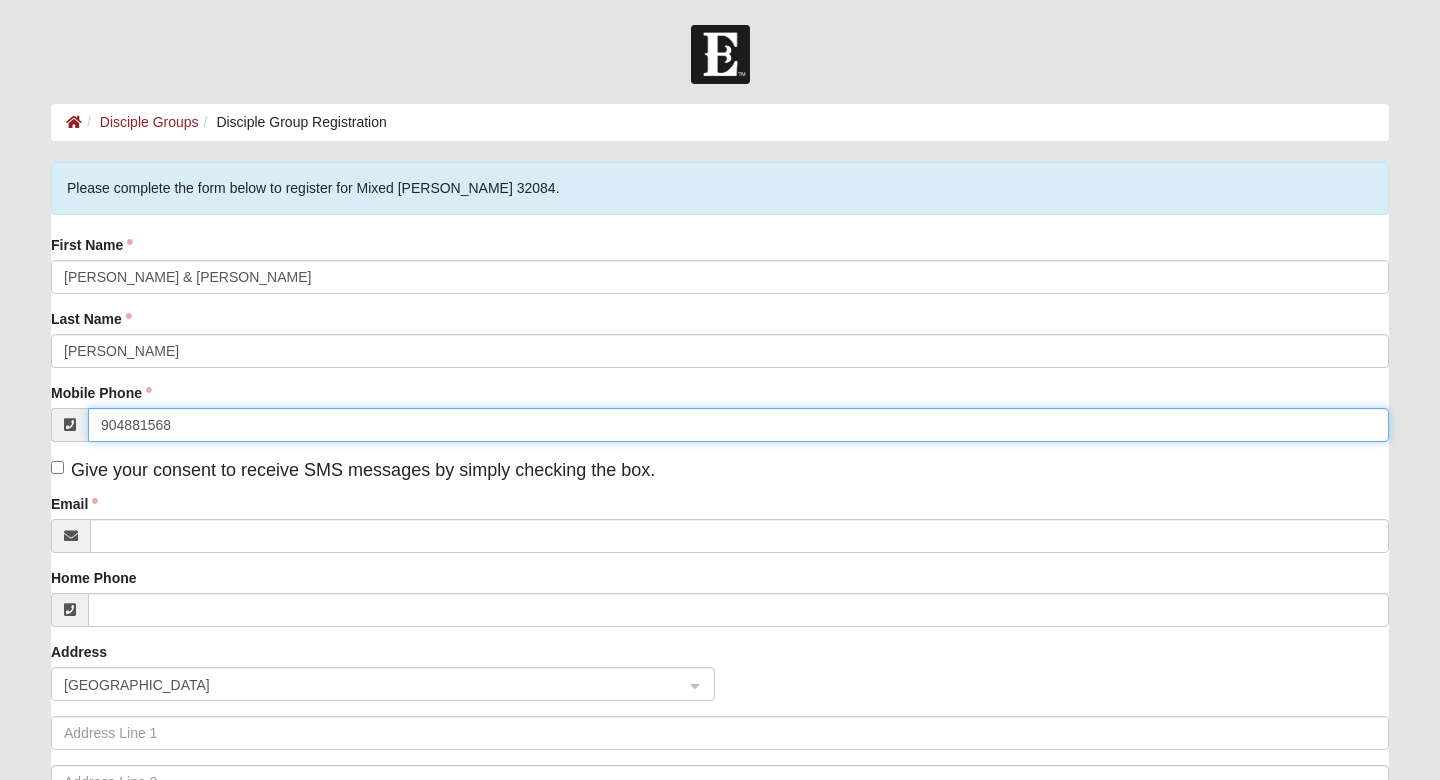 type on "(904) 881-5689" 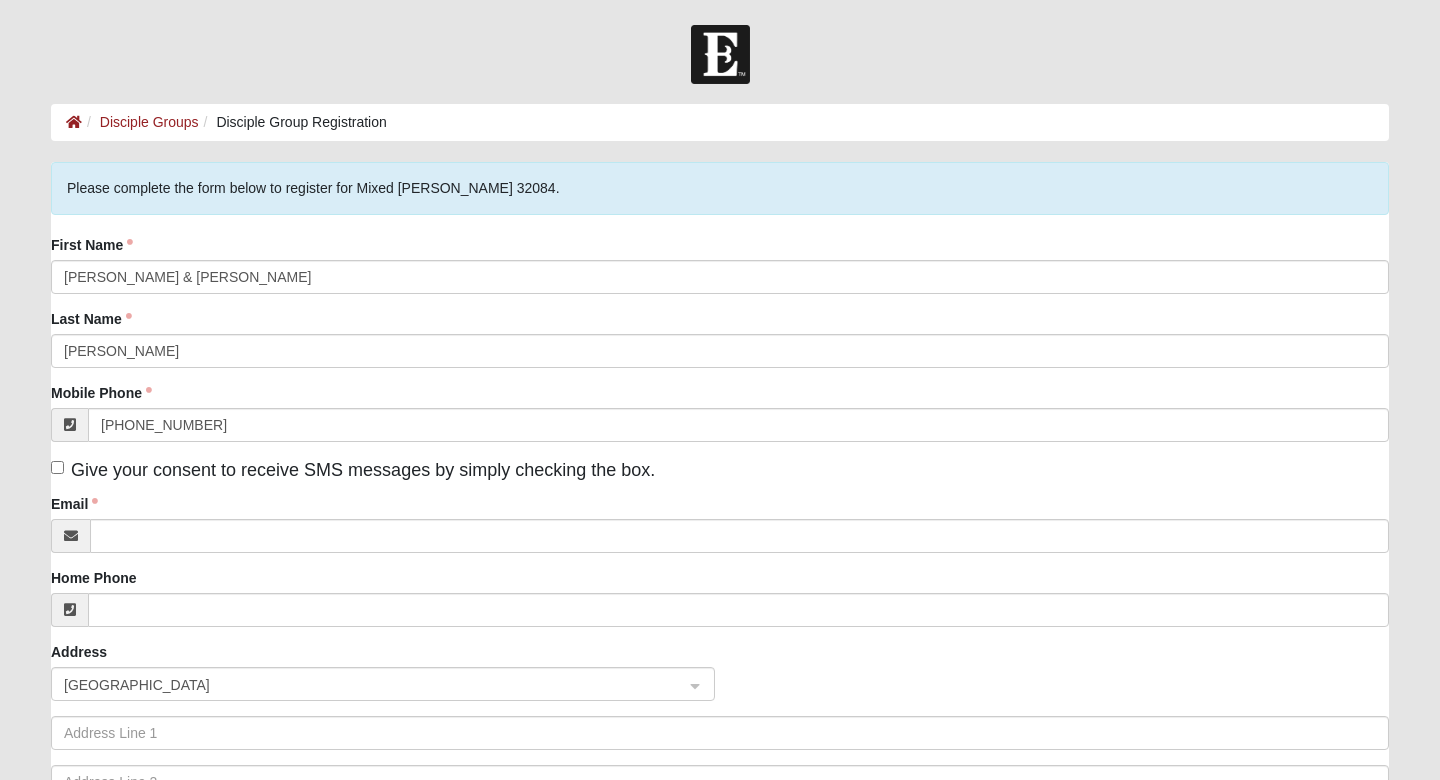 click on "Give your consent to receive SMS messages by simply checking the box." at bounding box center [353, 470] 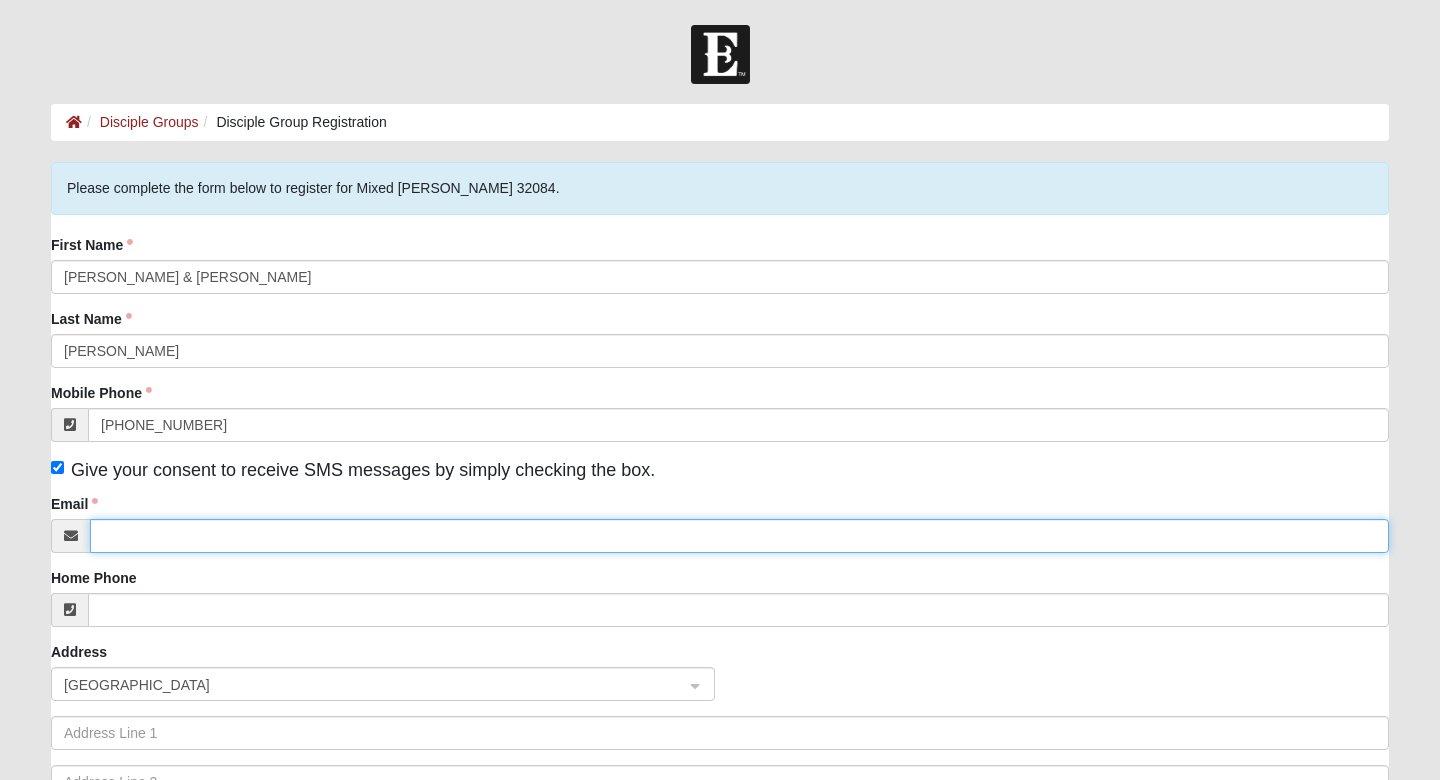 click on "Email" at bounding box center [739, 536] 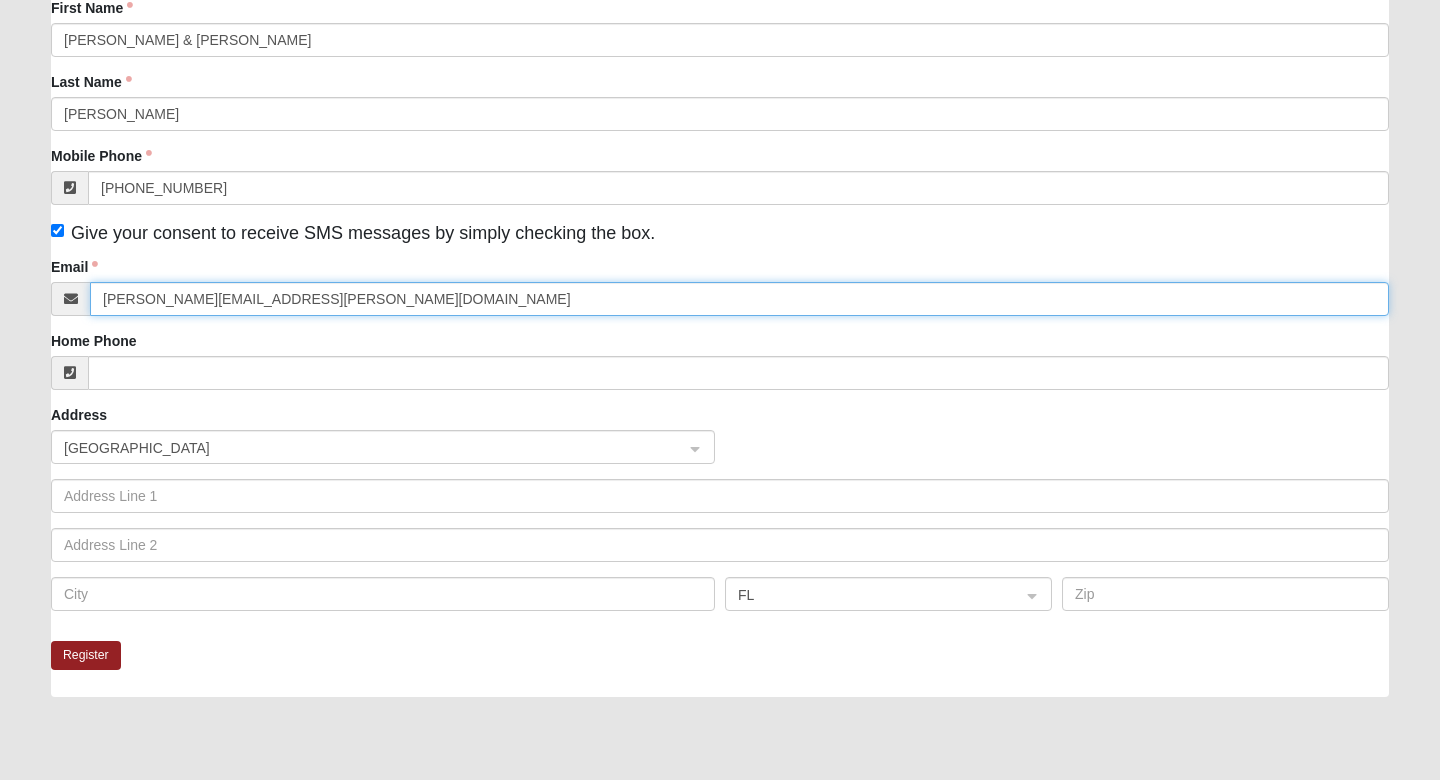 scroll, scrollTop: 261, scrollLeft: 0, axis: vertical 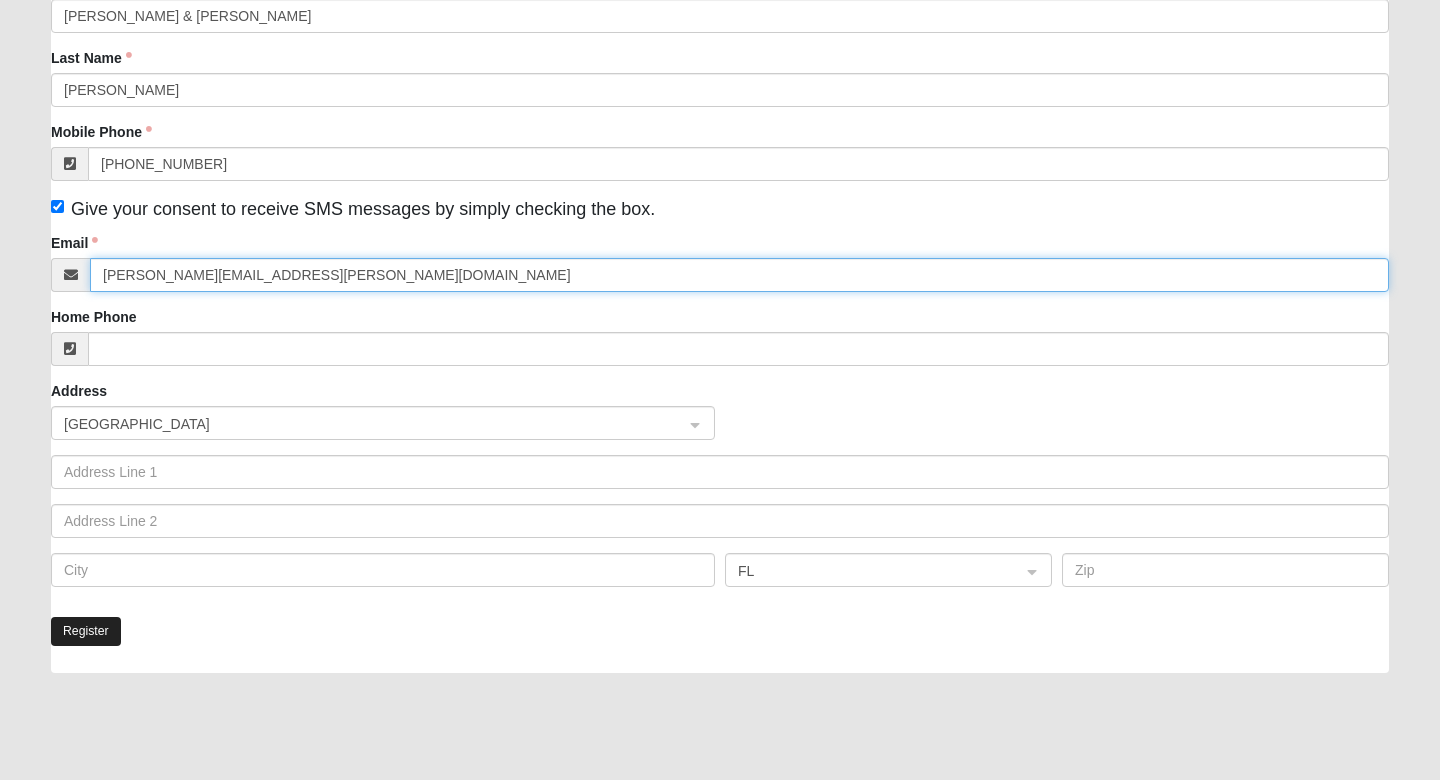 type on "josiah.swenson@reliant.org" 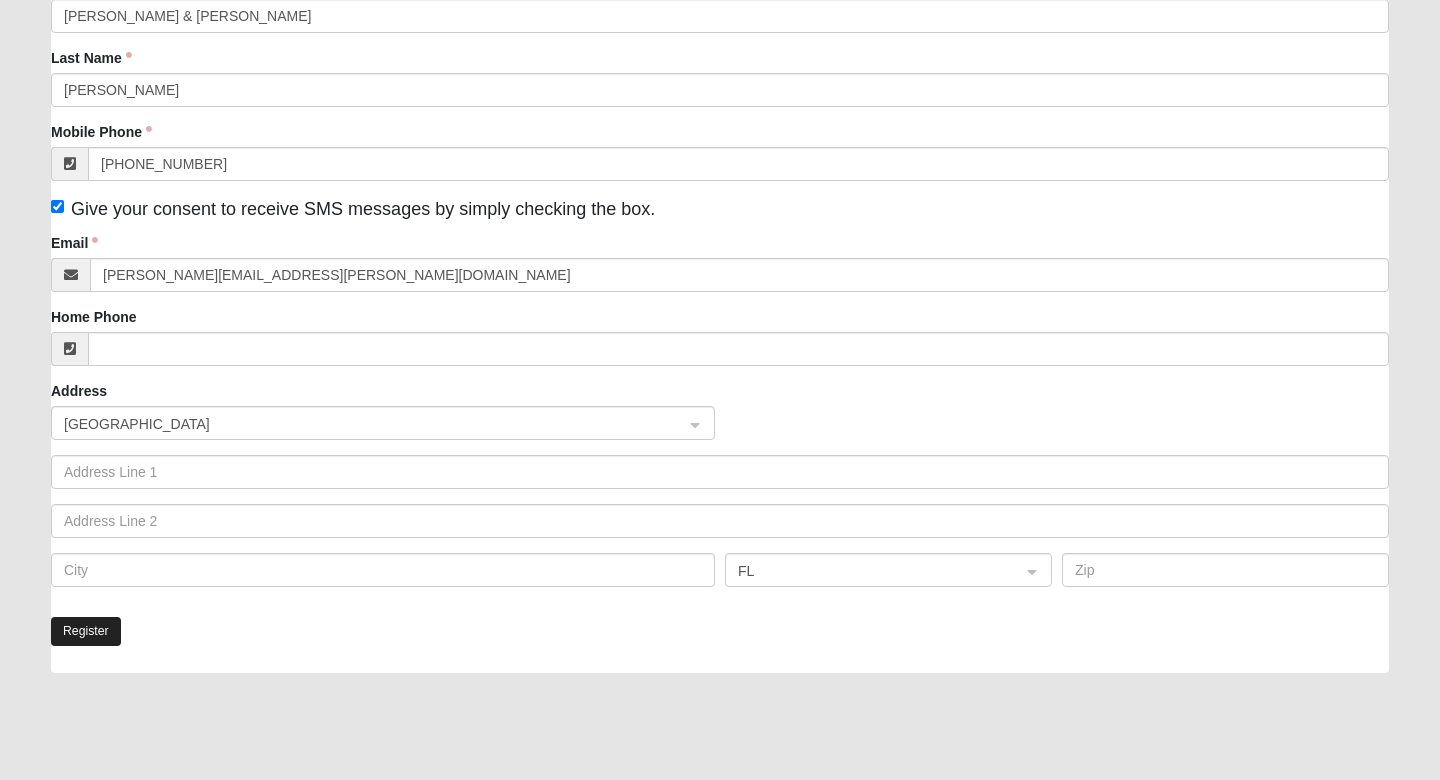 click on "Register" 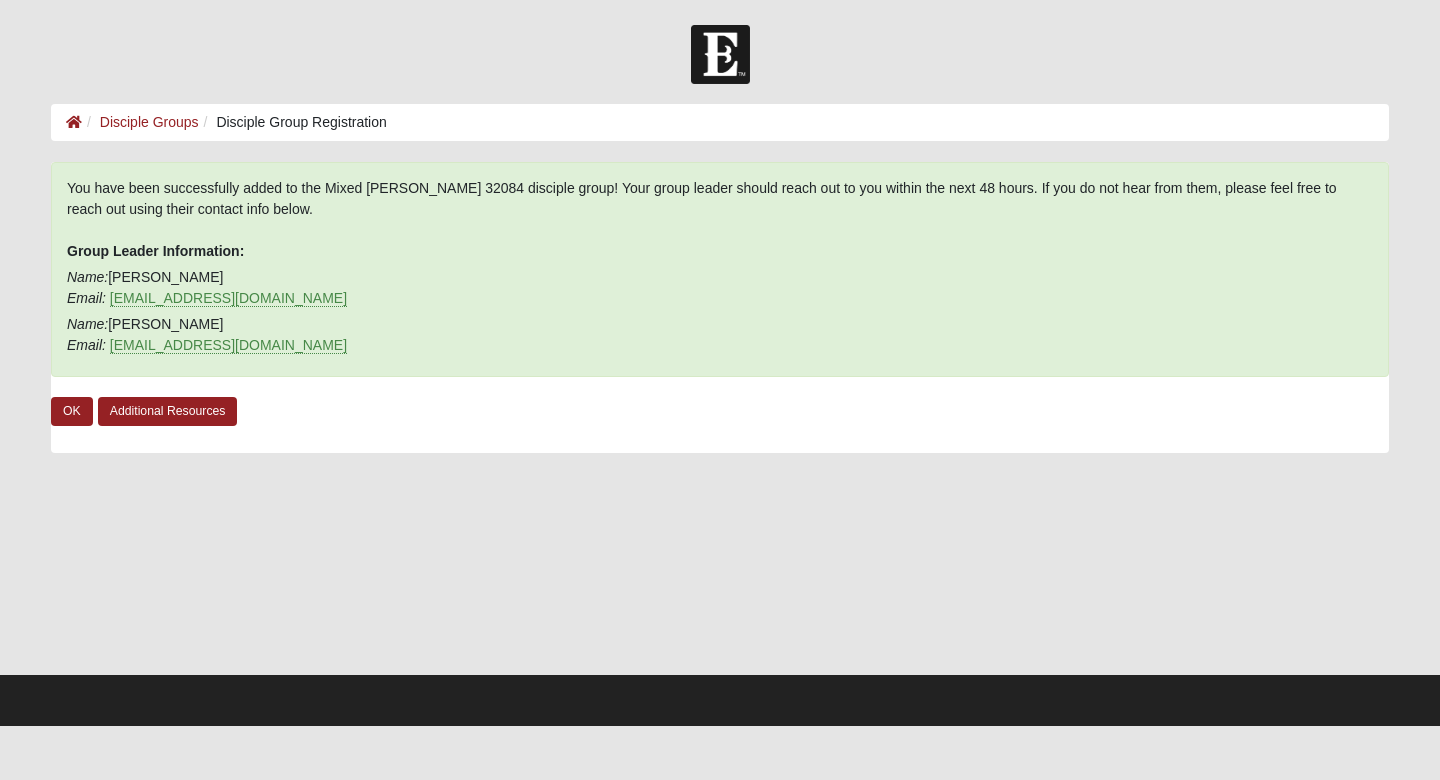 scroll, scrollTop: 0, scrollLeft: 0, axis: both 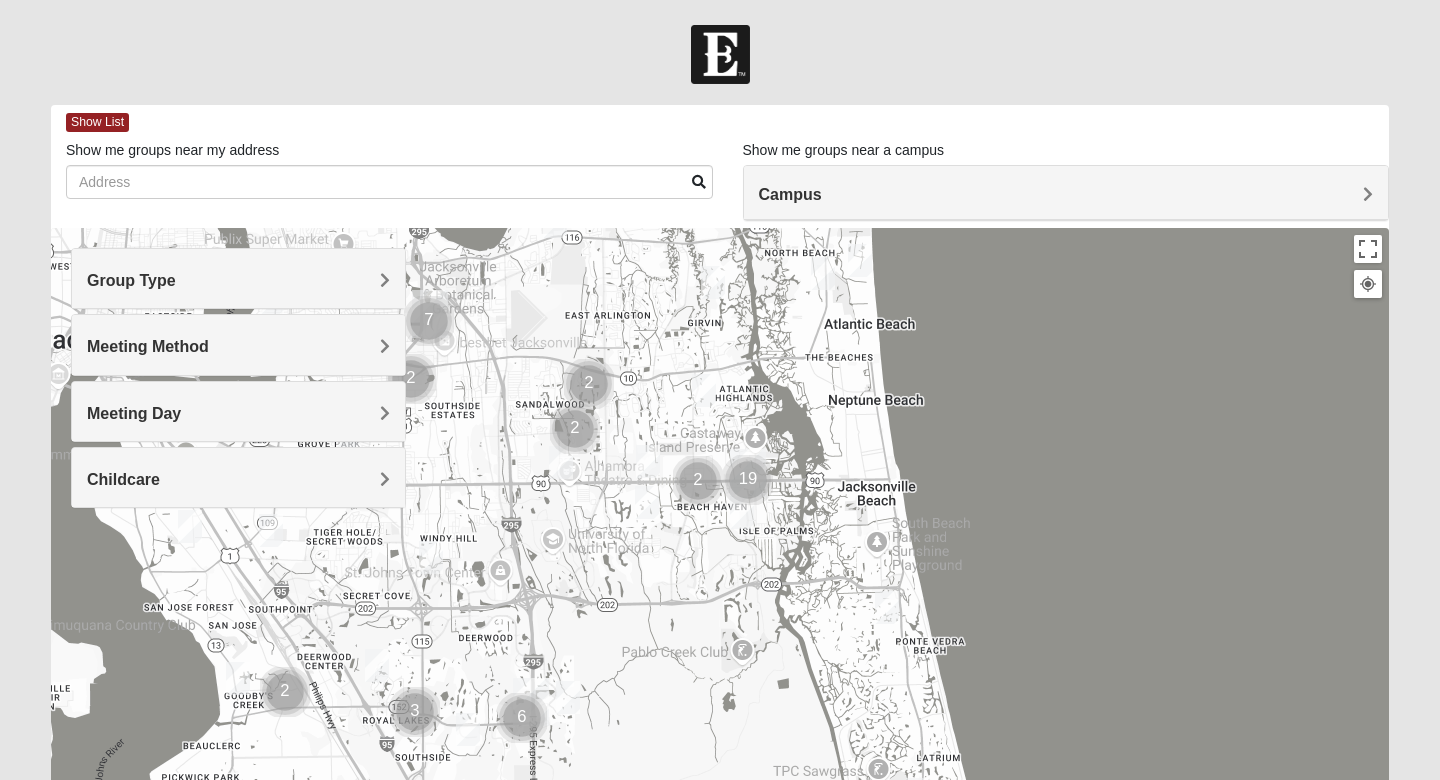 drag, startPoint x: 766, startPoint y: 566, endPoint x: 785, endPoint y: 370, distance: 196.91876 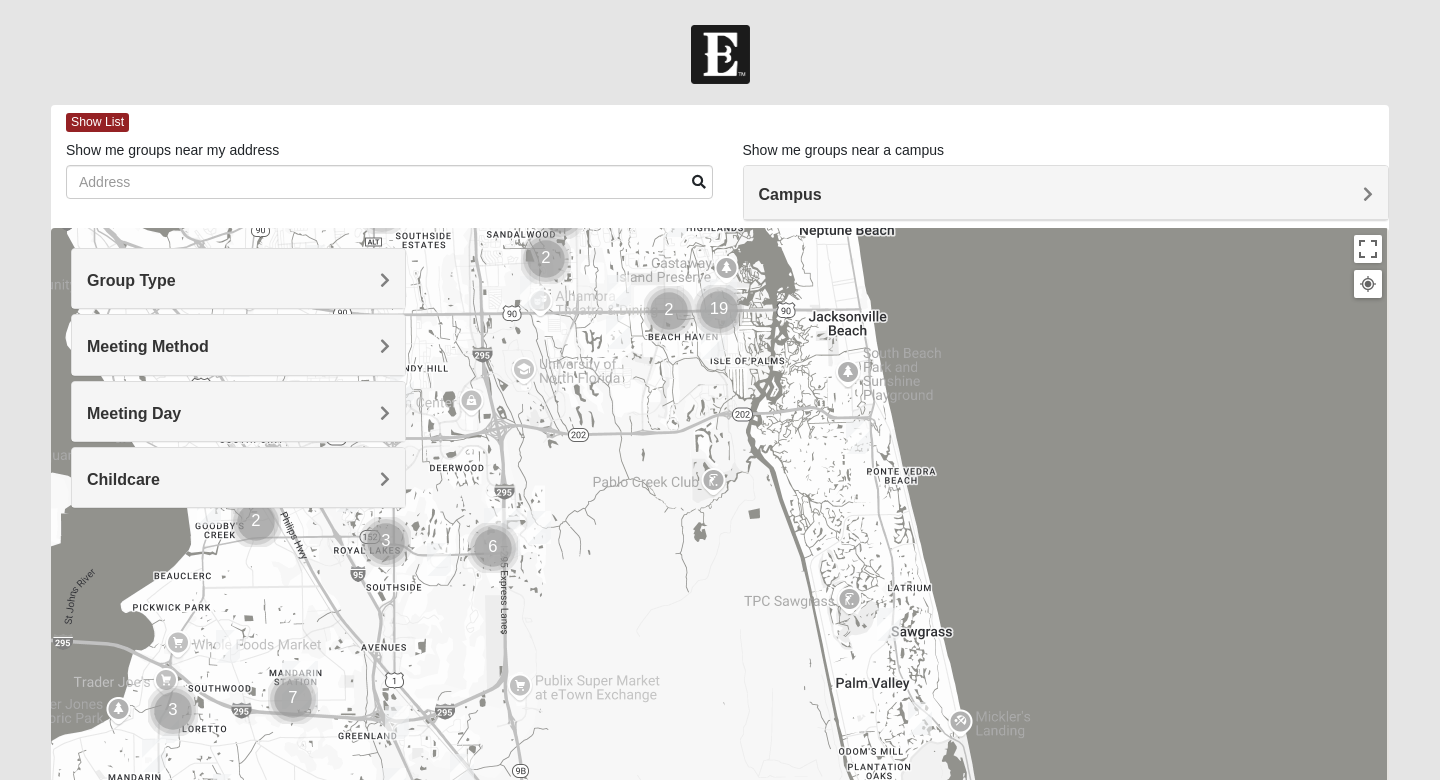 drag, startPoint x: 789, startPoint y: 526, endPoint x: 762, endPoint y: 382, distance: 146.50938 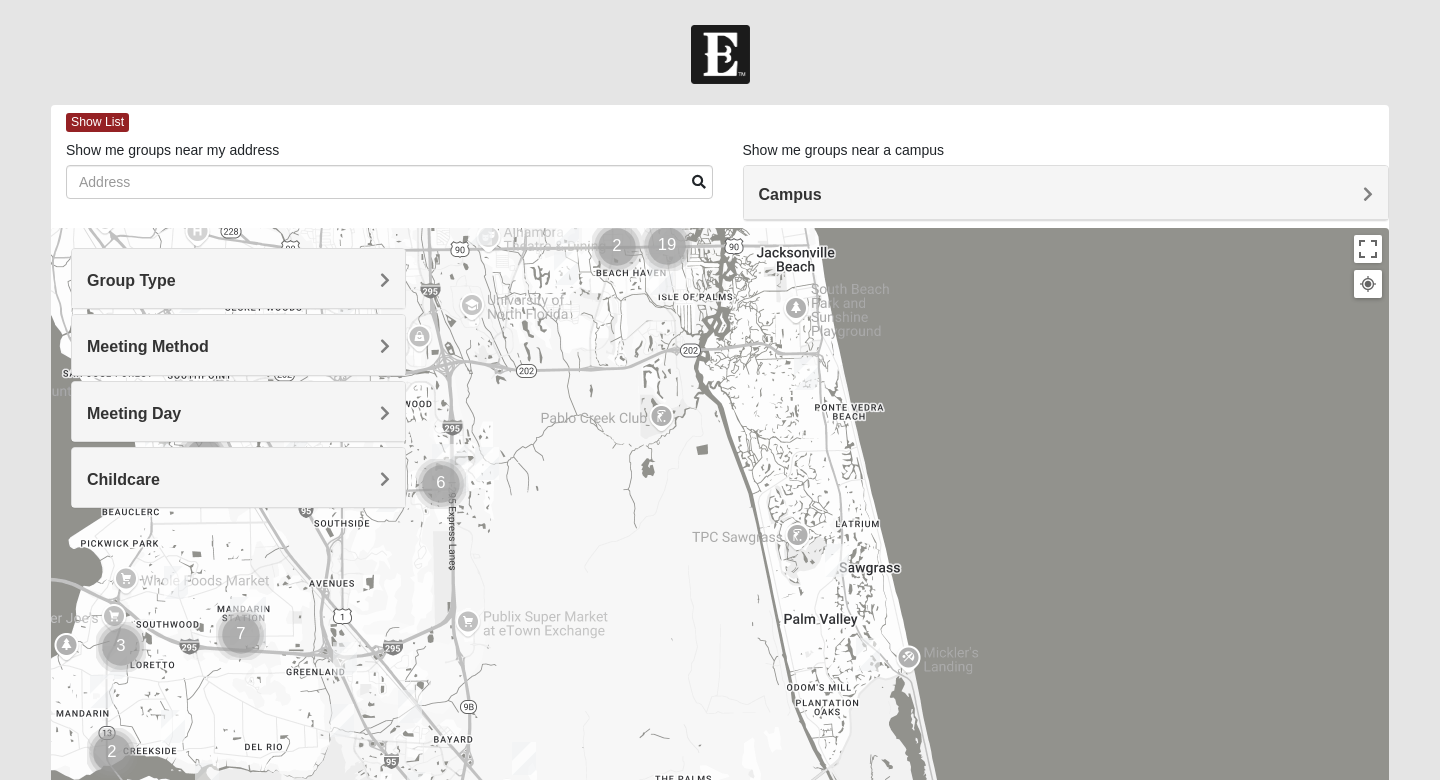 drag, startPoint x: 756, startPoint y: 528, endPoint x: 735, endPoint y: 625, distance: 99.24717 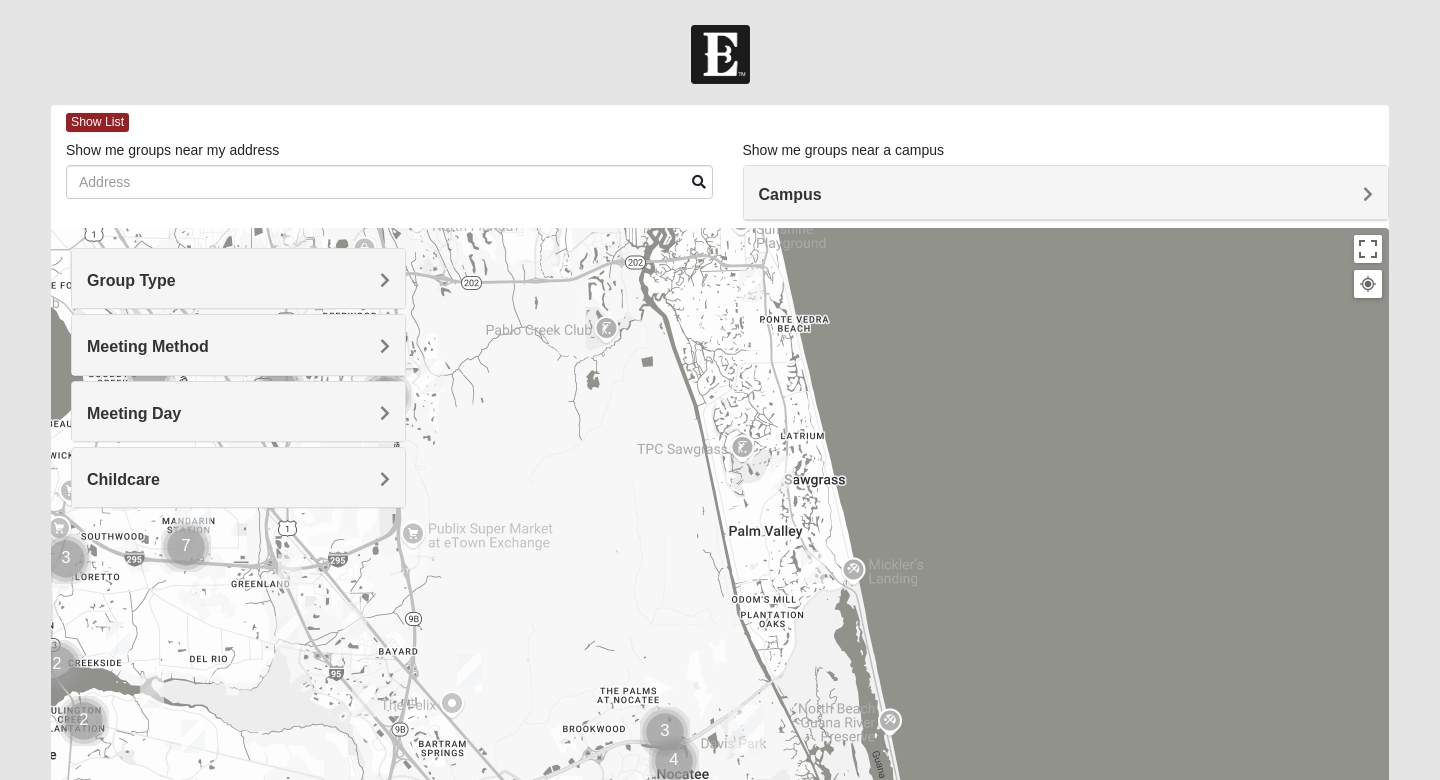 drag, startPoint x: 686, startPoint y: 506, endPoint x: 632, endPoint y: 409, distance: 111.01801 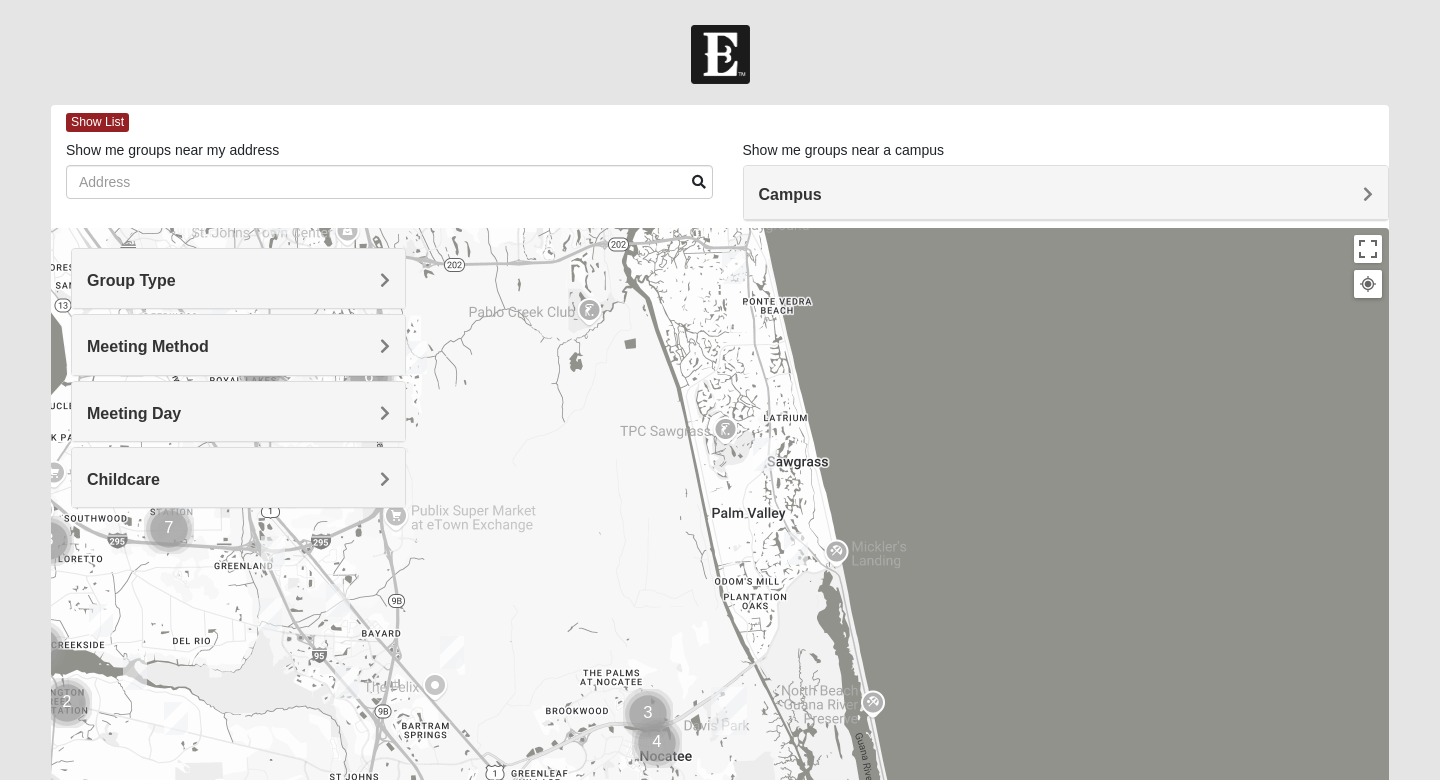 click on "Group Type" at bounding box center [238, 278] 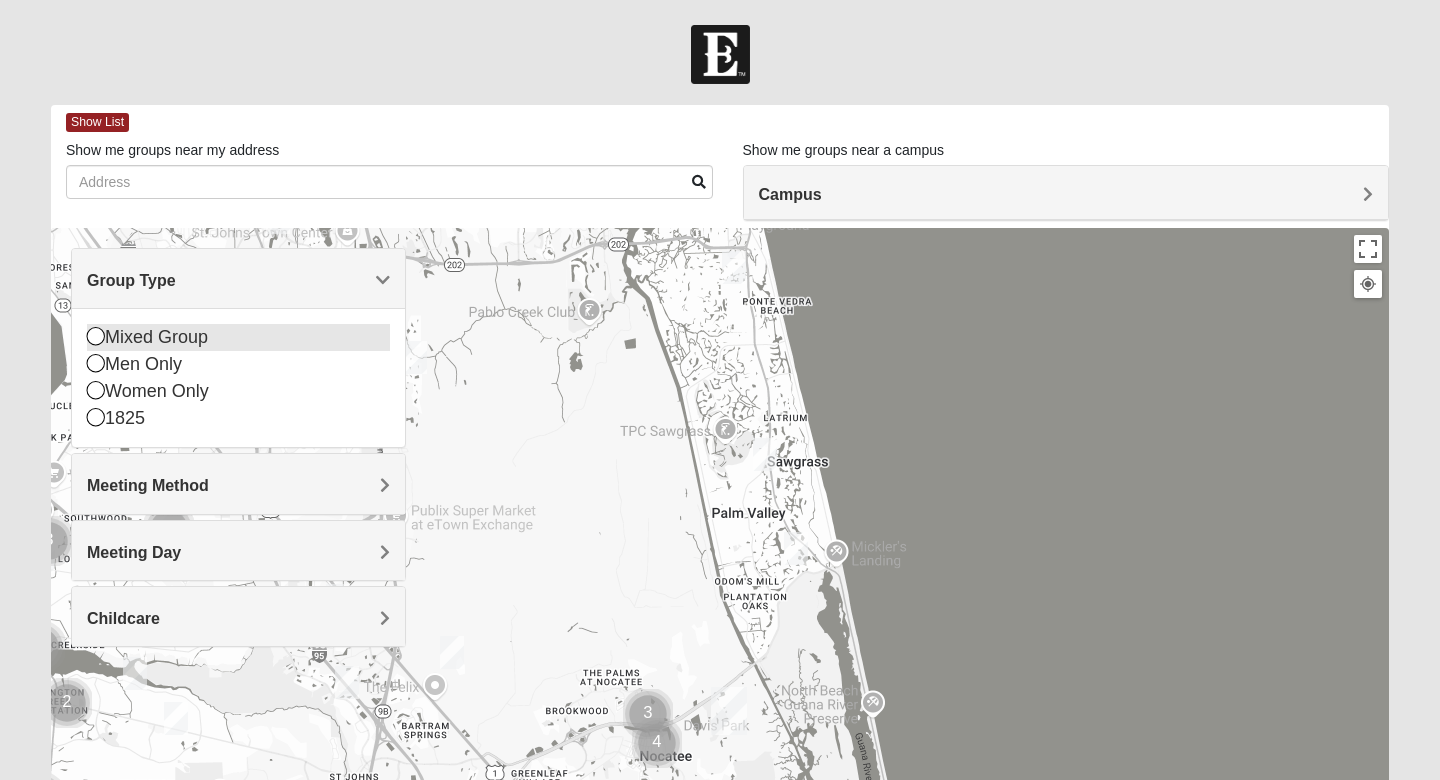 click at bounding box center (96, 336) 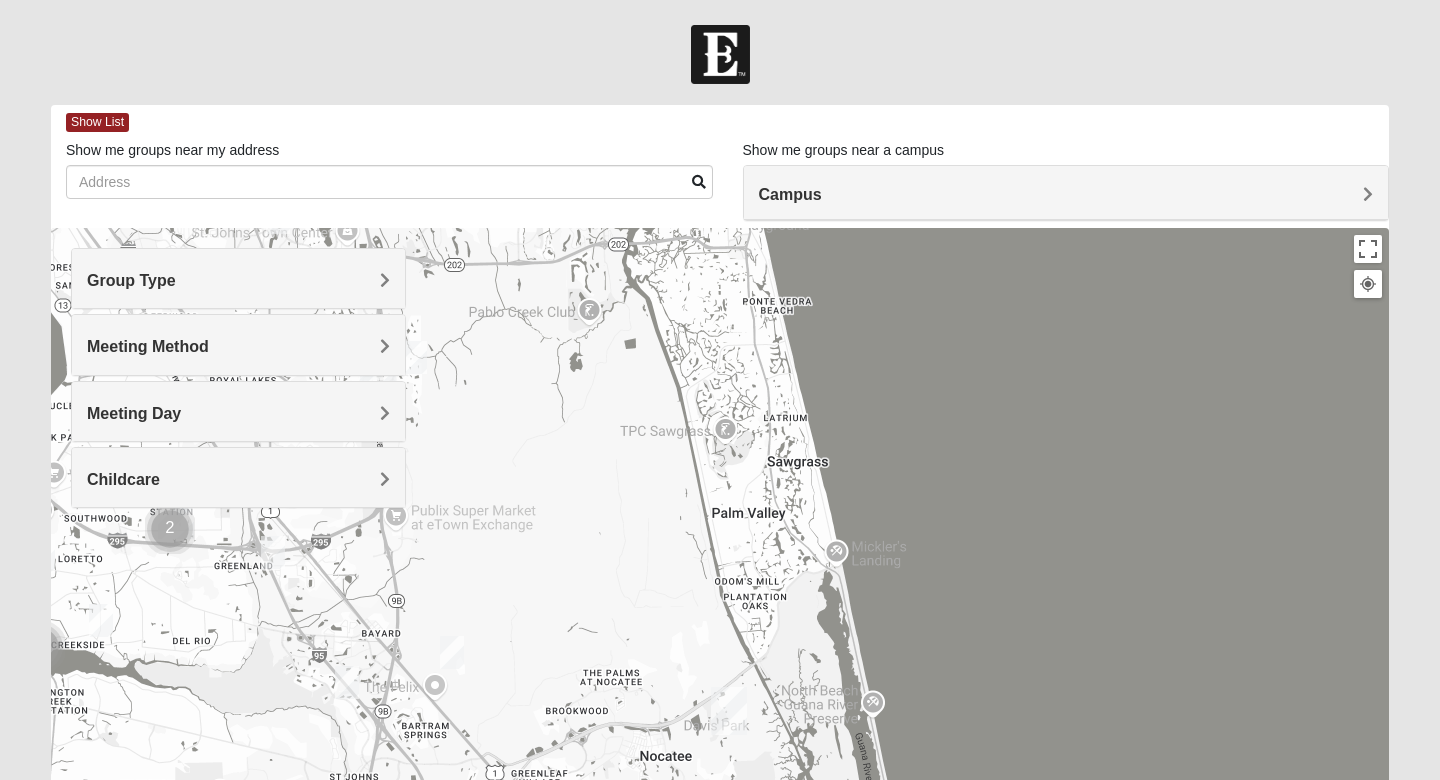 click on "Meeting Method" at bounding box center [238, 346] 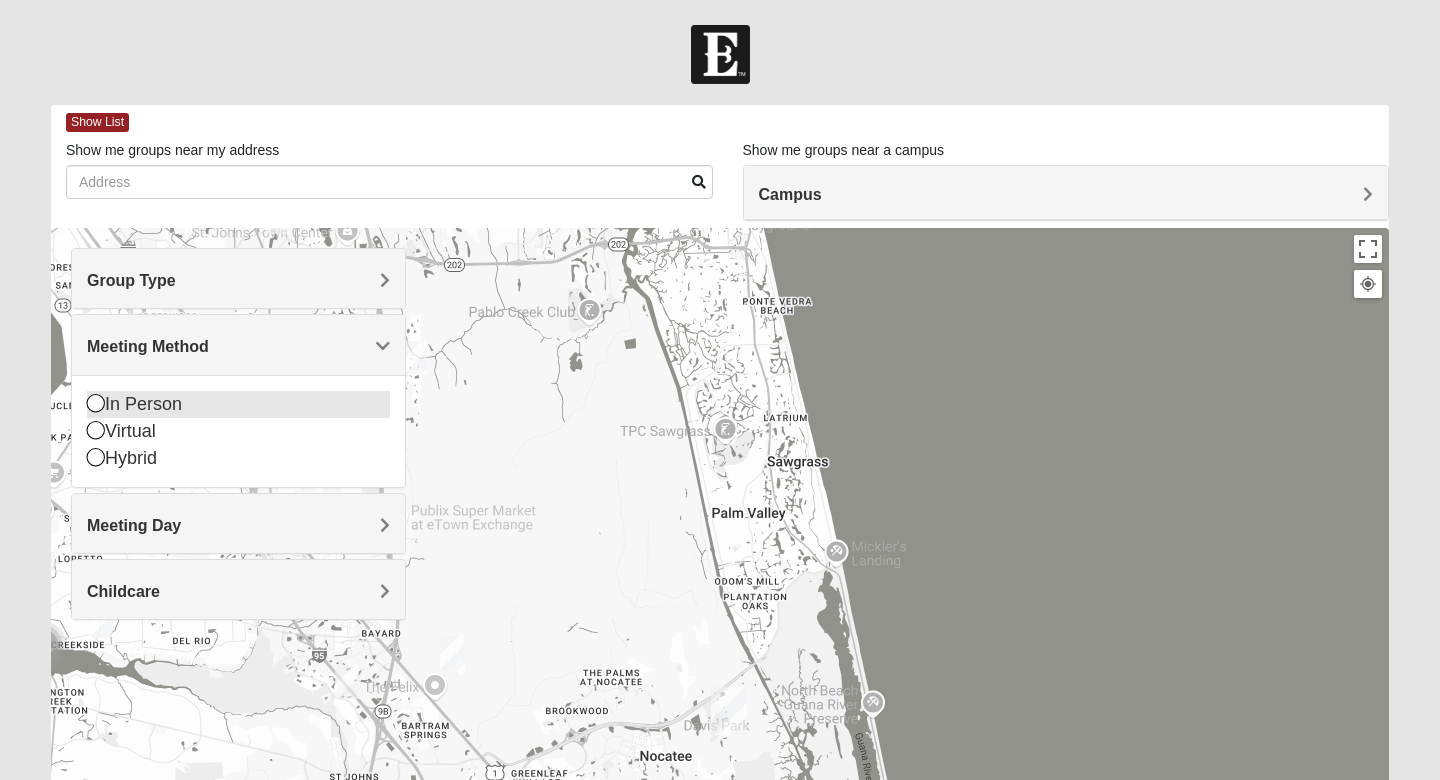 click at bounding box center [96, 403] 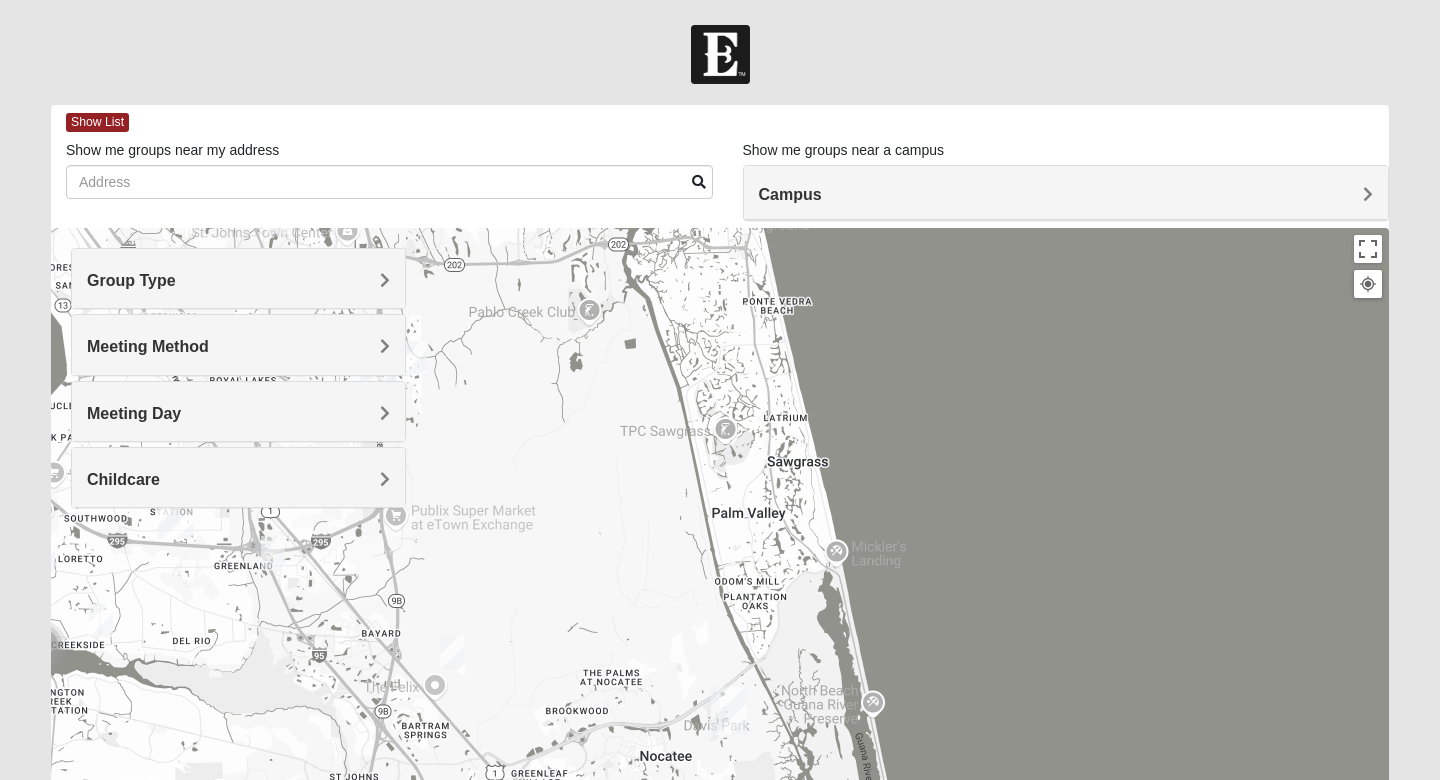 click on "Meeting Day" at bounding box center [238, 411] 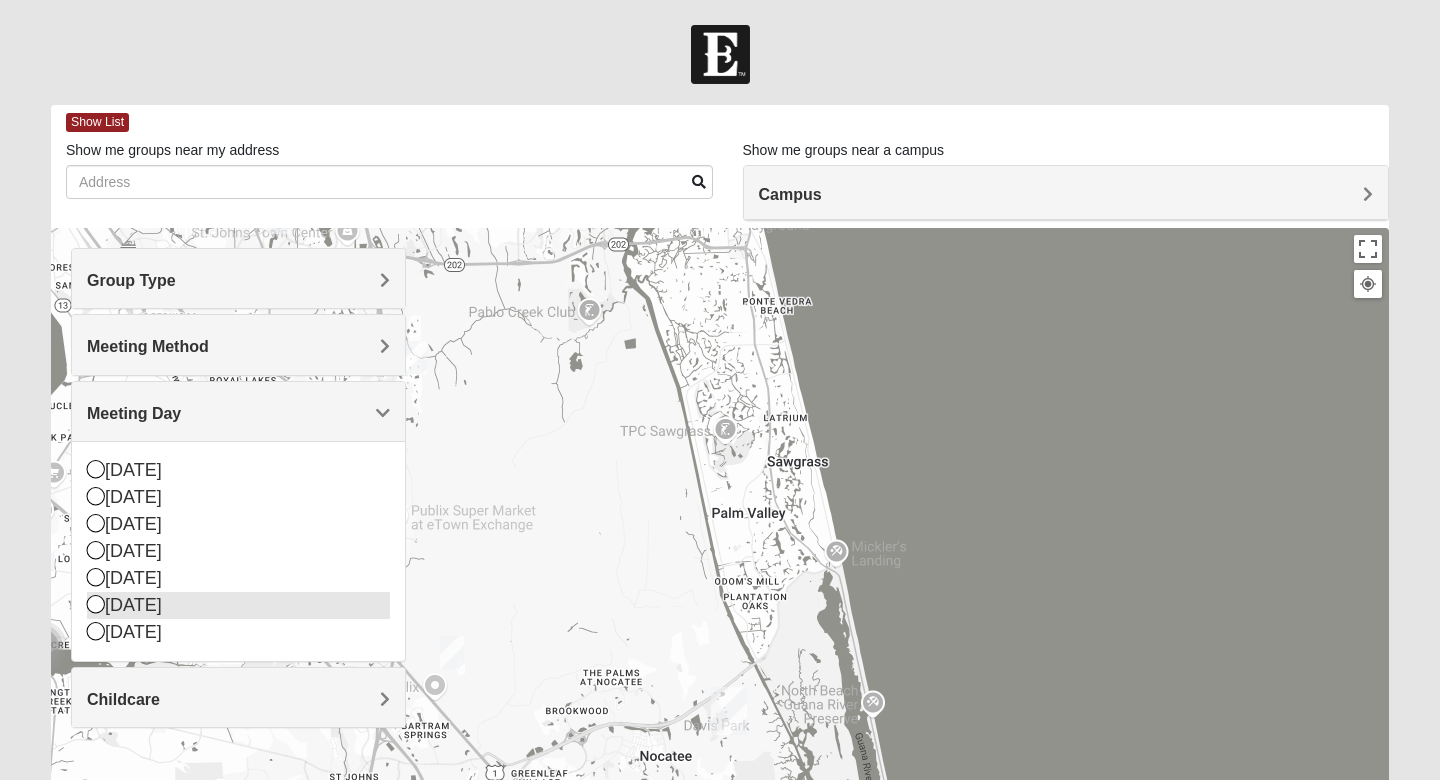 click at bounding box center [96, 604] 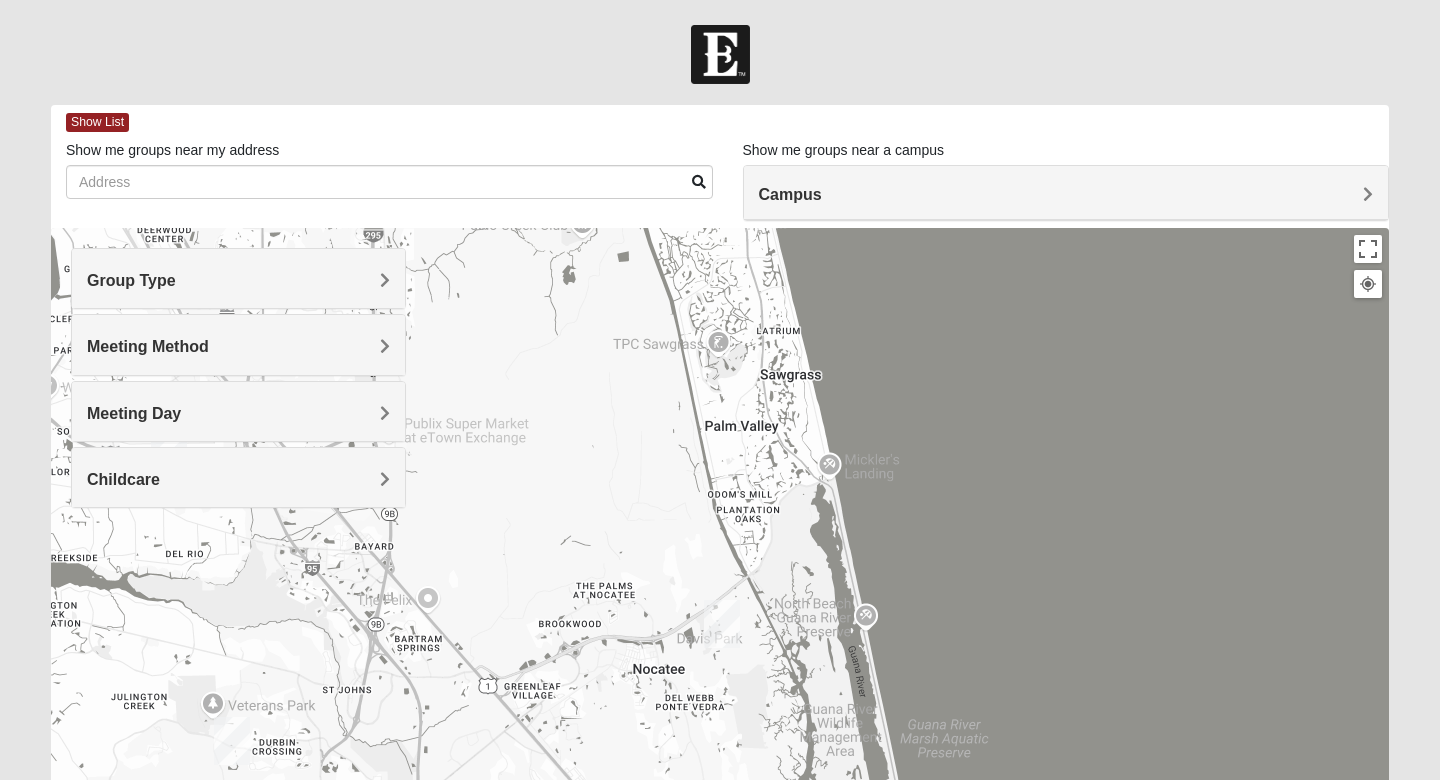 drag, startPoint x: 731, startPoint y: 498, endPoint x: 729, endPoint y: 281, distance: 217.00922 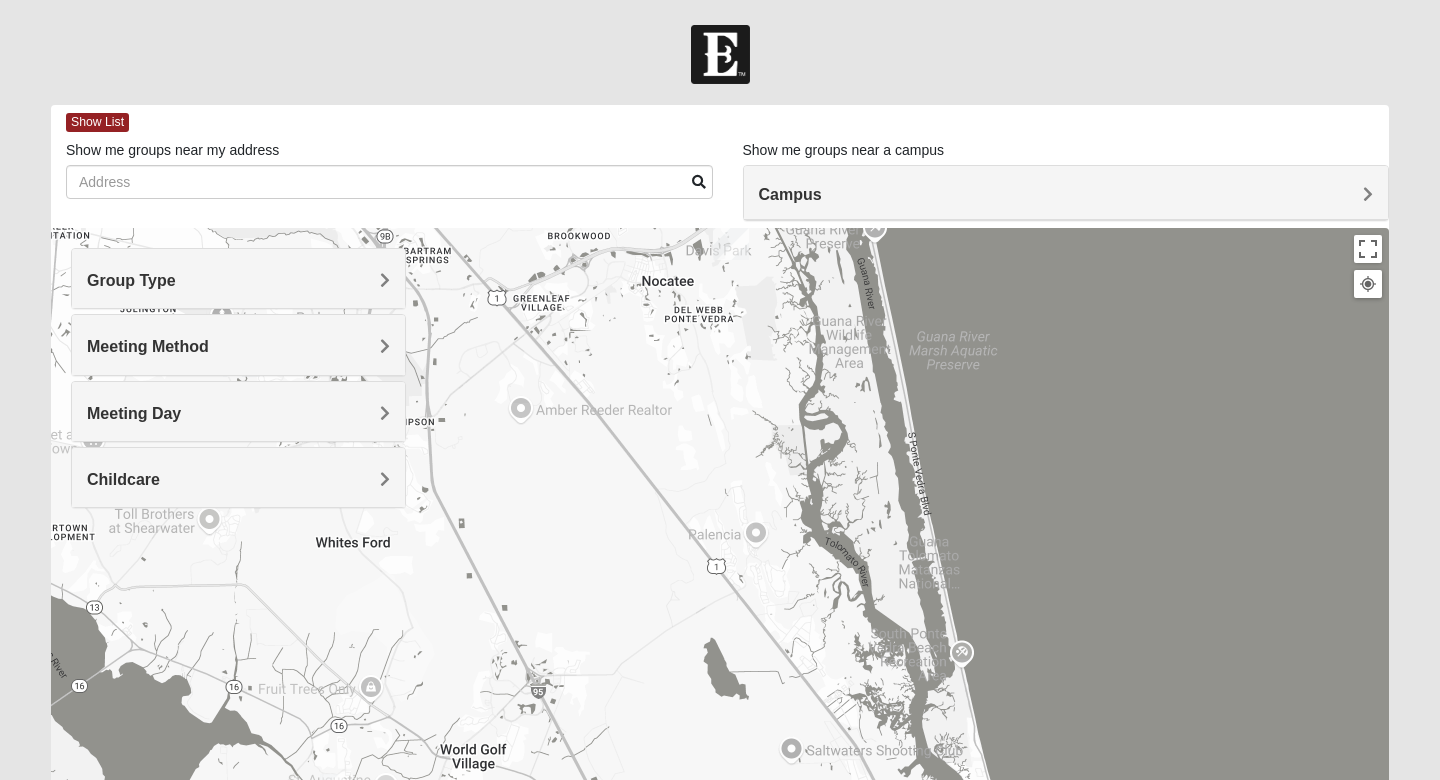 drag, startPoint x: 699, startPoint y: 581, endPoint x: 698, endPoint y: 320, distance: 261.00192 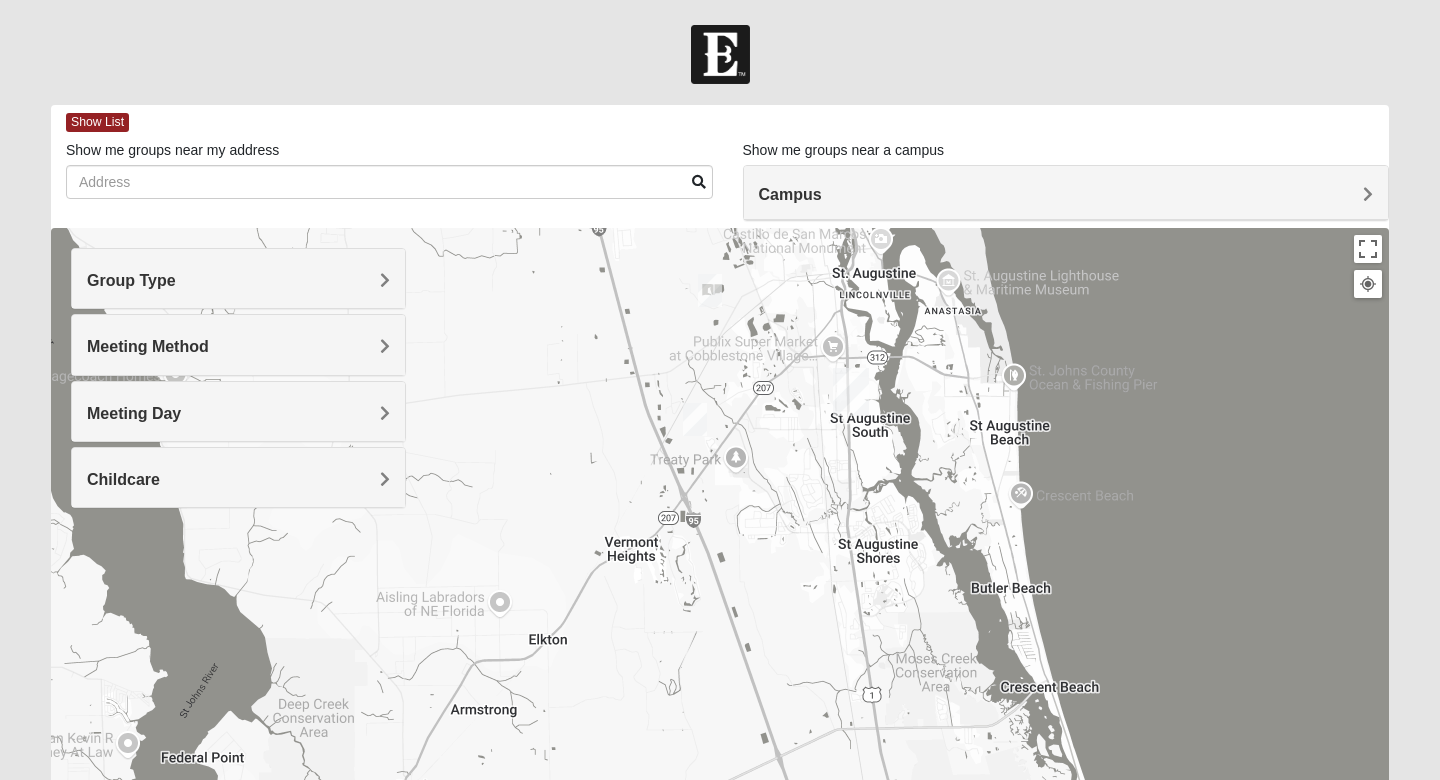 drag, startPoint x: 724, startPoint y: 519, endPoint x: 621, endPoint y: 401, distance: 156.63014 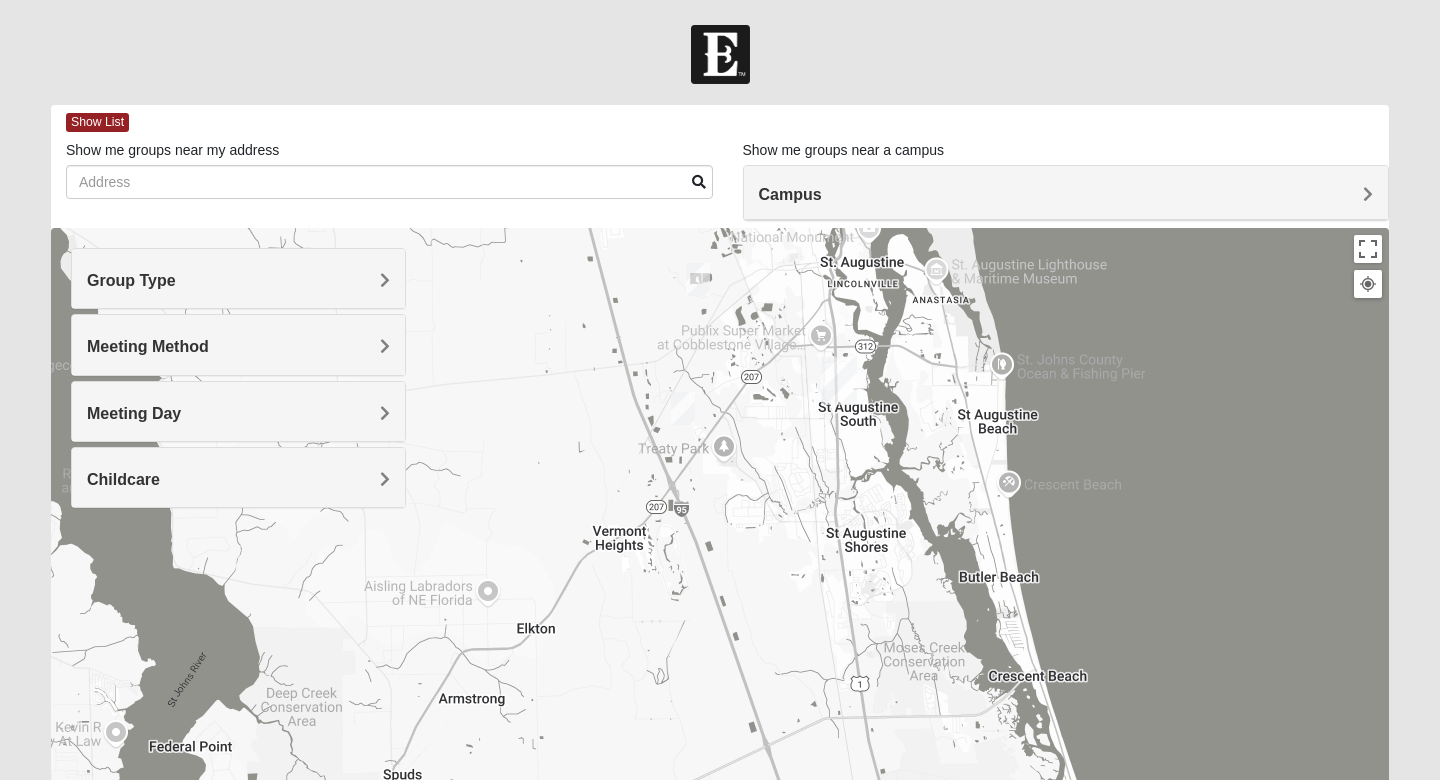 click at bounding box center (683, 408) 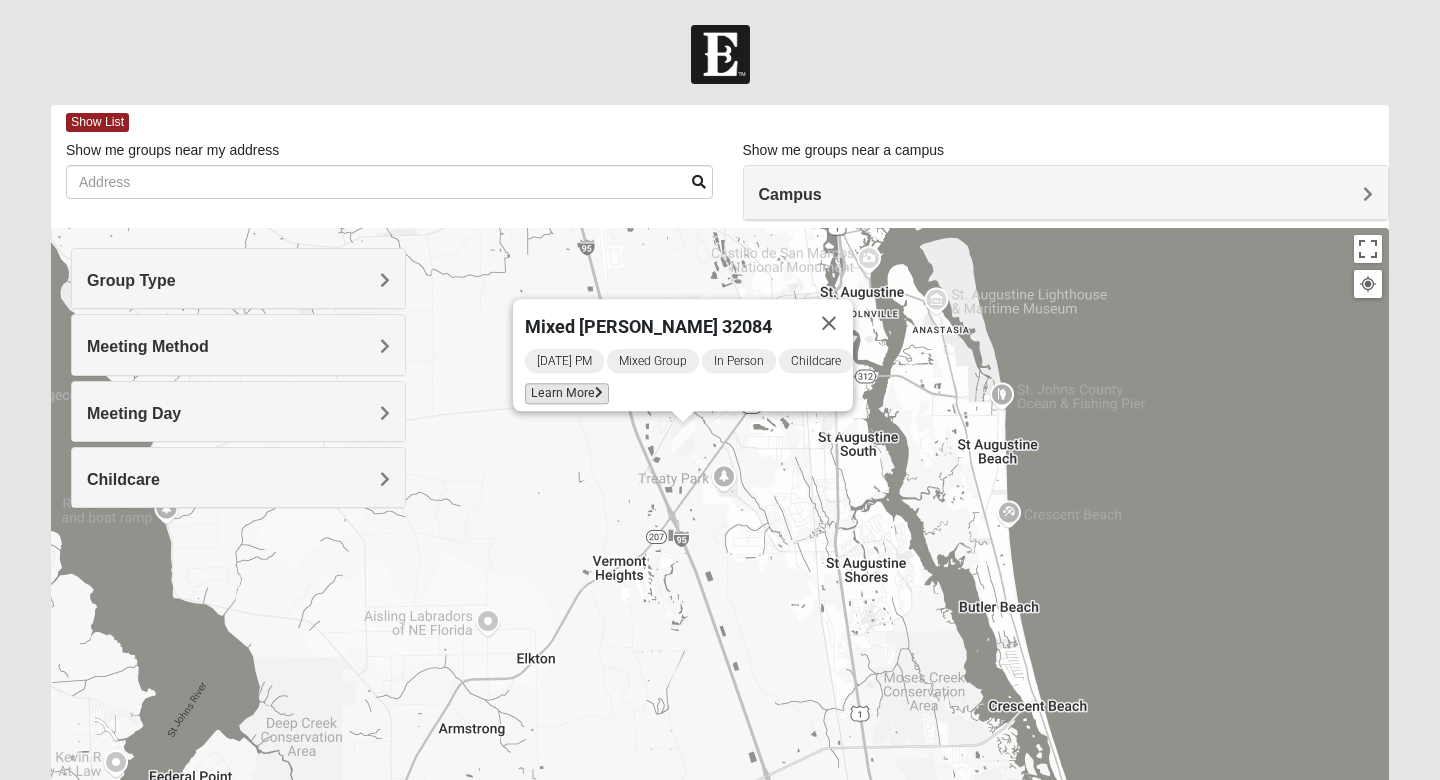 click on "Learn More" at bounding box center [567, 393] 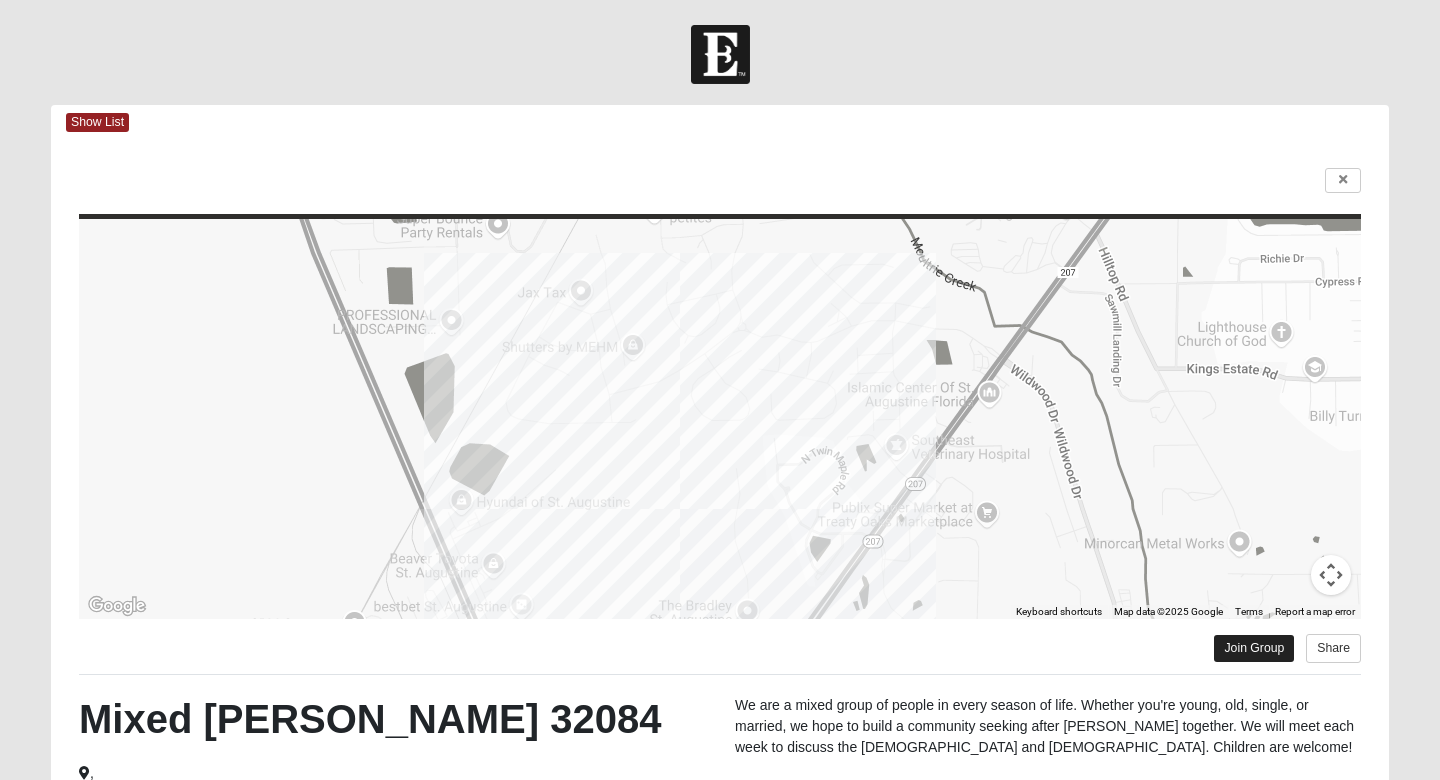 click on "Join Group" at bounding box center (1254, 648) 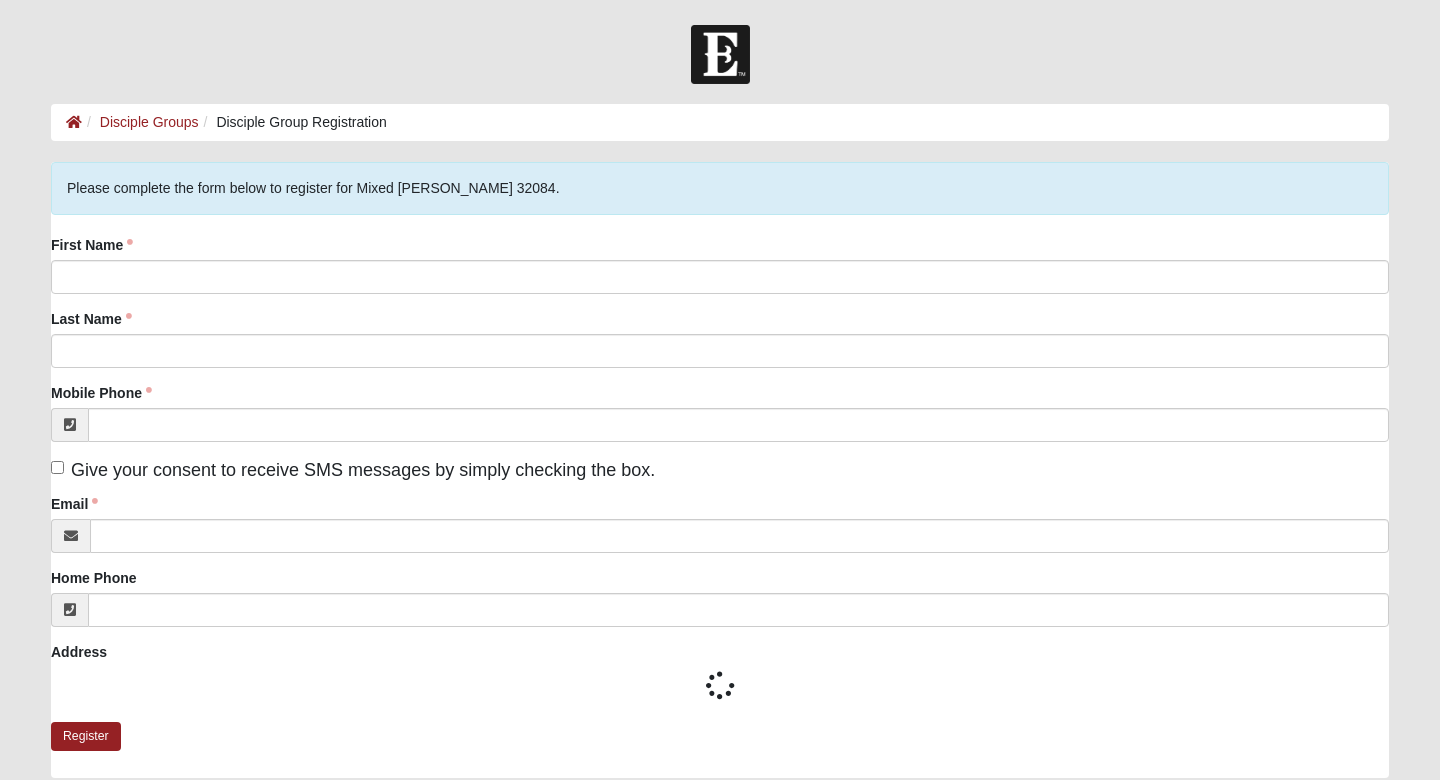 scroll, scrollTop: 0, scrollLeft: 0, axis: both 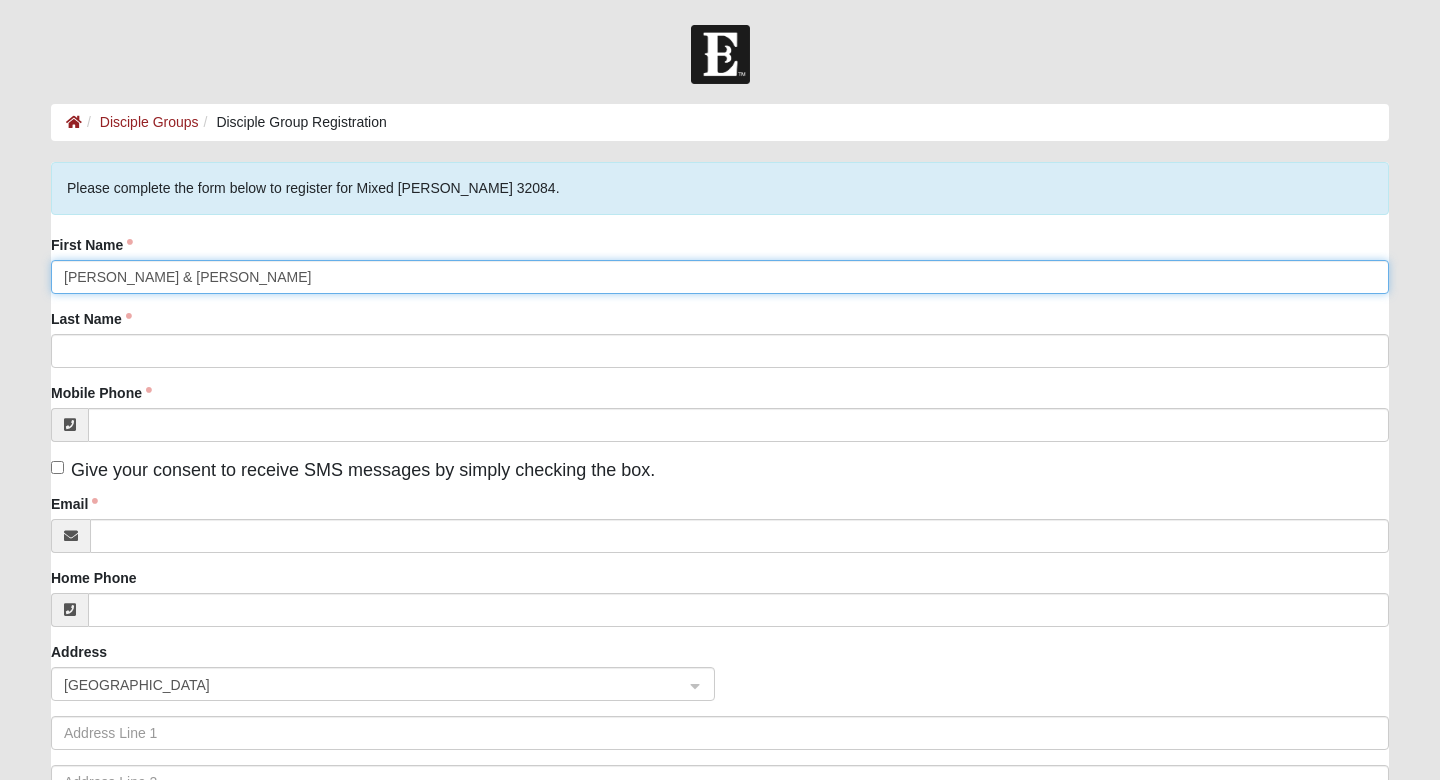type on "[PERSON_NAME] & [PERSON_NAME]" 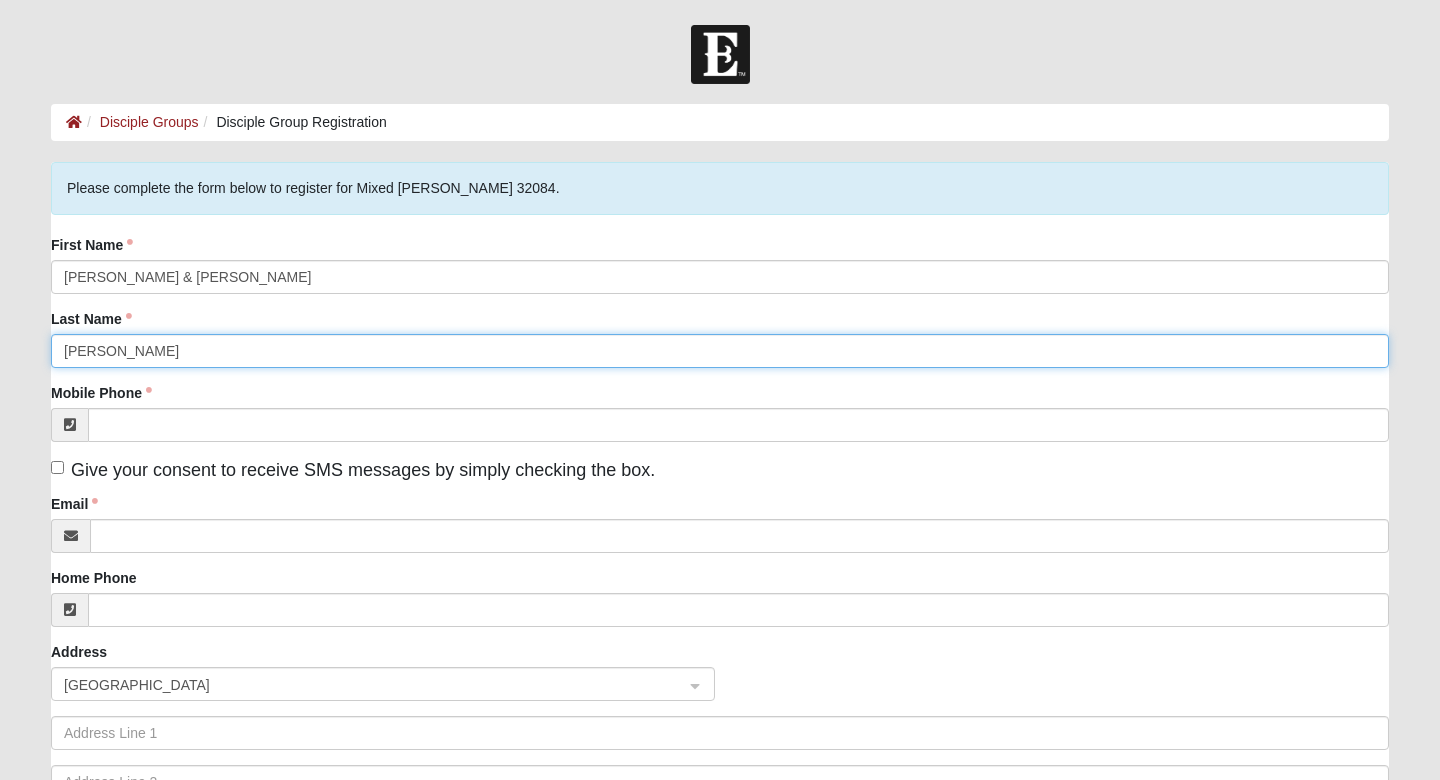 type on "[PERSON_NAME]" 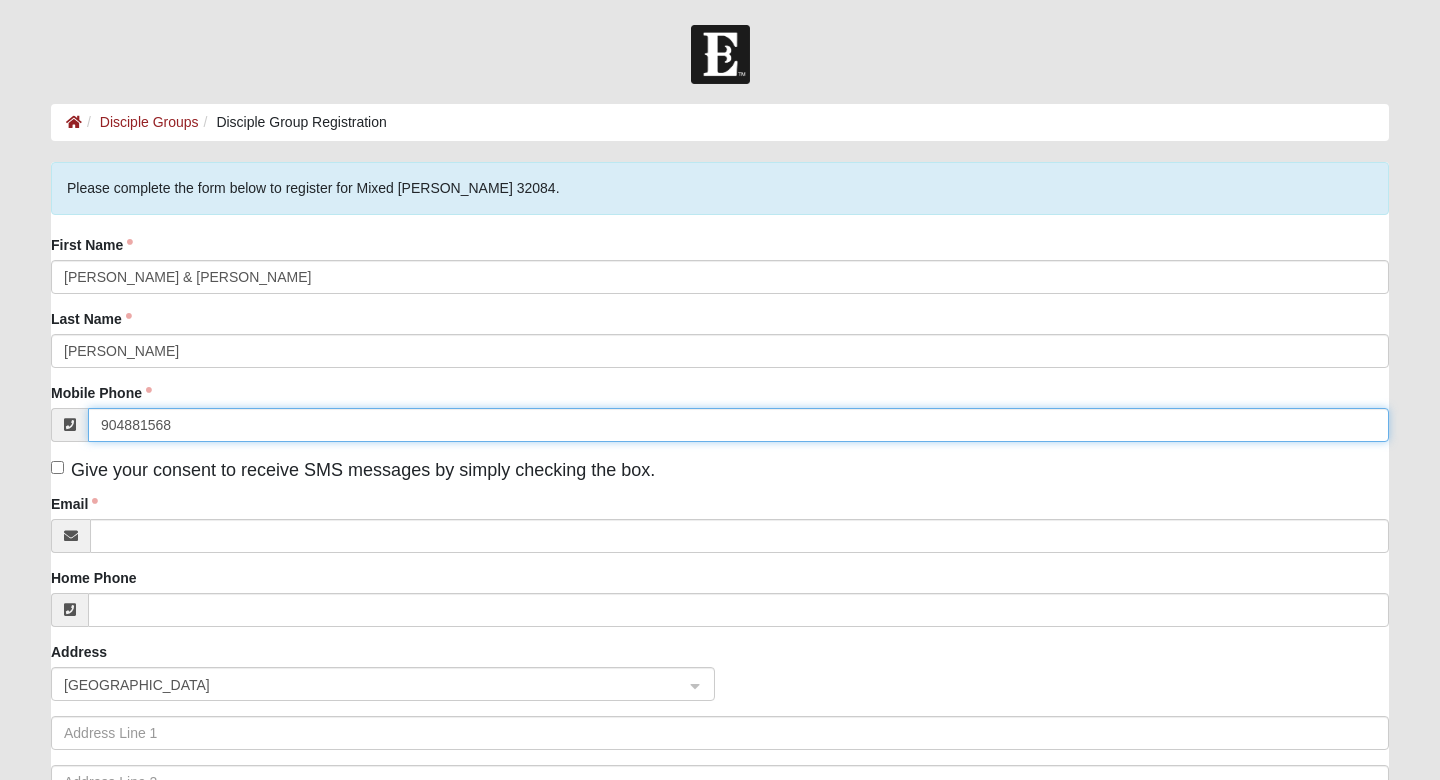 type on "[PHONE_NUMBER]" 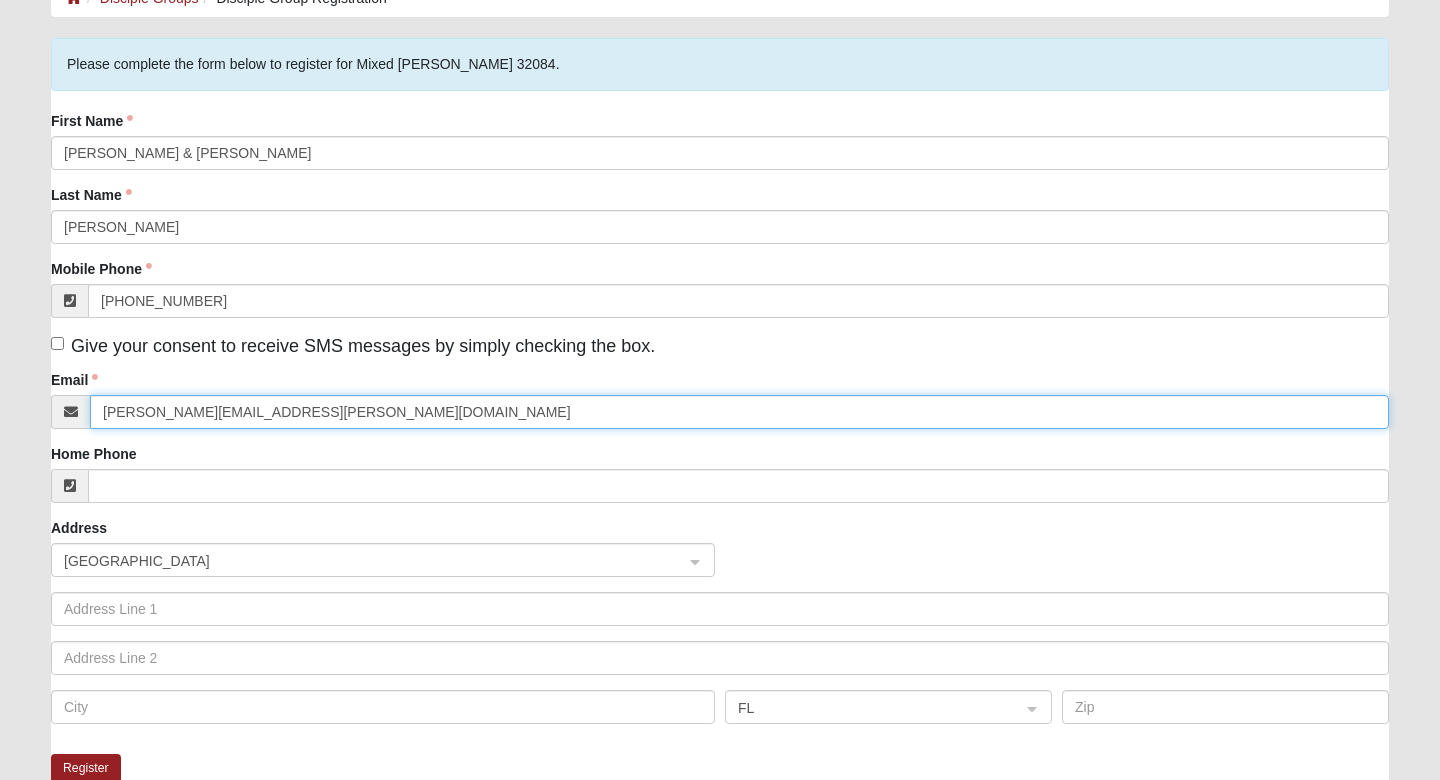 scroll, scrollTop: 128, scrollLeft: 0, axis: vertical 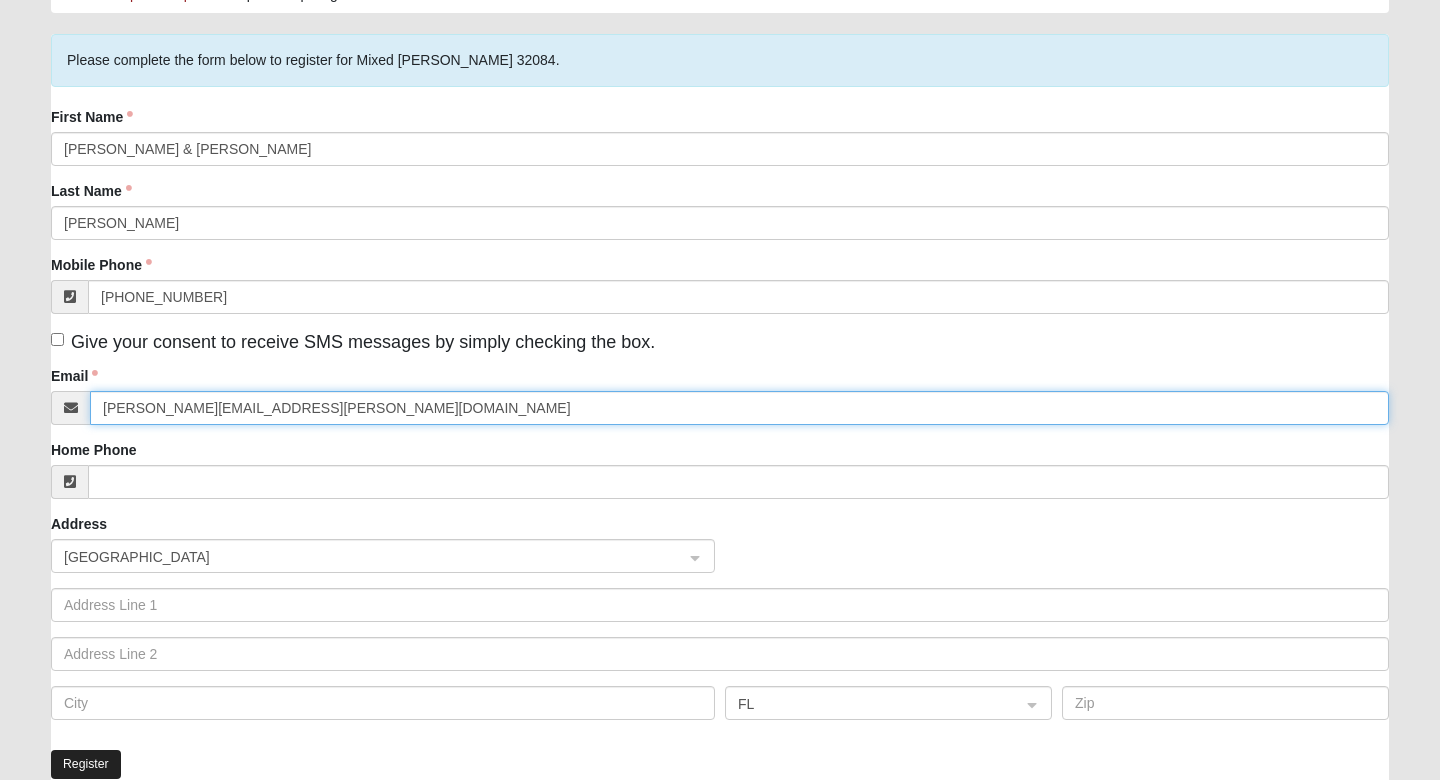 type on "[PERSON_NAME][EMAIL_ADDRESS][PERSON_NAME][DOMAIN_NAME]" 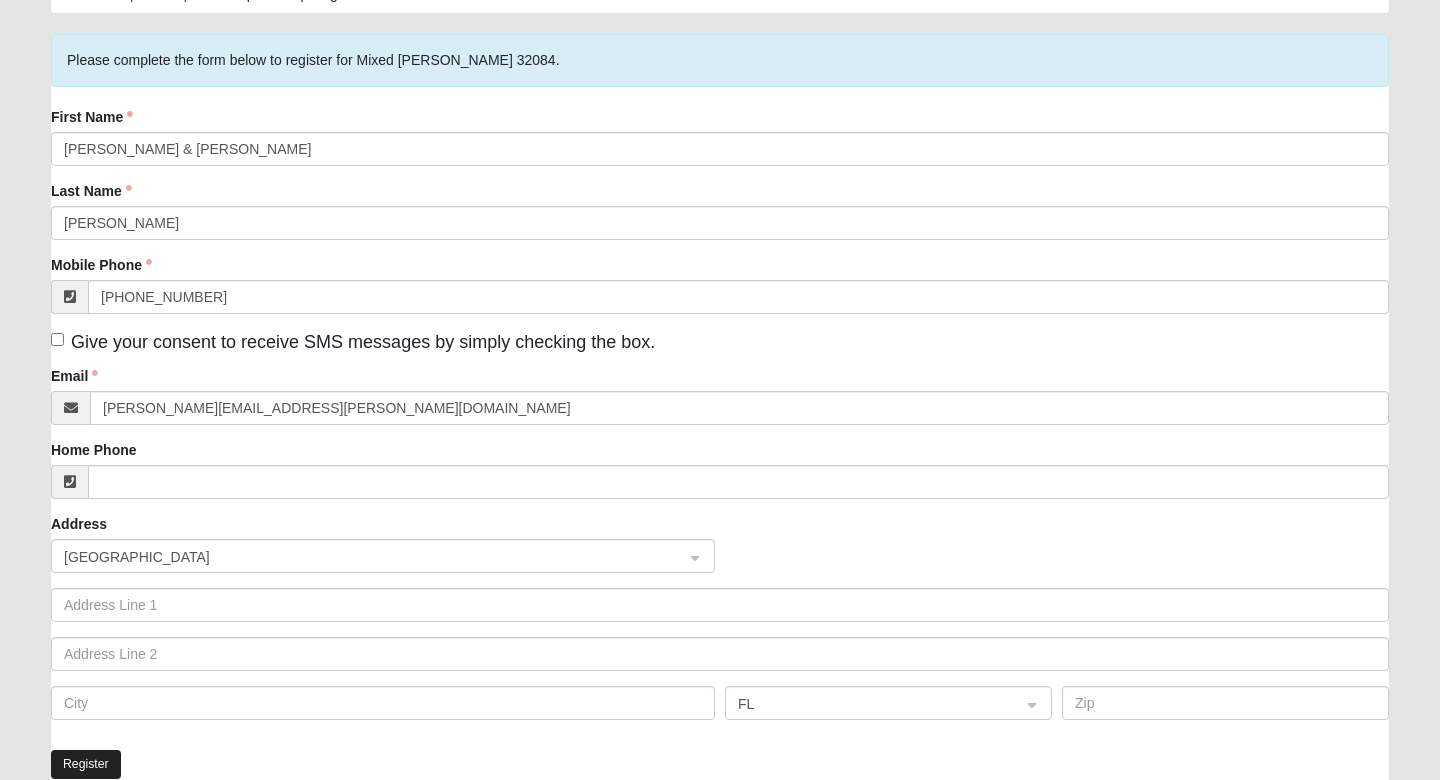 click on "Register" 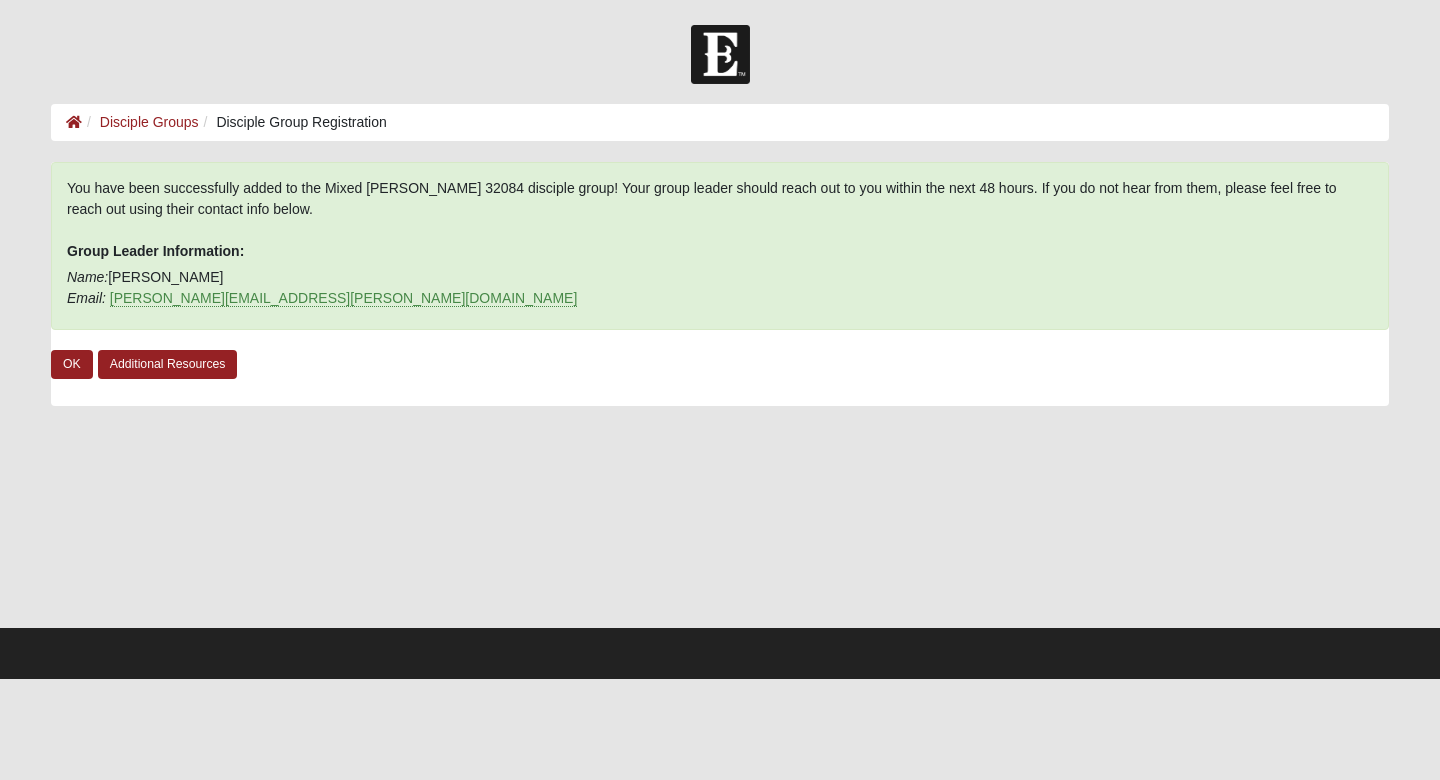 scroll, scrollTop: 0, scrollLeft: 0, axis: both 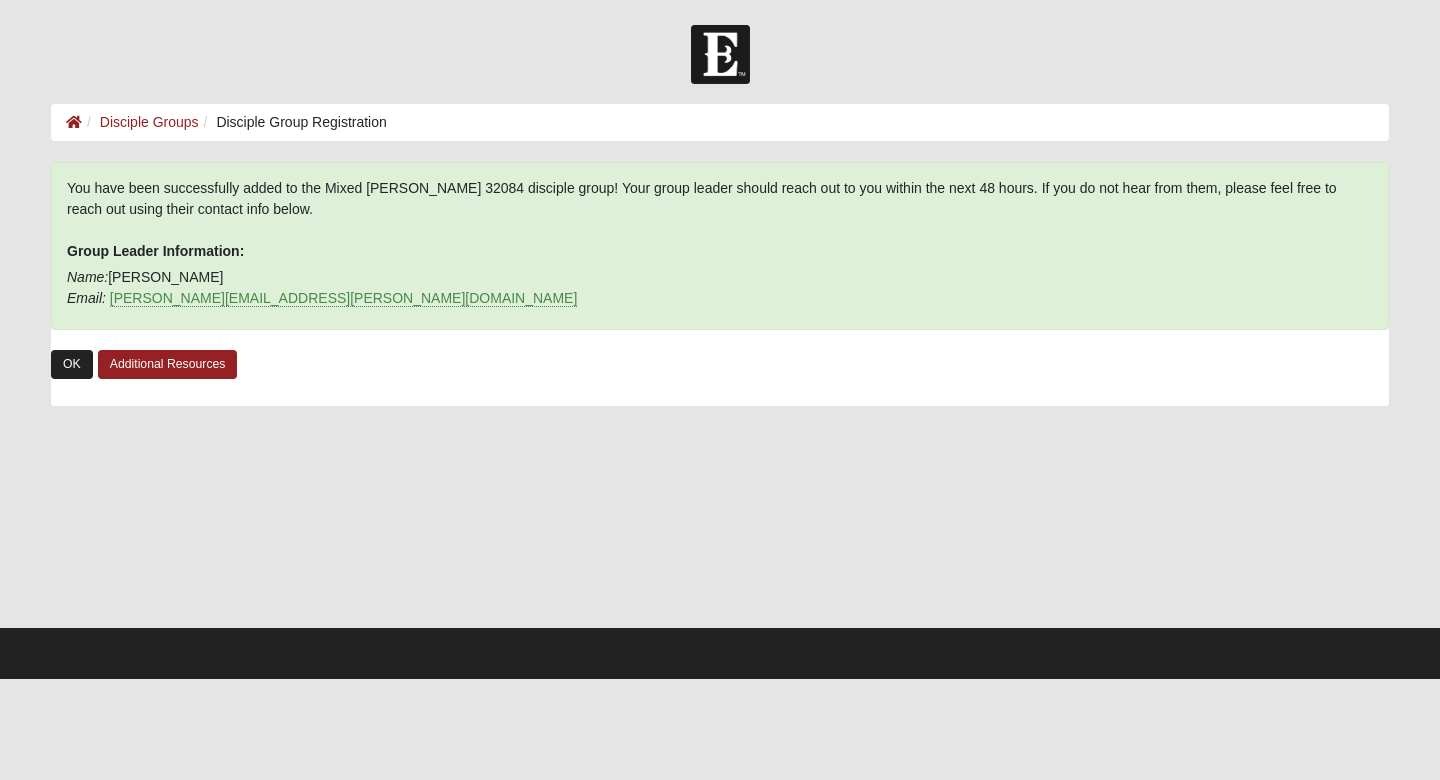 click on "OK" at bounding box center (72, 364) 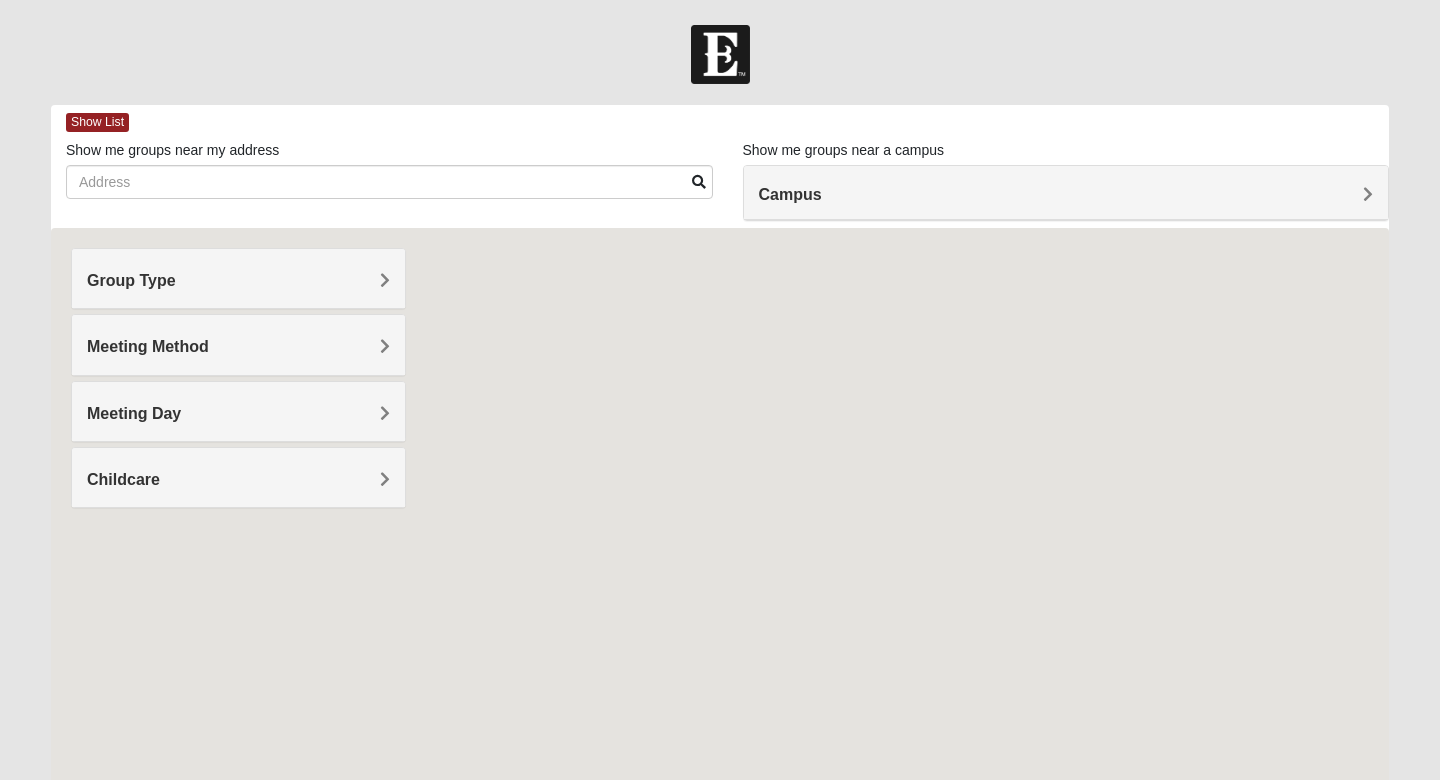scroll, scrollTop: 0, scrollLeft: 0, axis: both 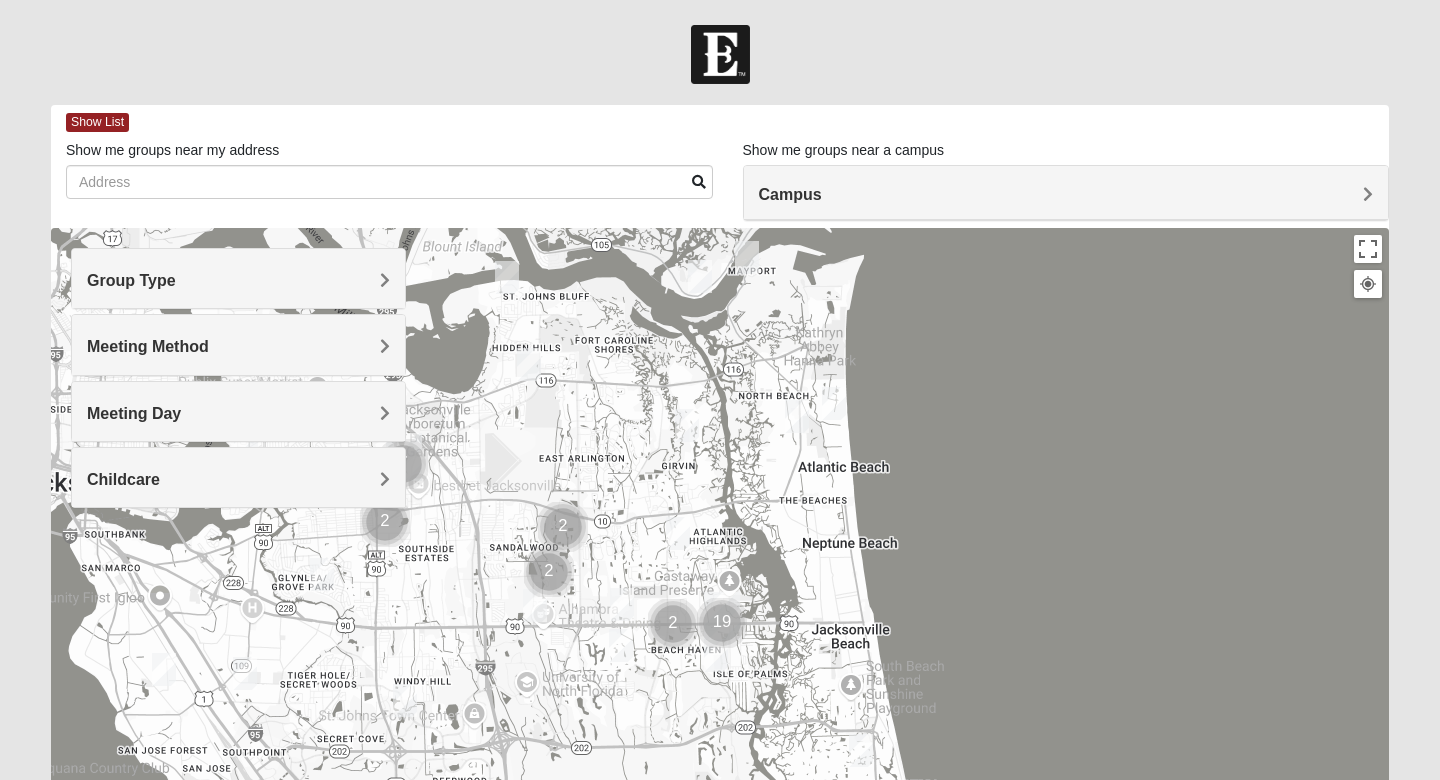 click on "Group Type" at bounding box center [238, 280] 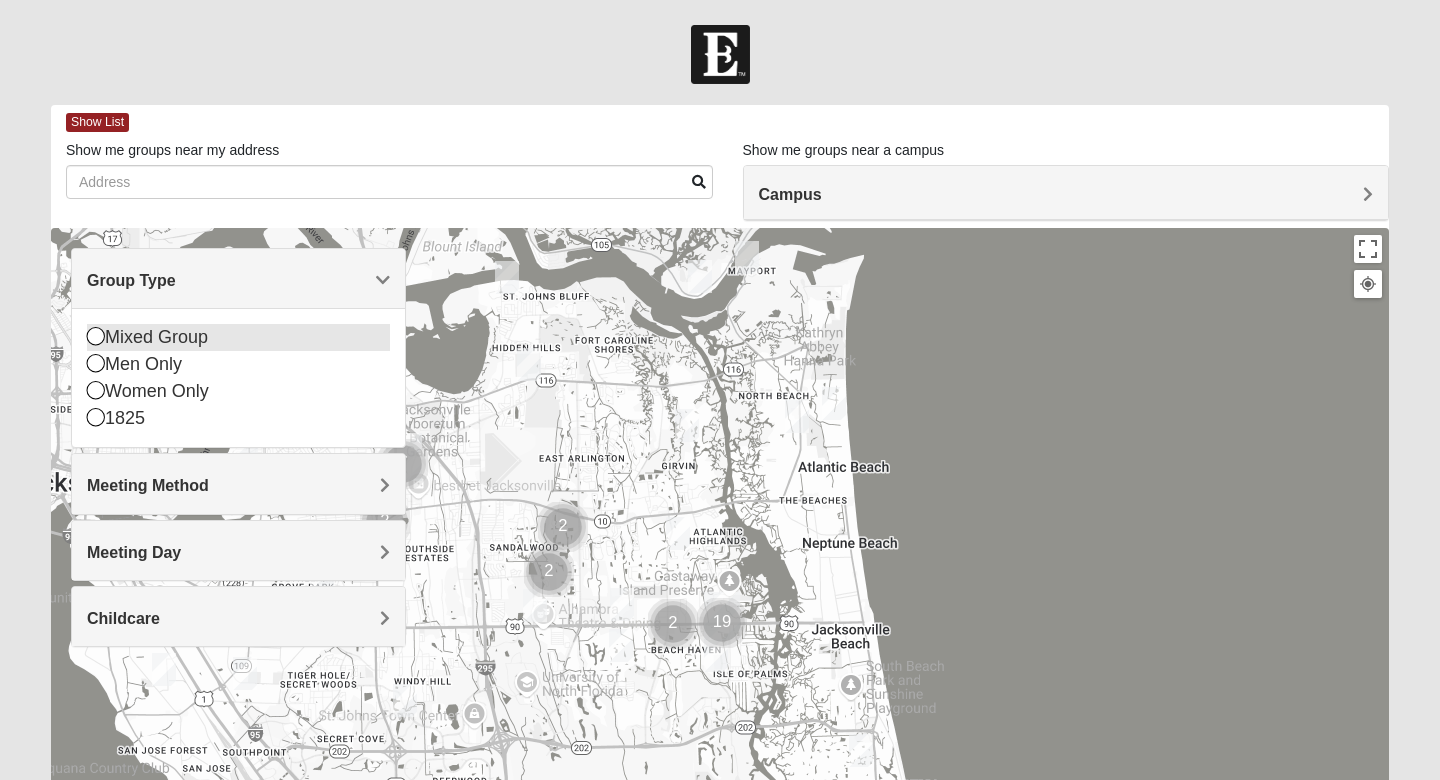 click on "Mixed Group" at bounding box center [238, 337] 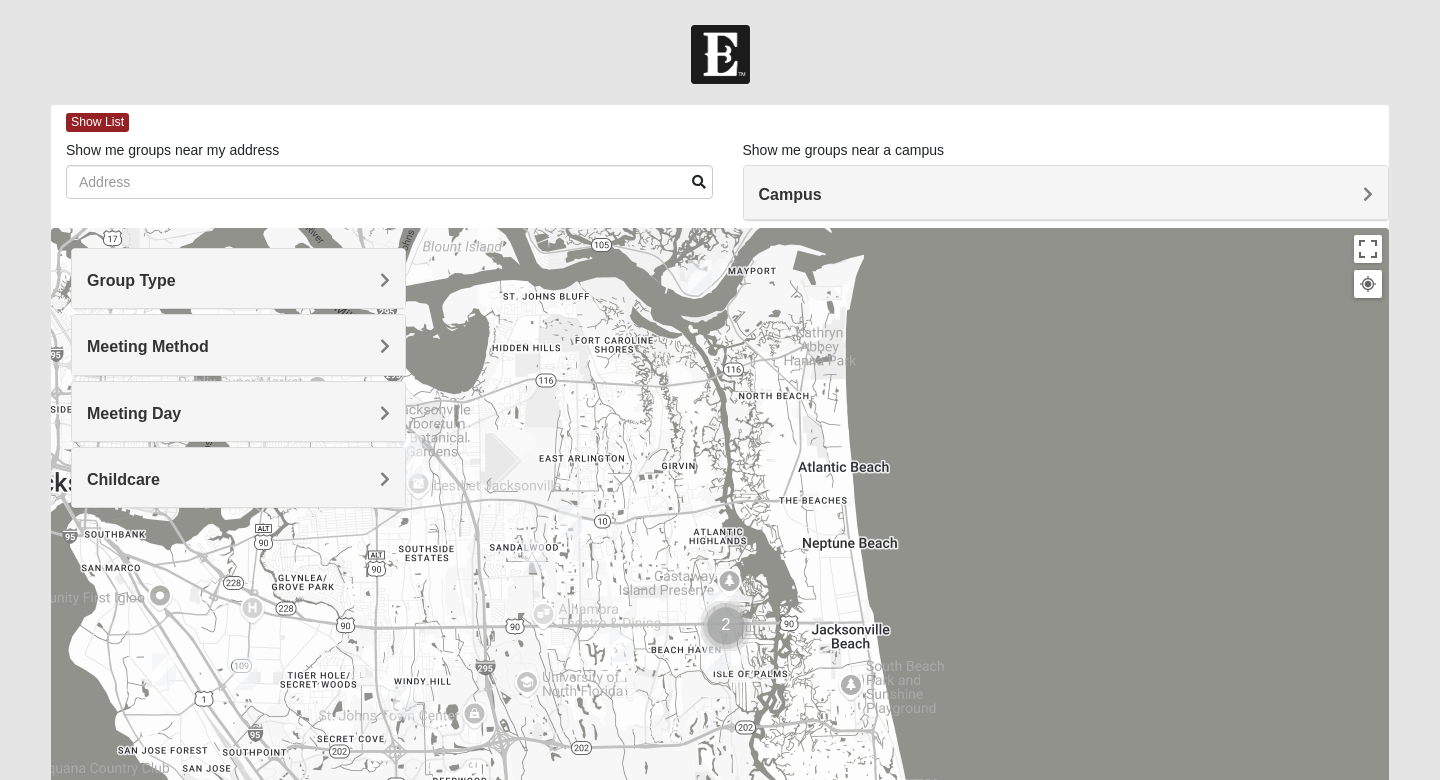 click on "Meeting Method" at bounding box center [148, 346] 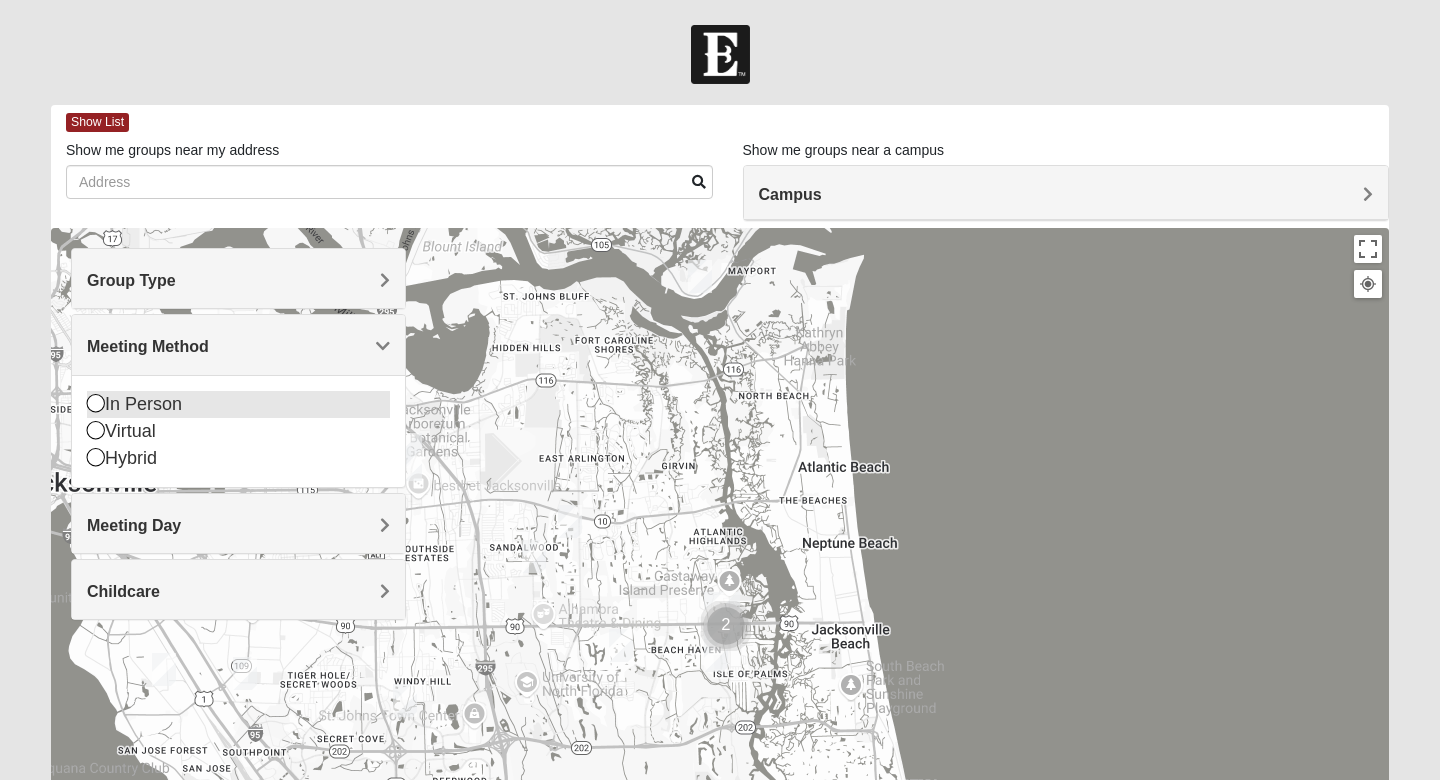 click at bounding box center (96, 403) 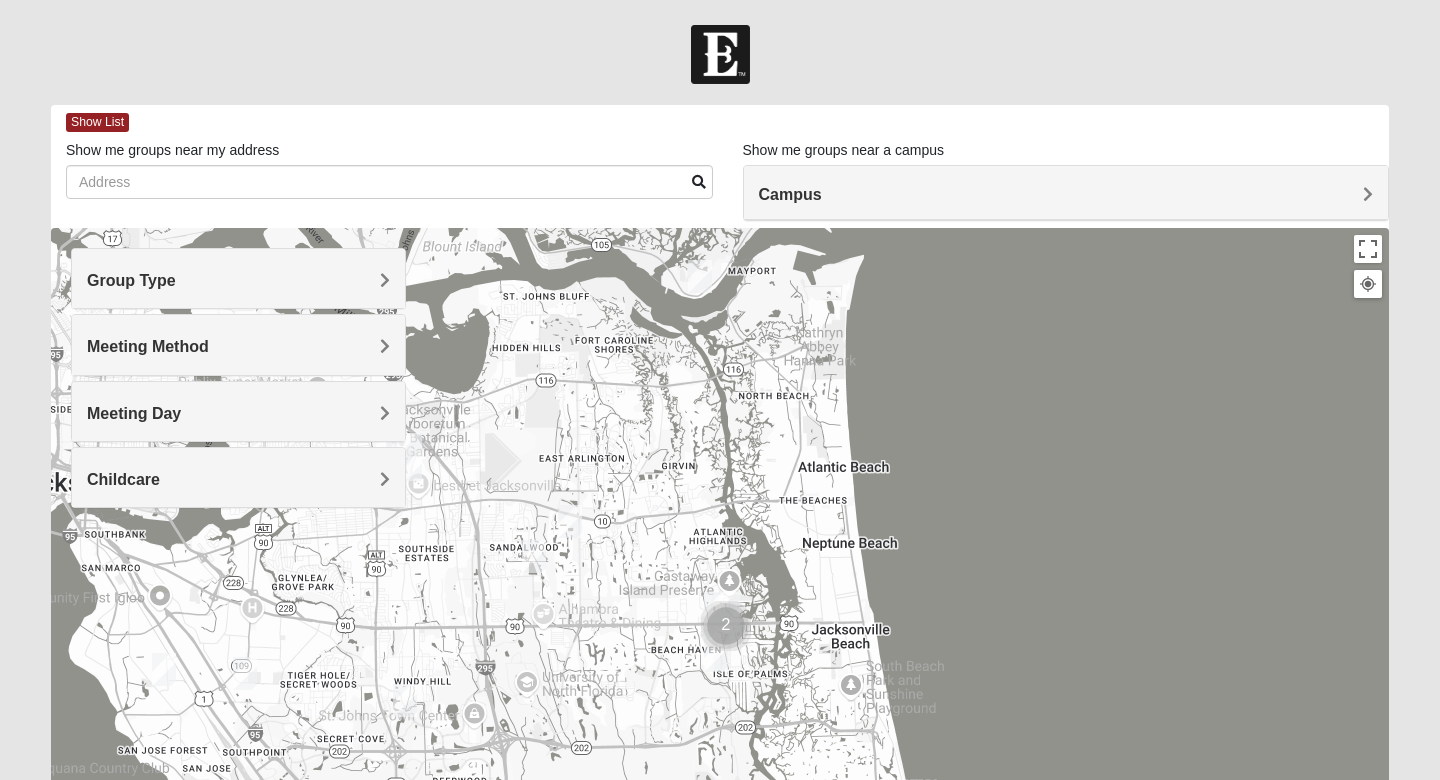 click on "Meeting Day" at bounding box center [238, 411] 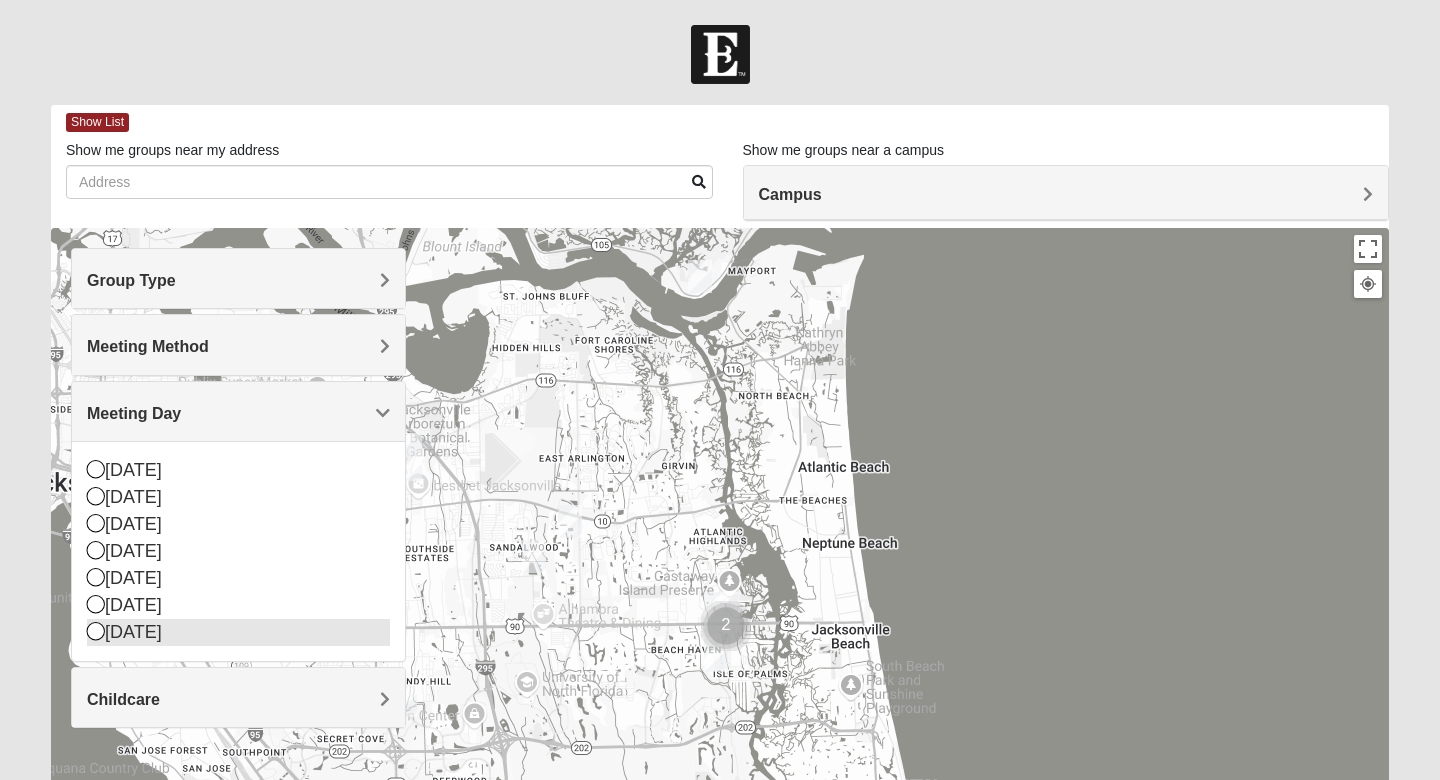 click at bounding box center (96, 631) 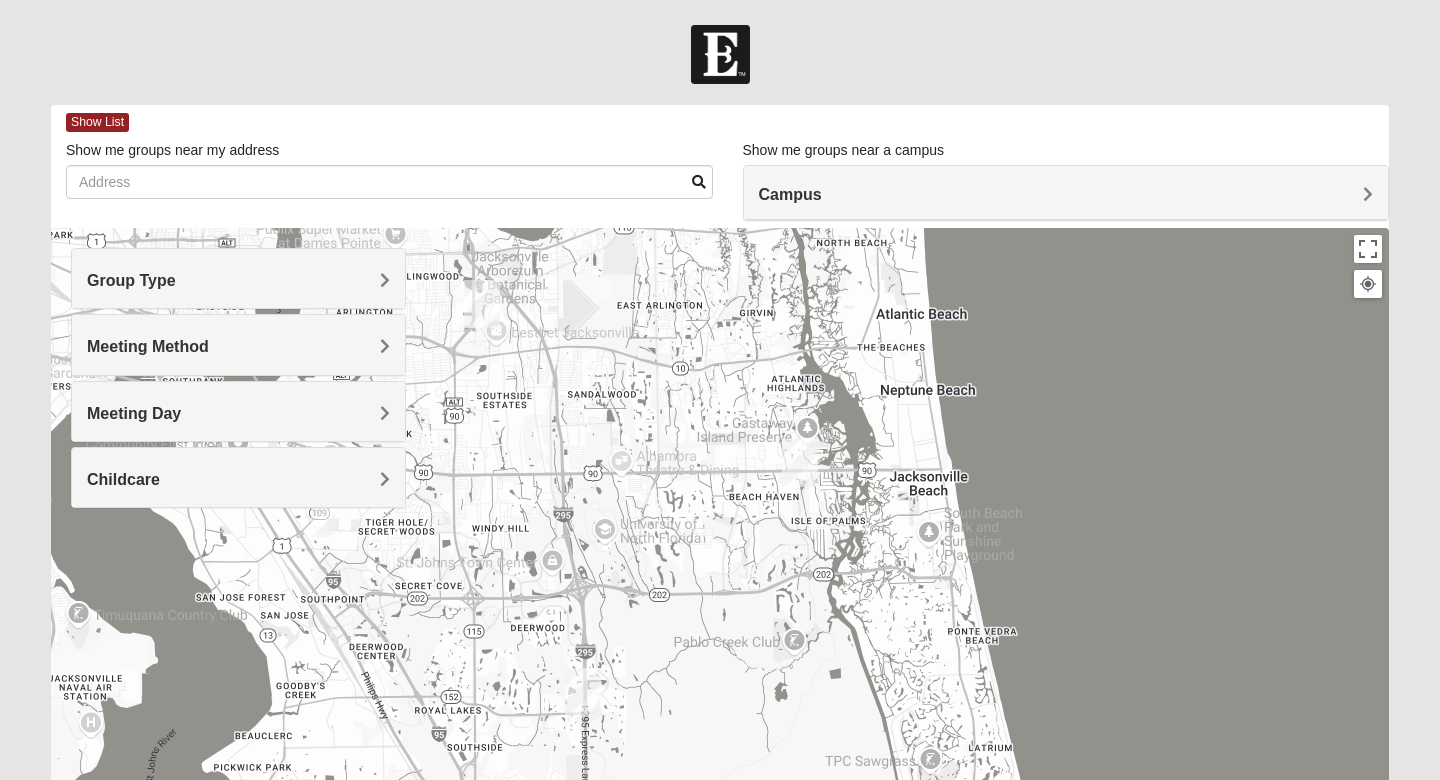 drag, startPoint x: 542, startPoint y: 552, endPoint x: 615, endPoint y: 362, distance: 203.54115 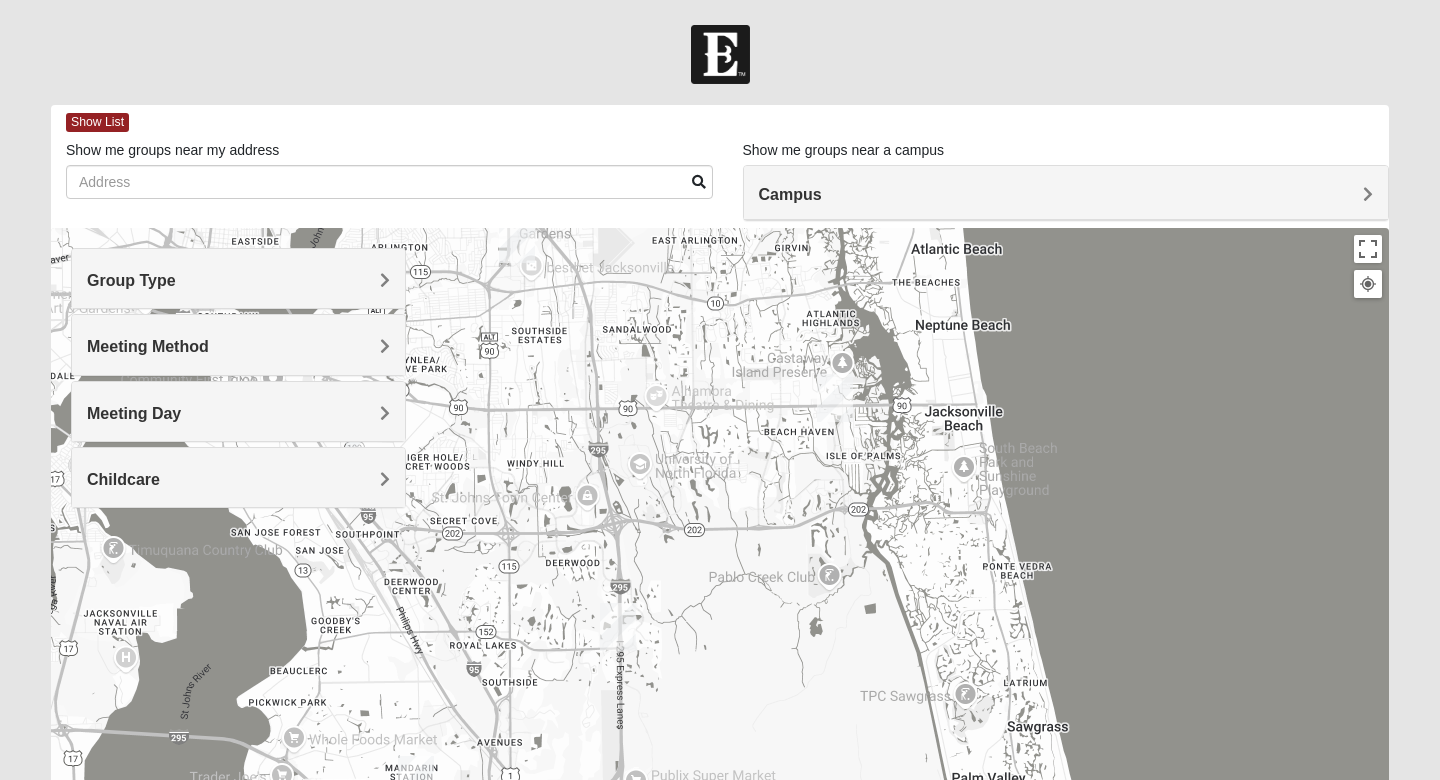 drag, startPoint x: 654, startPoint y: 476, endPoint x: 776, endPoint y: 476, distance: 122 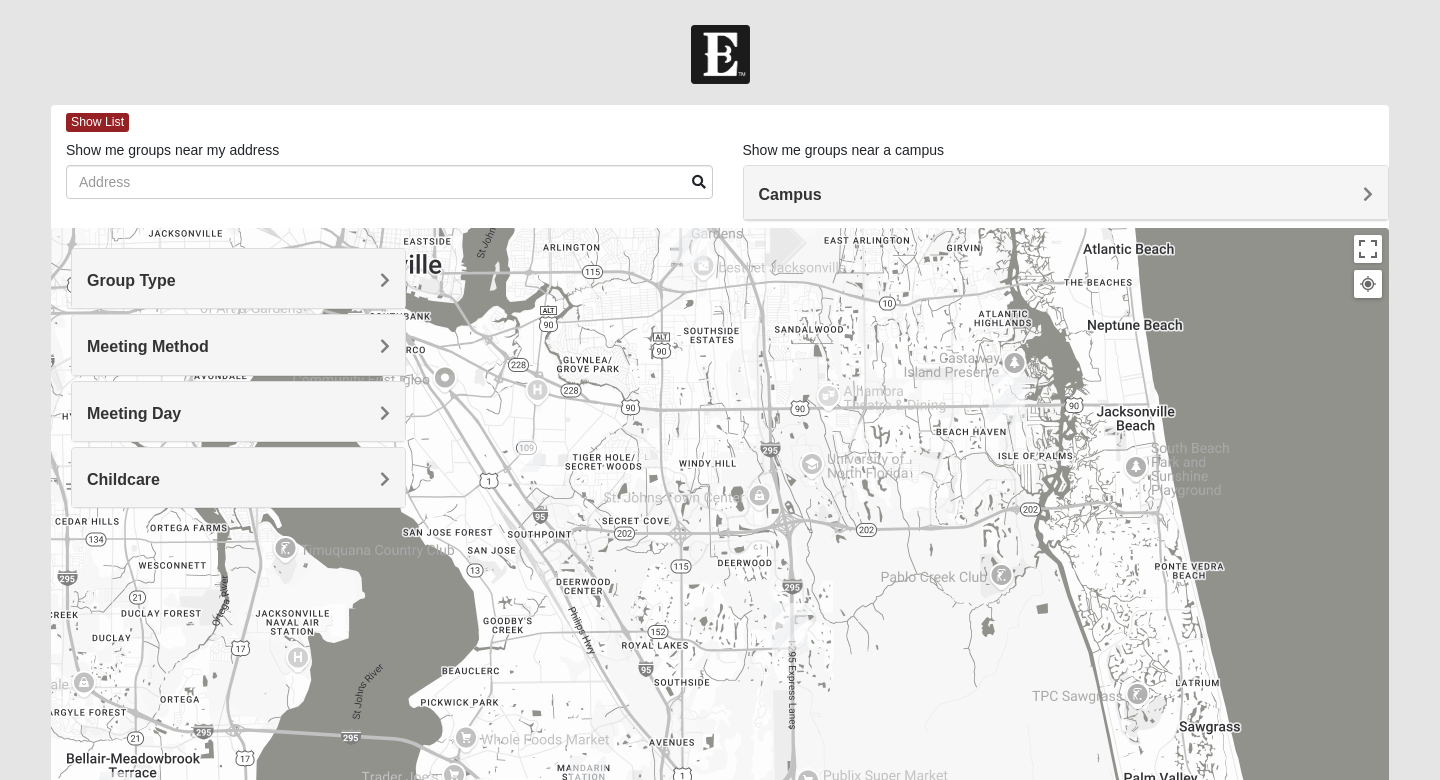 click at bounding box center (530, 455) 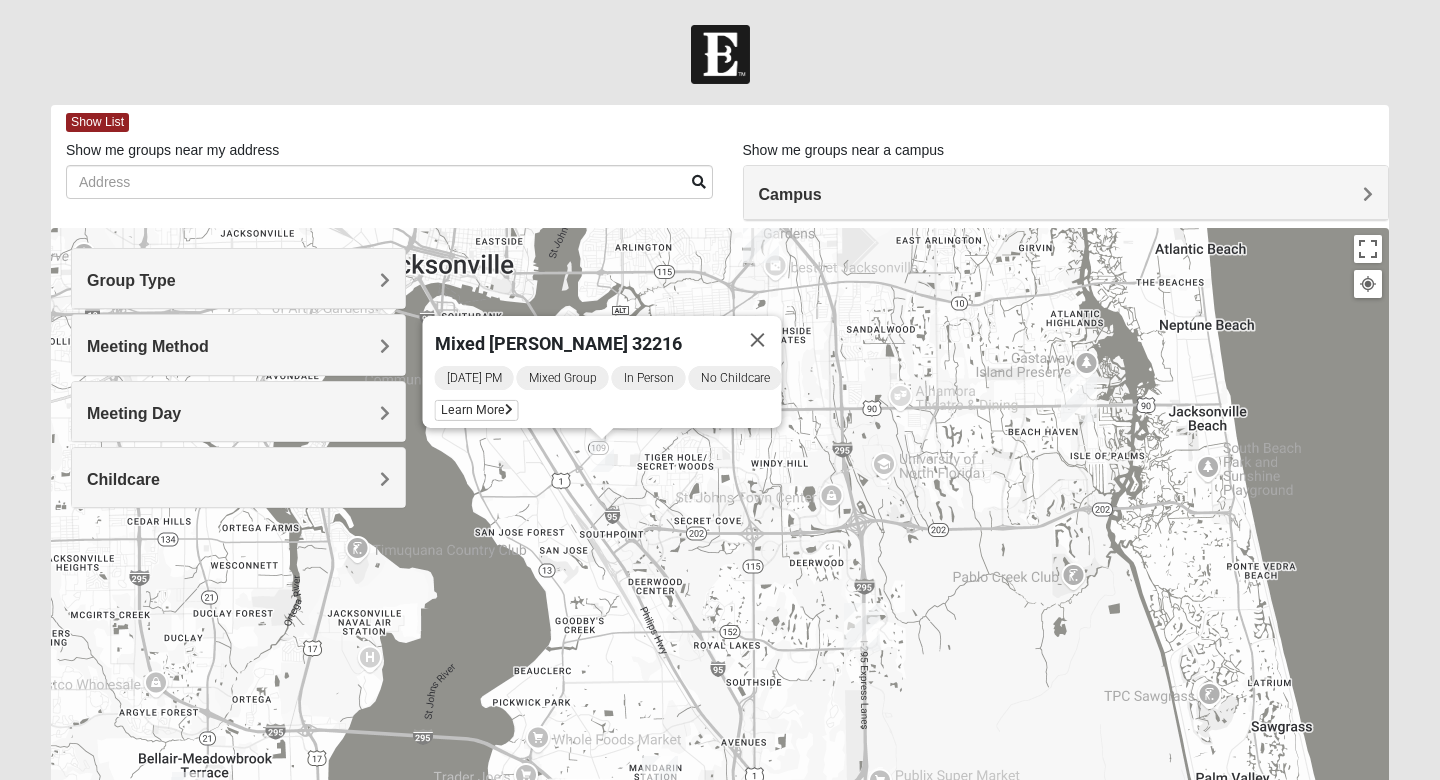 drag, startPoint x: 747, startPoint y: 548, endPoint x: 820, endPoint y: 547, distance: 73.00685 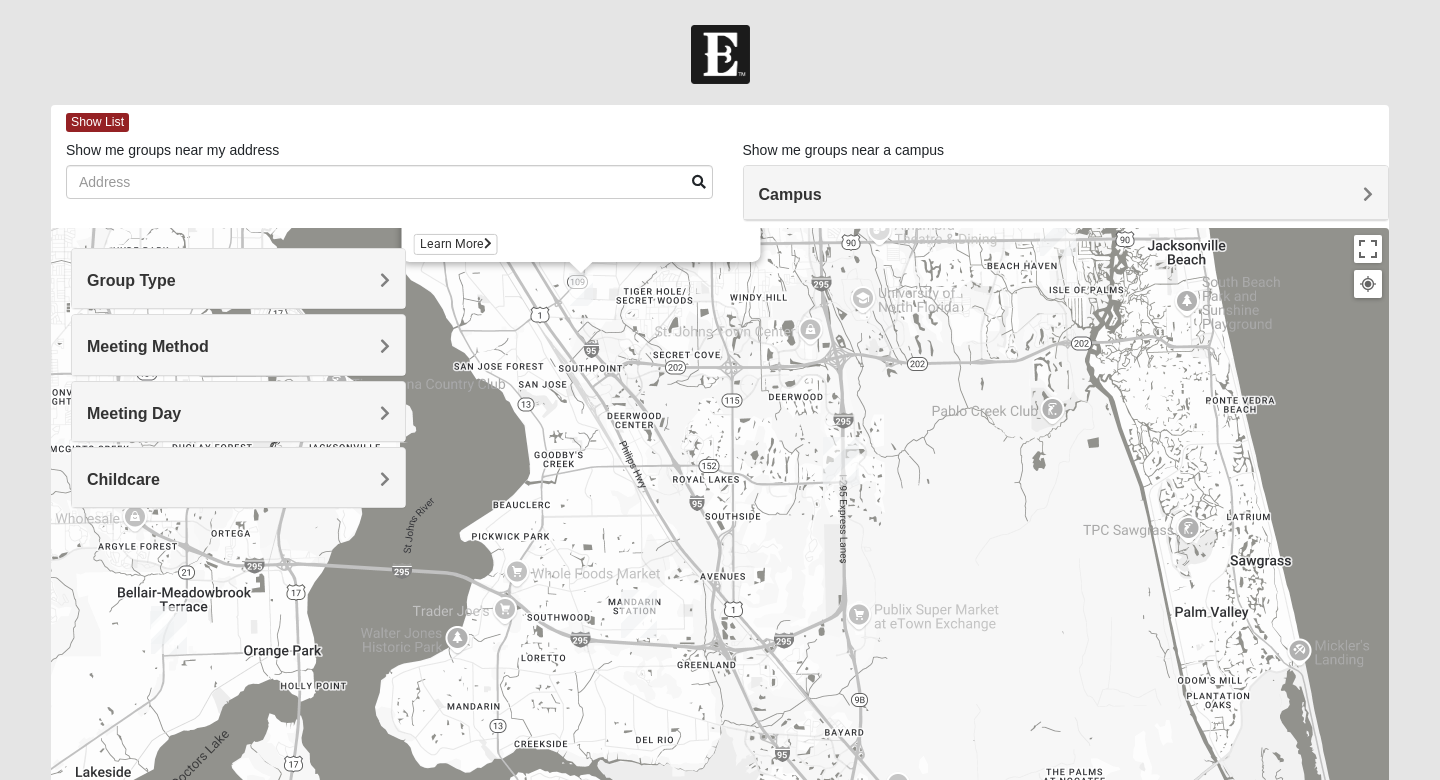 drag, startPoint x: 748, startPoint y: 617, endPoint x: 713, endPoint y: 372, distance: 247.48738 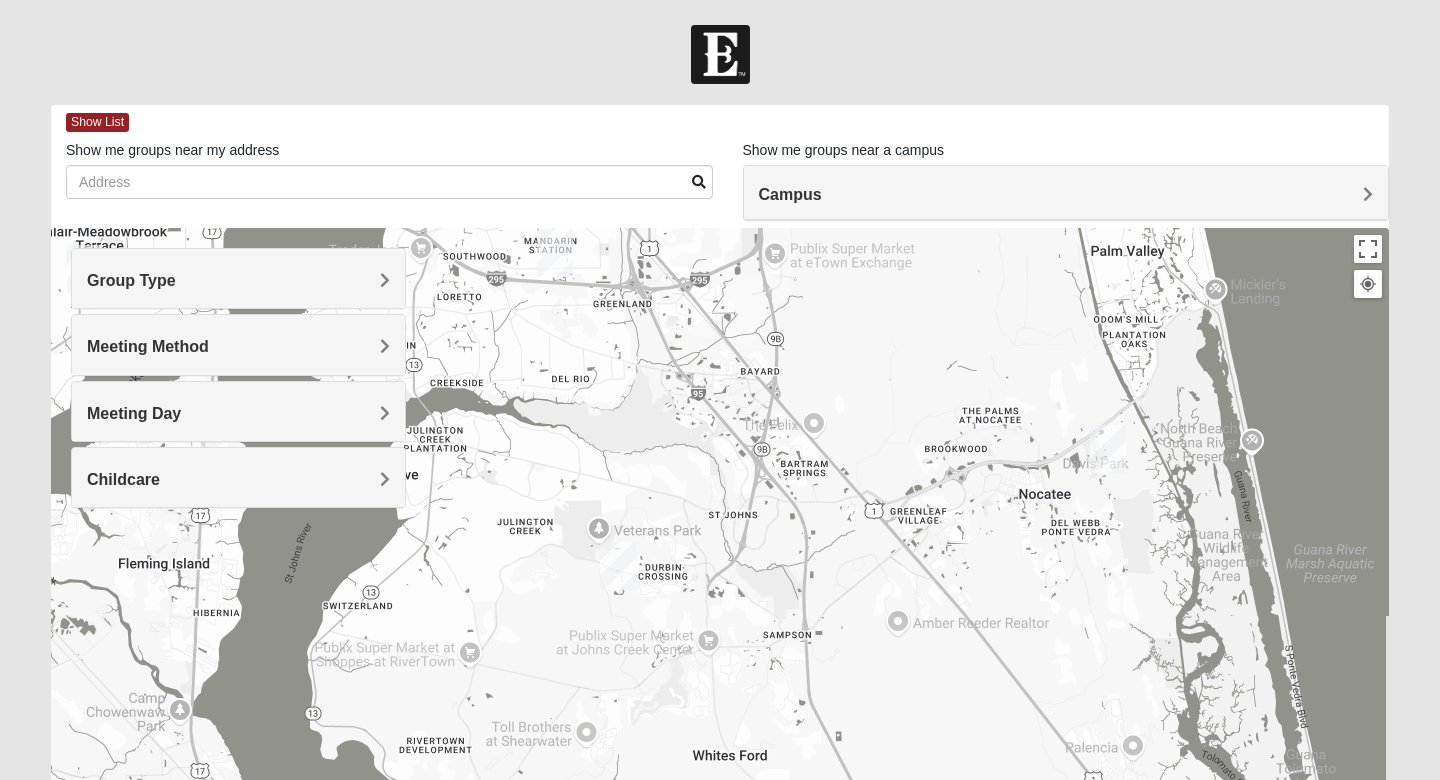 drag, startPoint x: 763, startPoint y: 550, endPoint x: 670, endPoint y: 377, distance: 196.41283 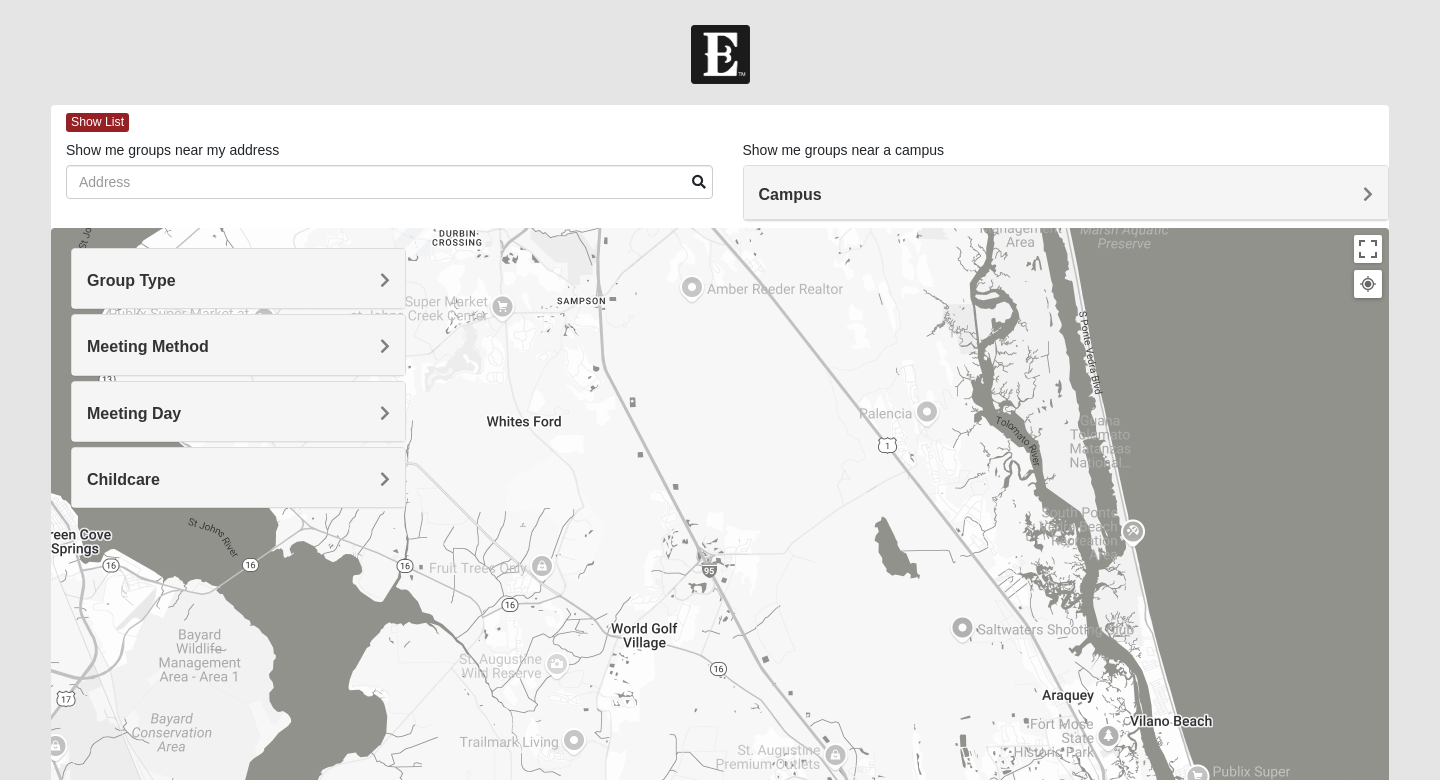drag, startPoint x: 771, startPoint y: 605, endPoint x: 736, endPoint y: 419, distance: 189.26436 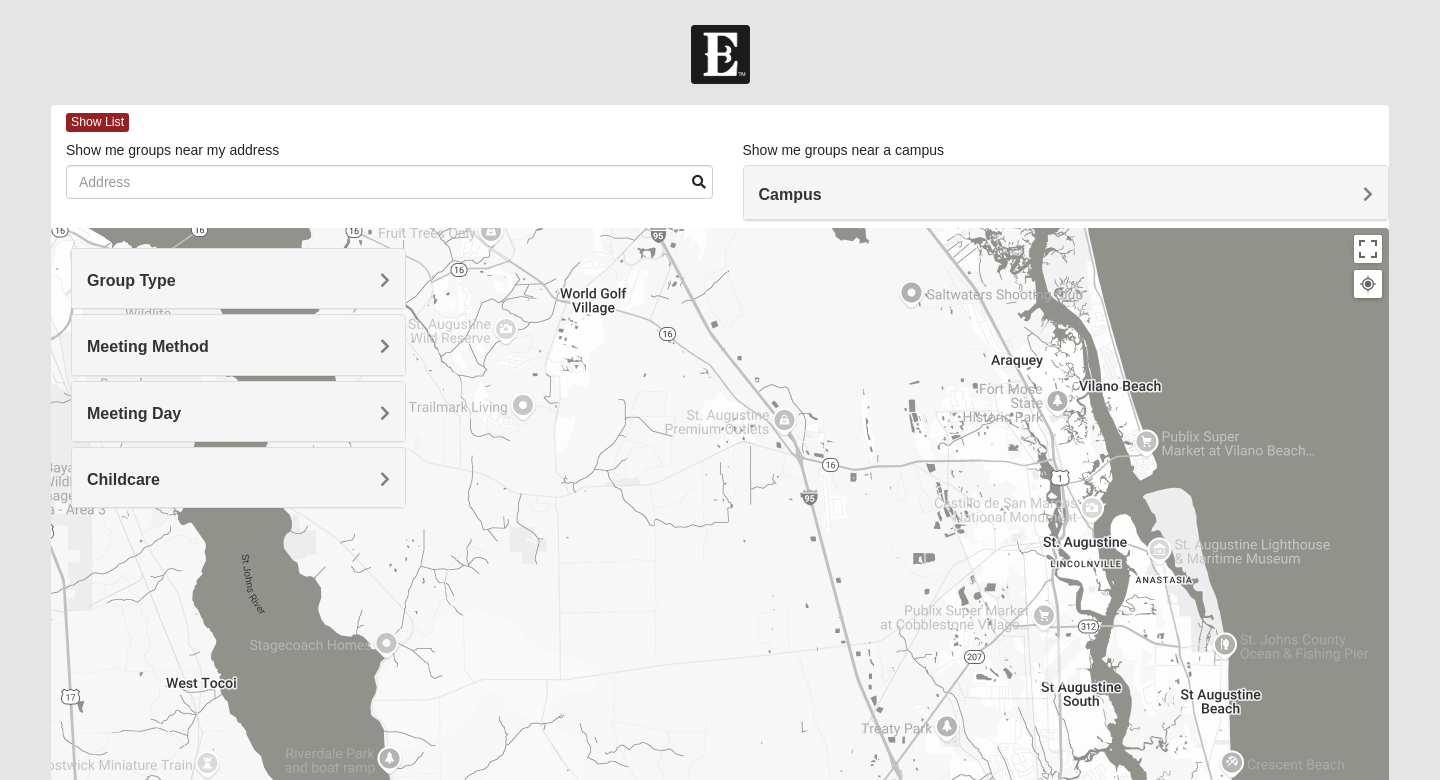 drag, startPoint x: 750, startPoint y: 630, endPoint x: 702, endPoint y: 464, distance: 172.80046 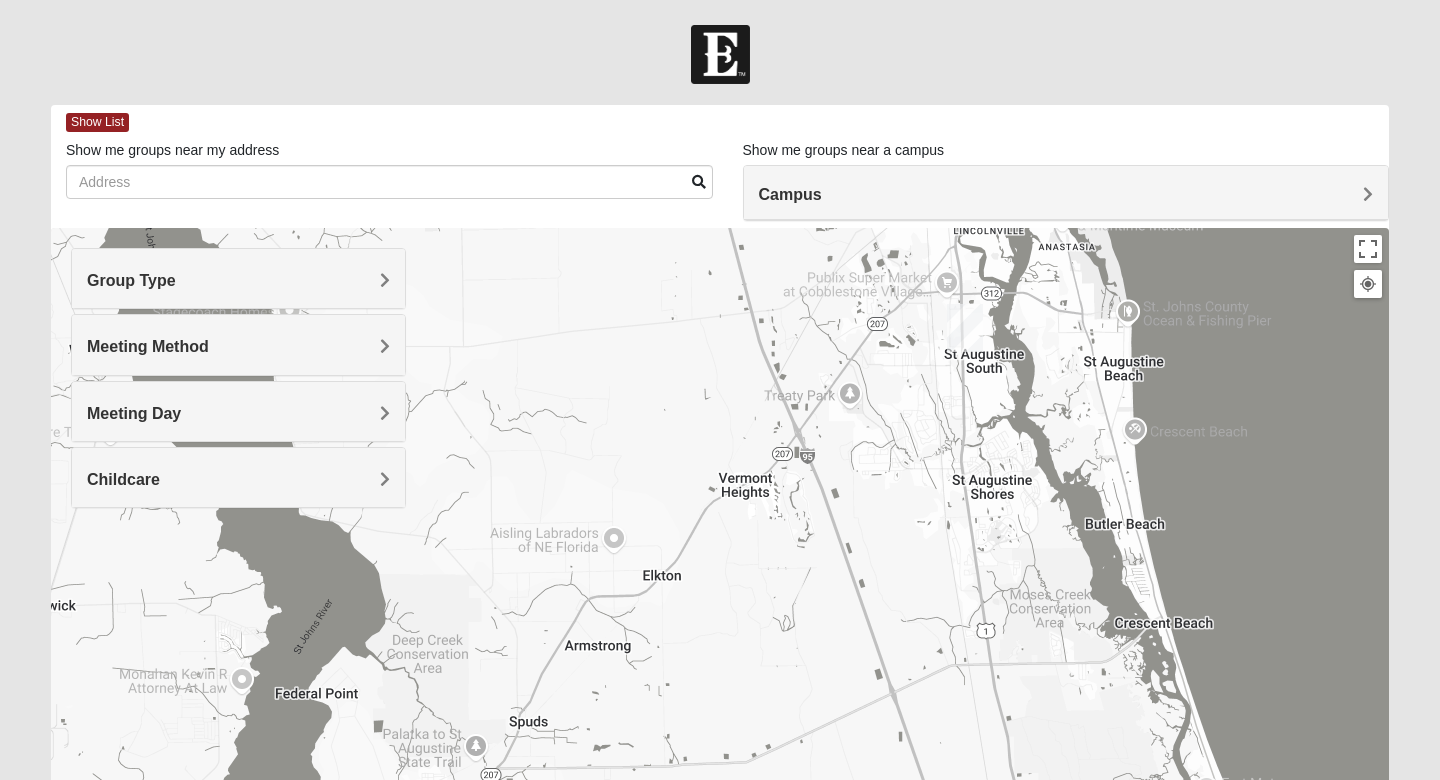 drag, startPoint x: 745, startPoint y: 675, endPoint x: 692, endPoint y: 449, distance: 232.13142 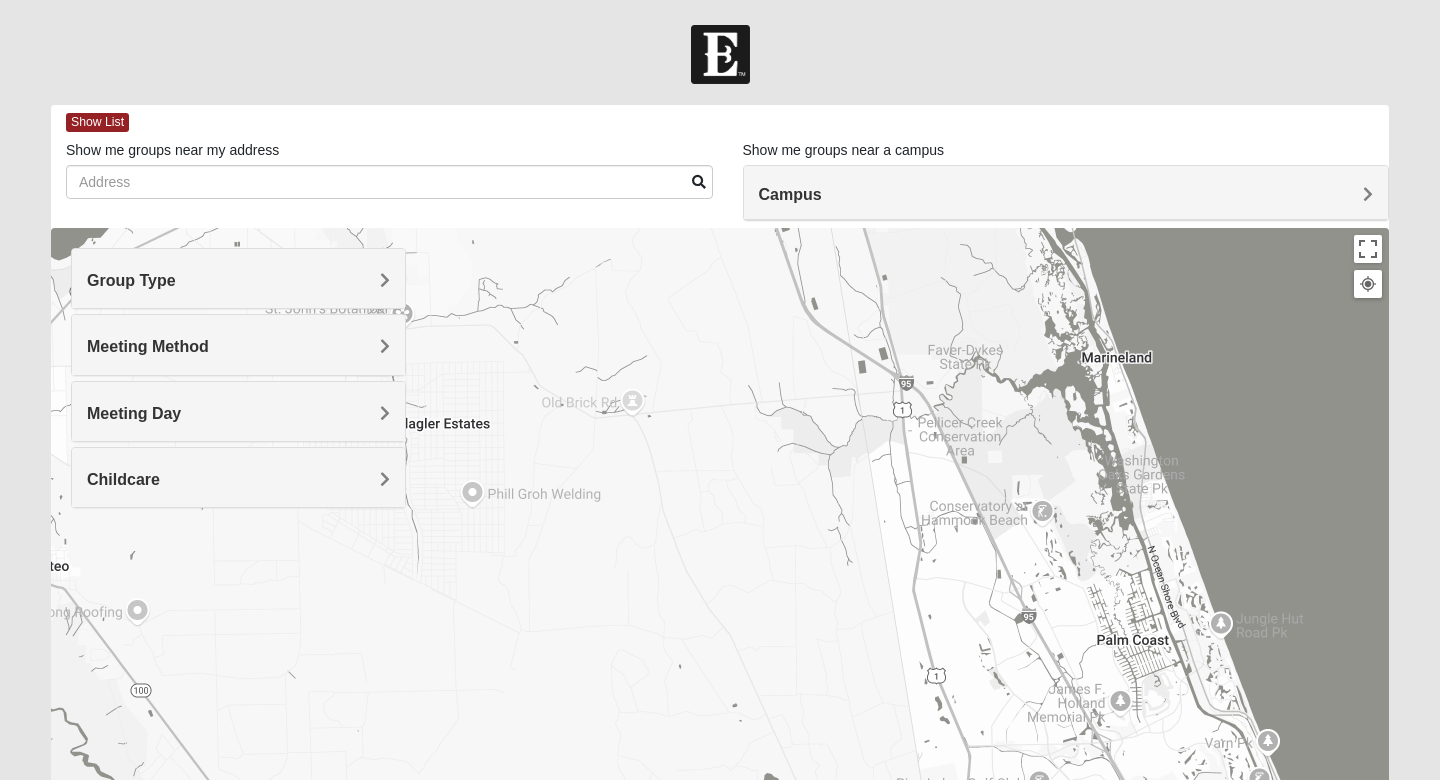drag, startPoint x: 680, startPoint y: 463, endPoint x: 778, endPoint y: 366, distance: 137.88763 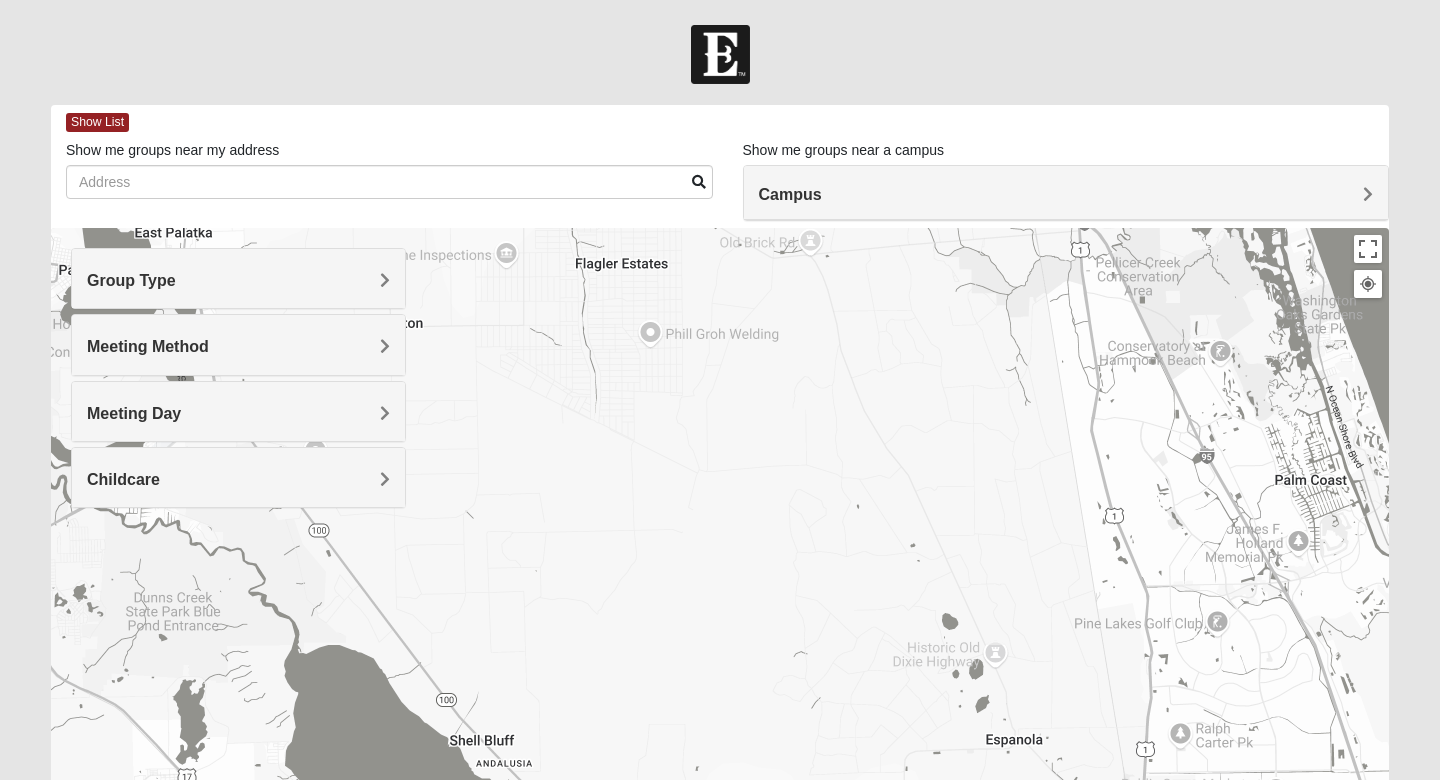 click on "Log In
Find A Group
Error
Show List
Loading Groups" at bounding box center [720, 563] 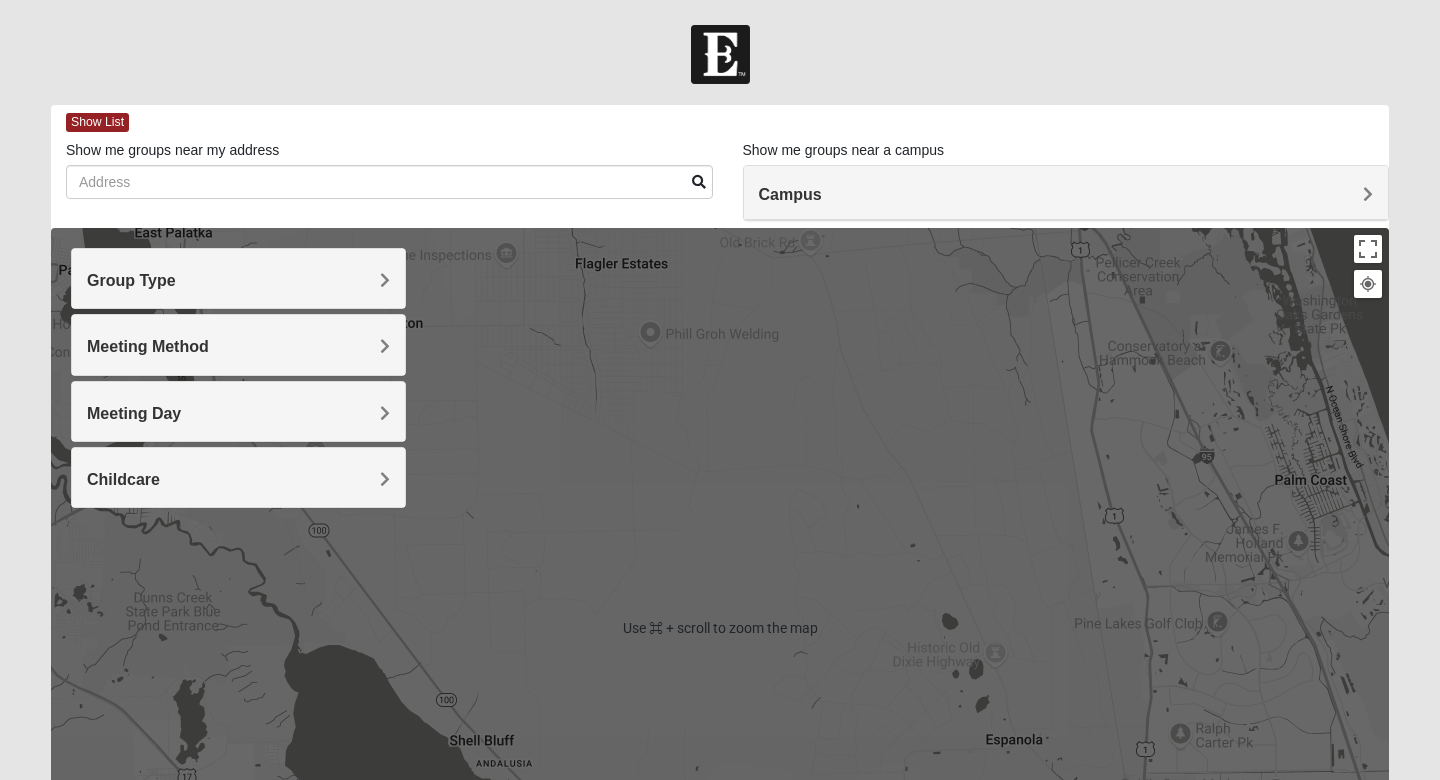 scroll, scrollTop: 0, scrollLeft: 0, axis: both 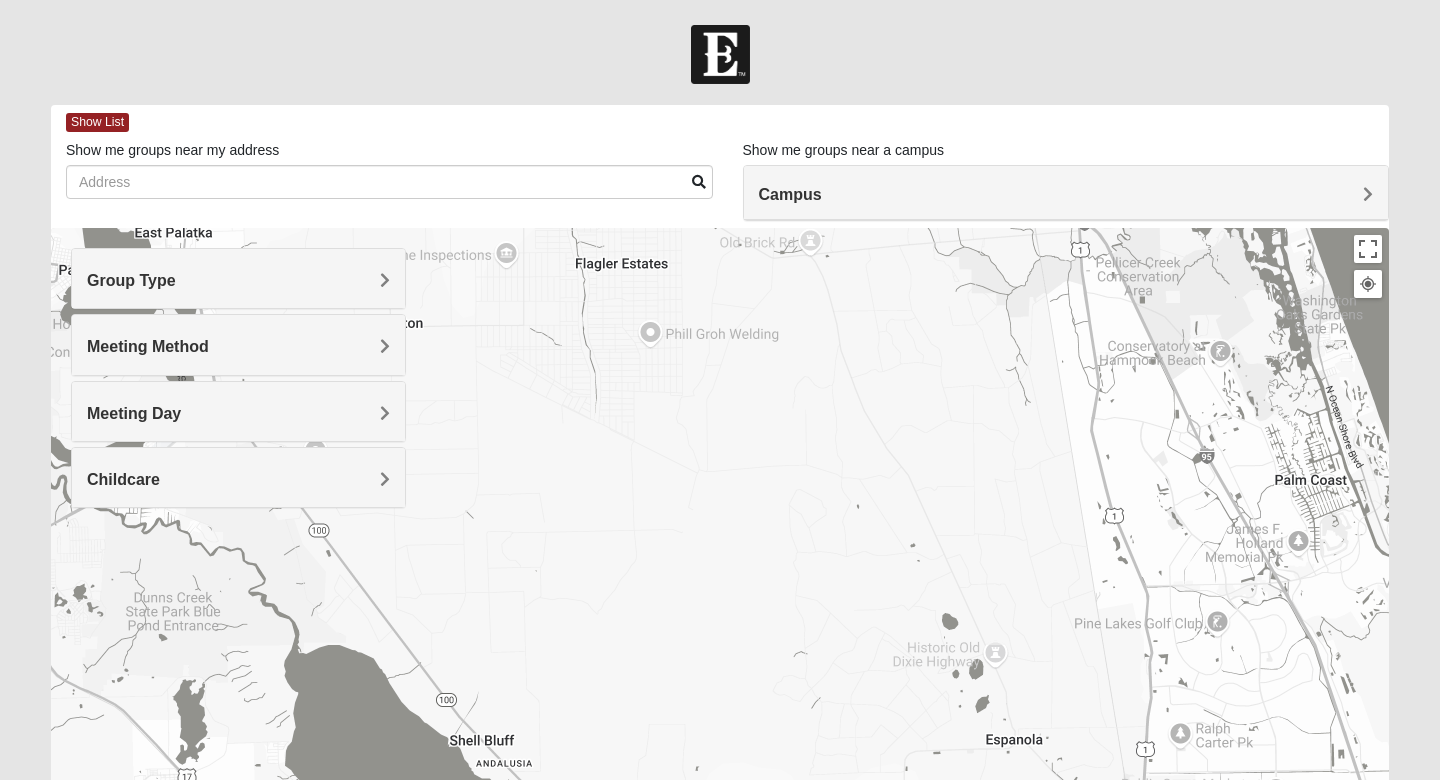 drag, startPoint x: 977, startPoint y: 431, endPoint x: 951, endPoint y: 604, distance: 174.94284 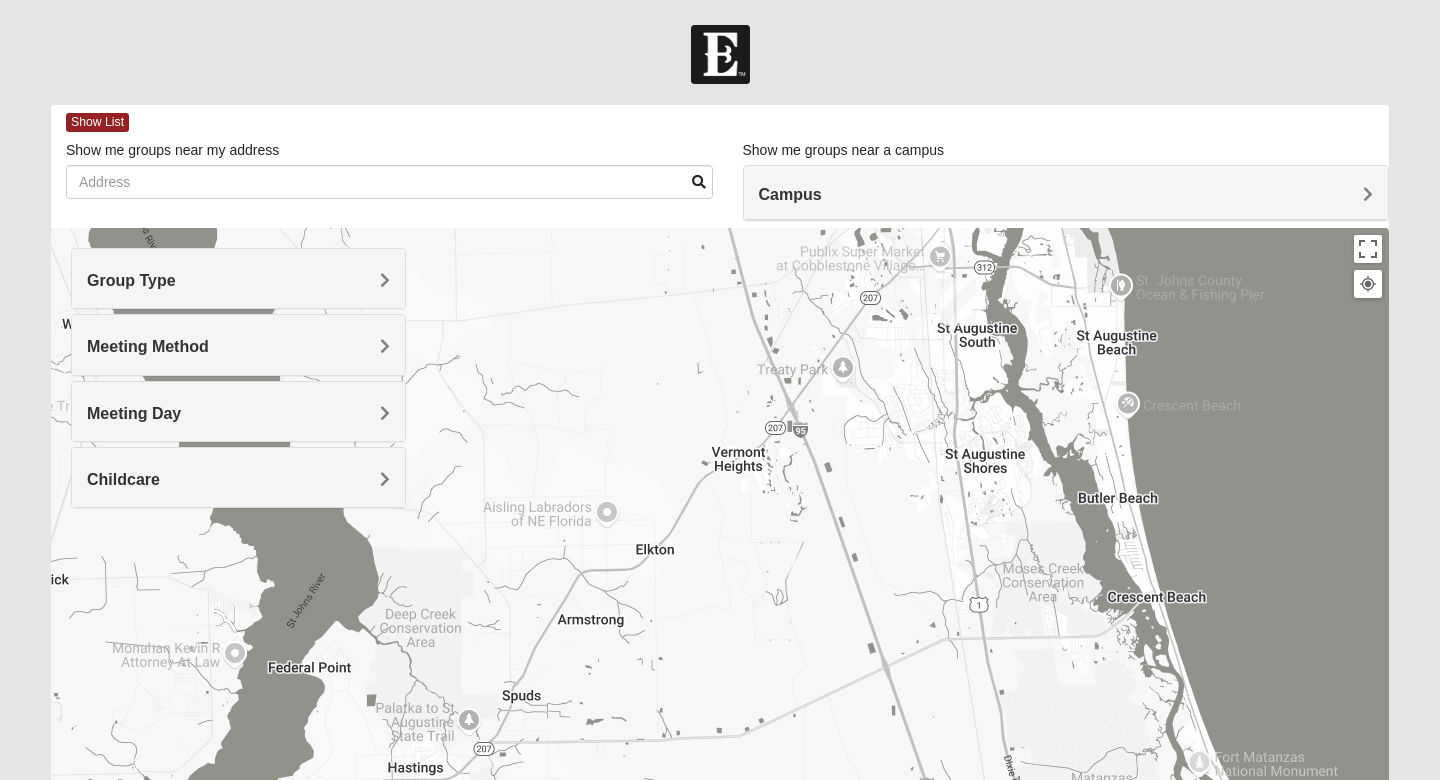 drag, startPoint x: 821, startPoint y: 474, endPoint x: 937, endPoint y: 719, distance: 271.0738 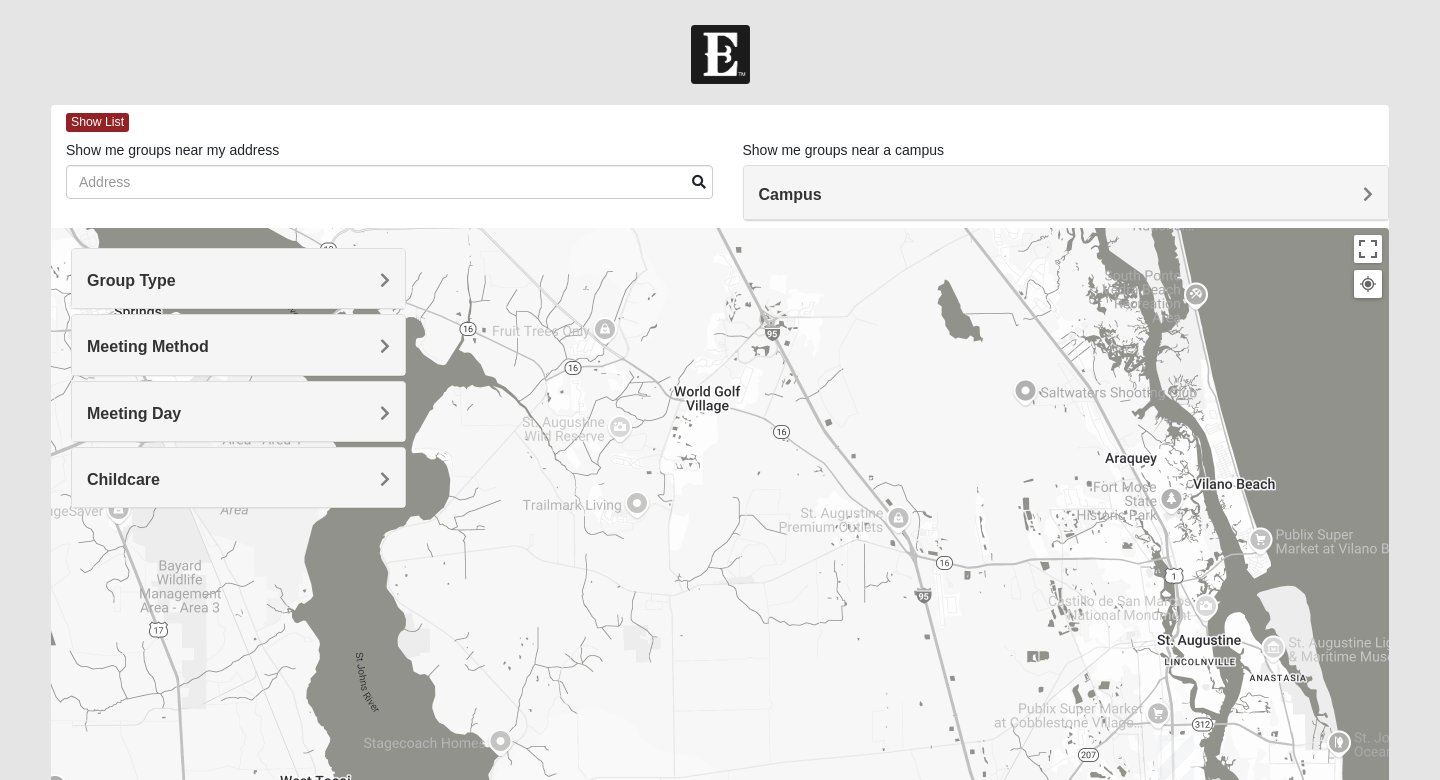 drag, startPoint x: 814, startPoint y: 554, endPoint x: 788, endPoint y: 713, distance: 161.11176 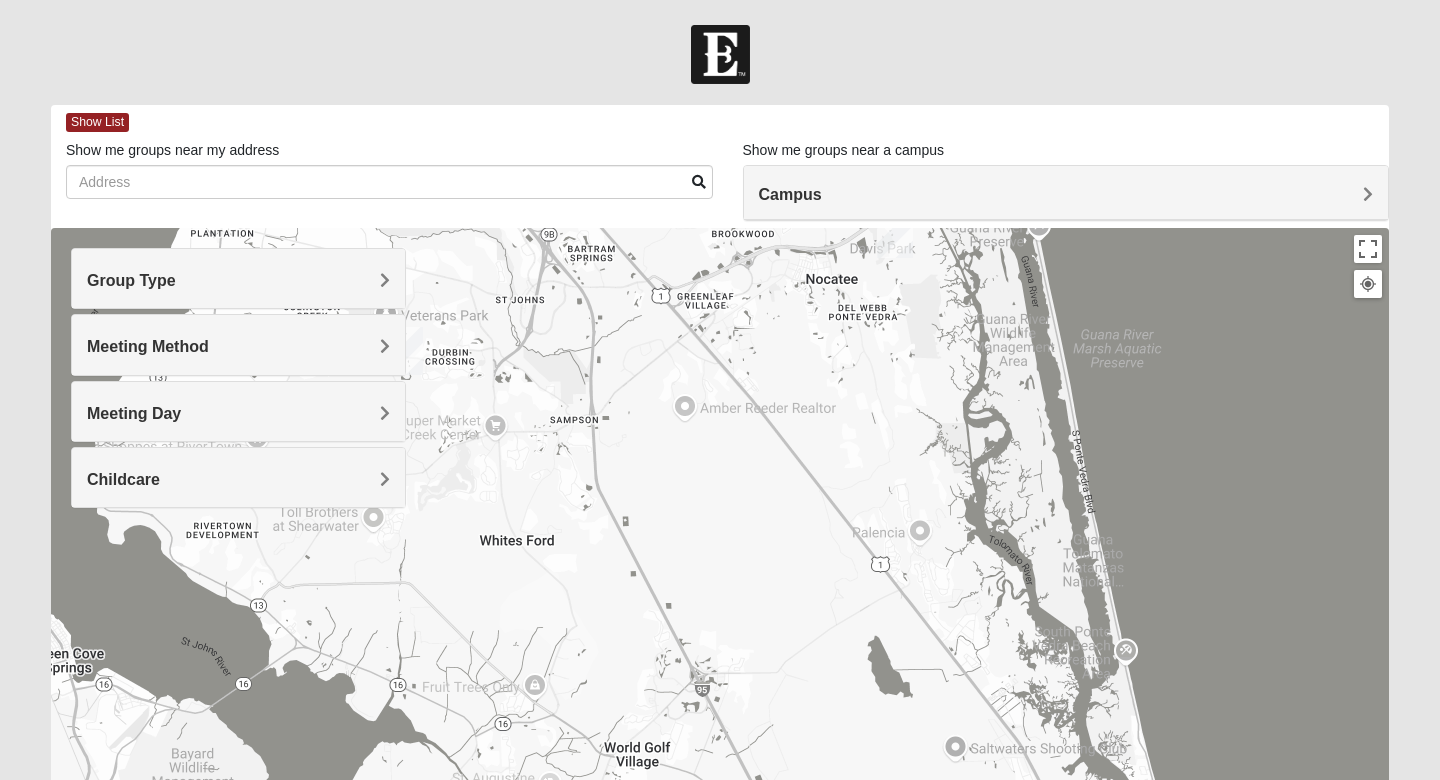 drag, startPoint x: 690, startPoint y: 476, endPoint x: 881, endPoint y: 647, distance: 256.36304 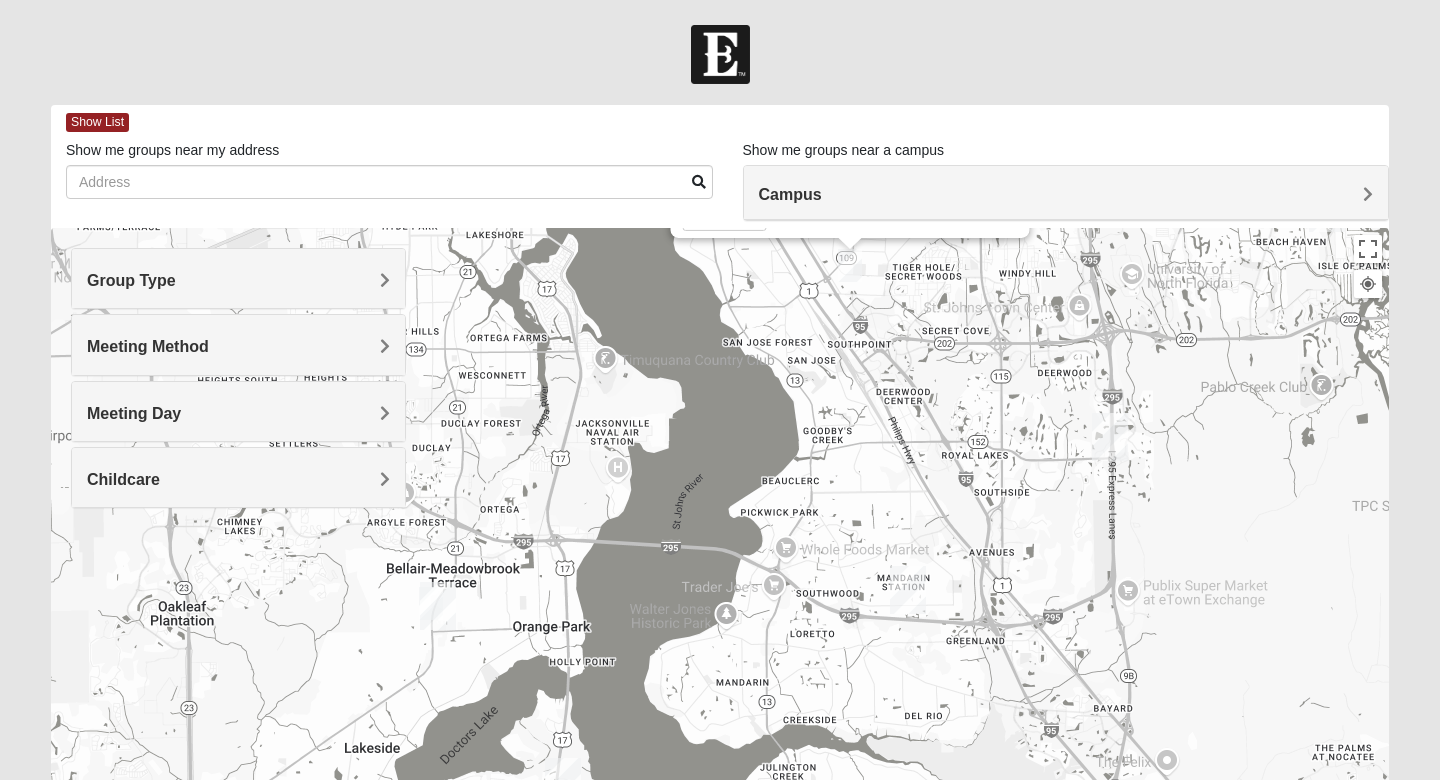 drag, startPoint x: 996, startPoint y: 579, endPoint x: 1015, endPoint y: 630, distance: 54.42426 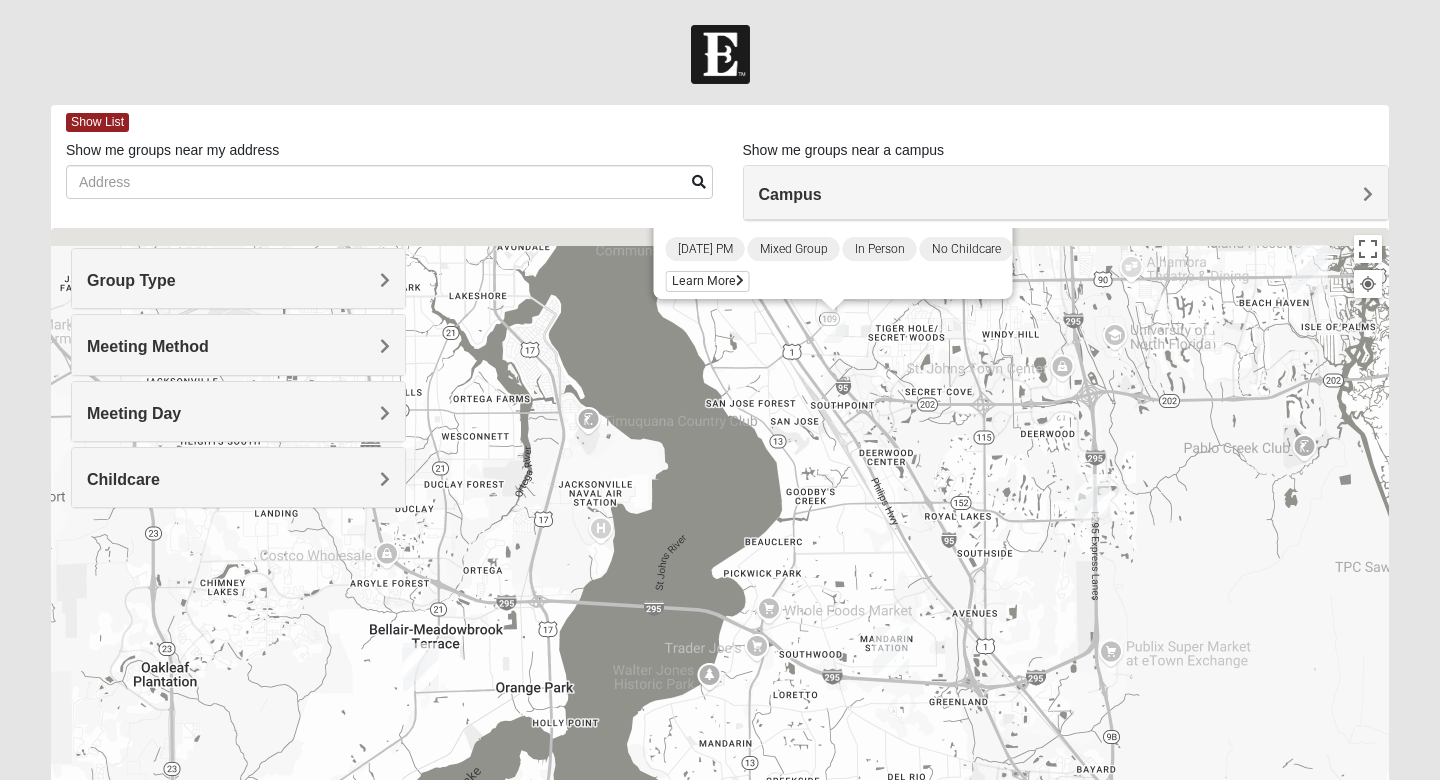 drag, startPoint x: 909, startPoint y: 535, endPoint x: 880, endPoint y: 643, distance: 111.82576 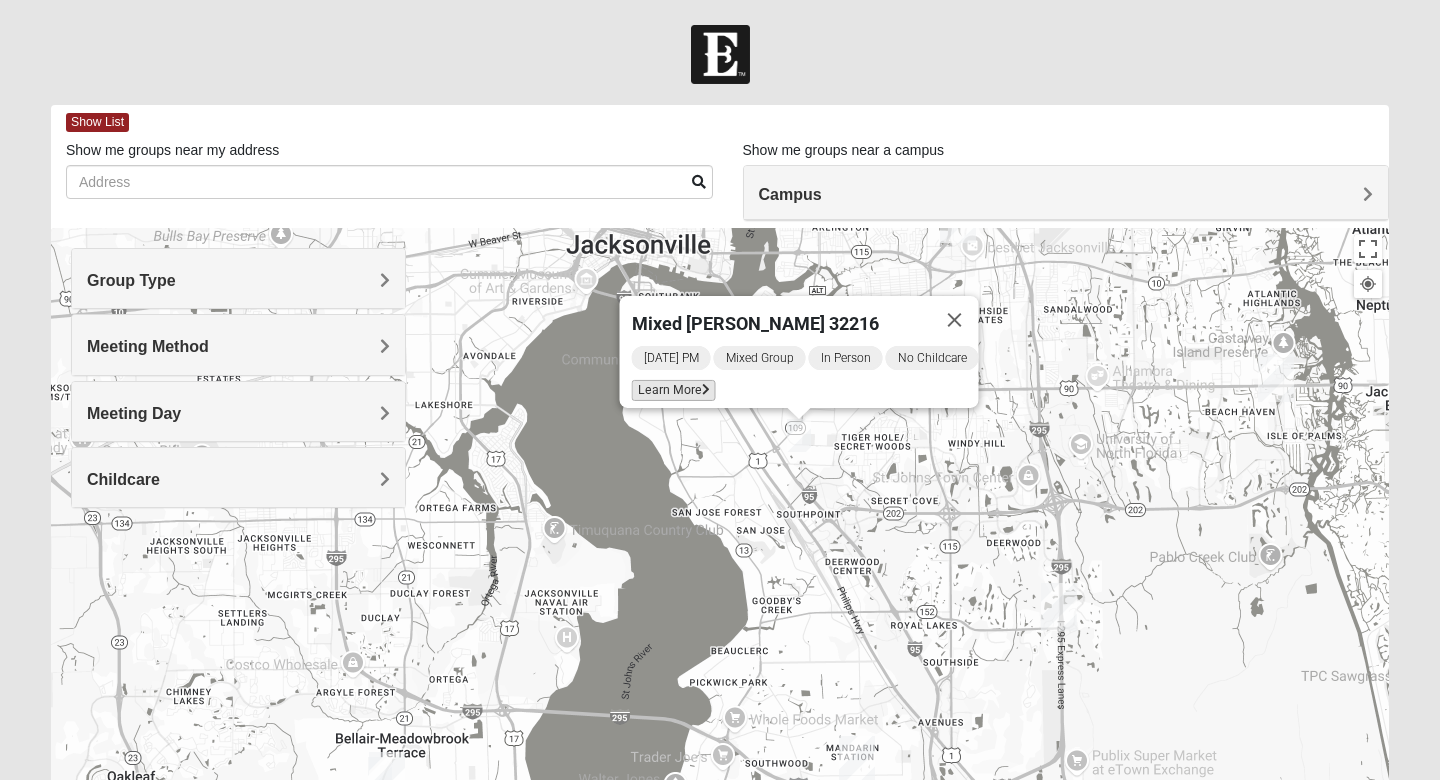 click on "Learn More" at bounding box center [674, 390] 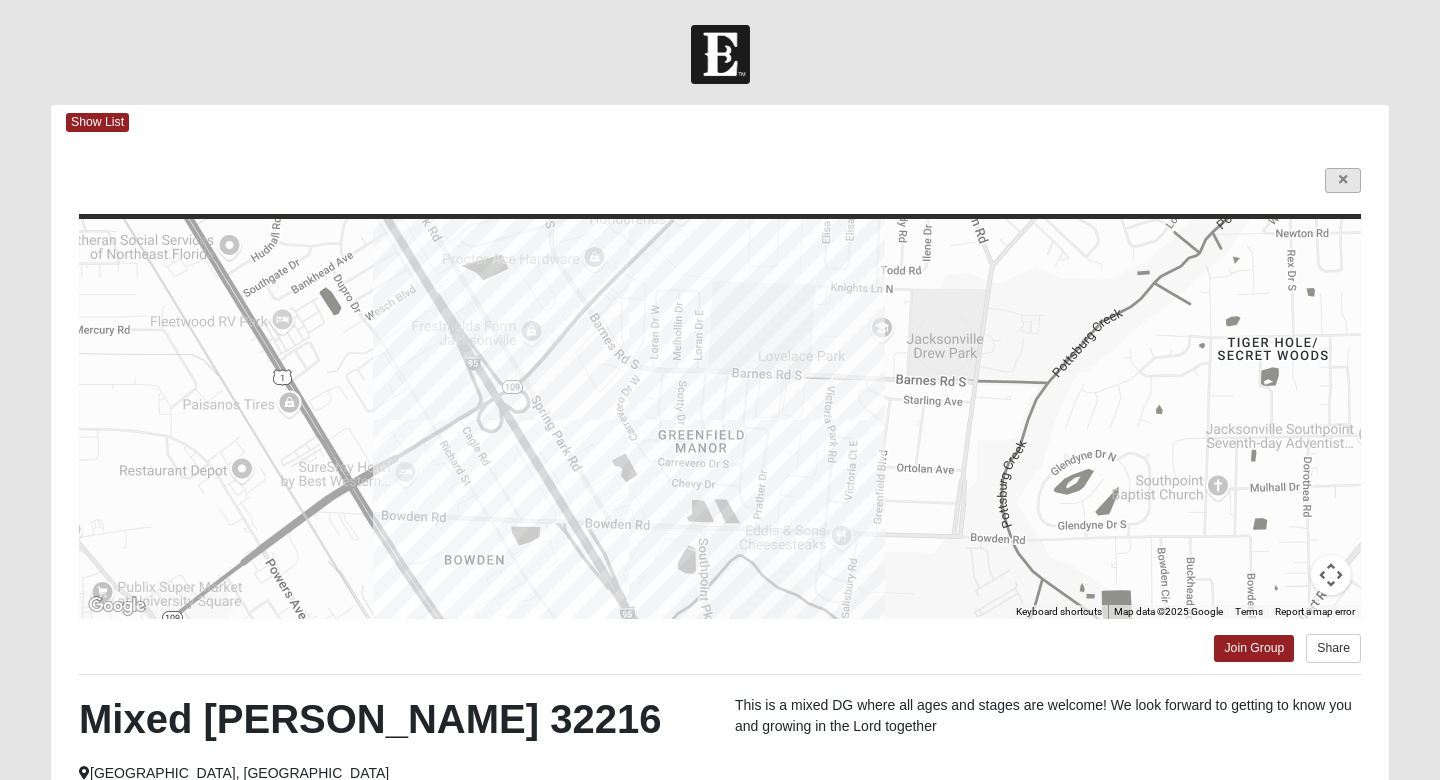 scroll, scrollTop: 0, scrollLeft: 0, axis: both 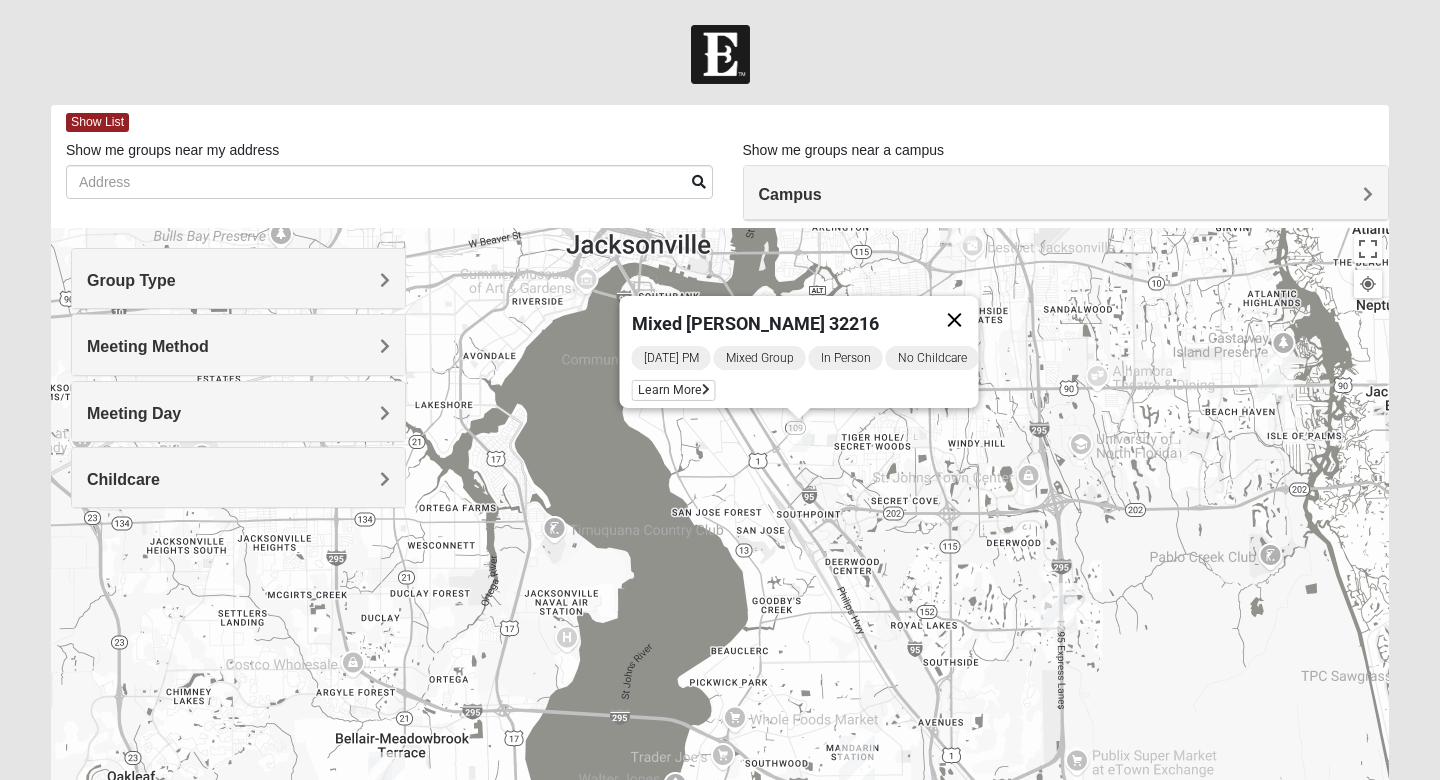 click at bounding box center (955, 320) 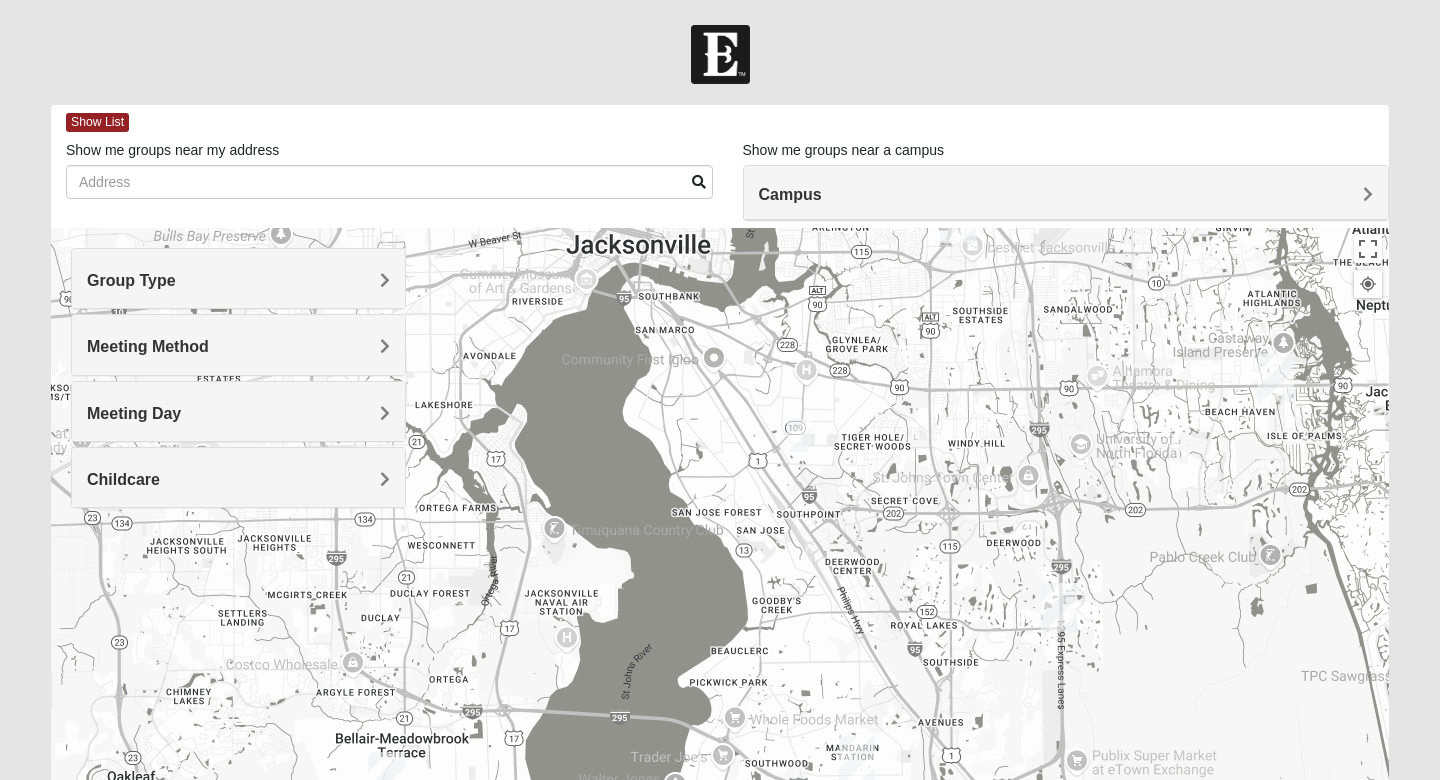 click at bounding box center (799, 435) 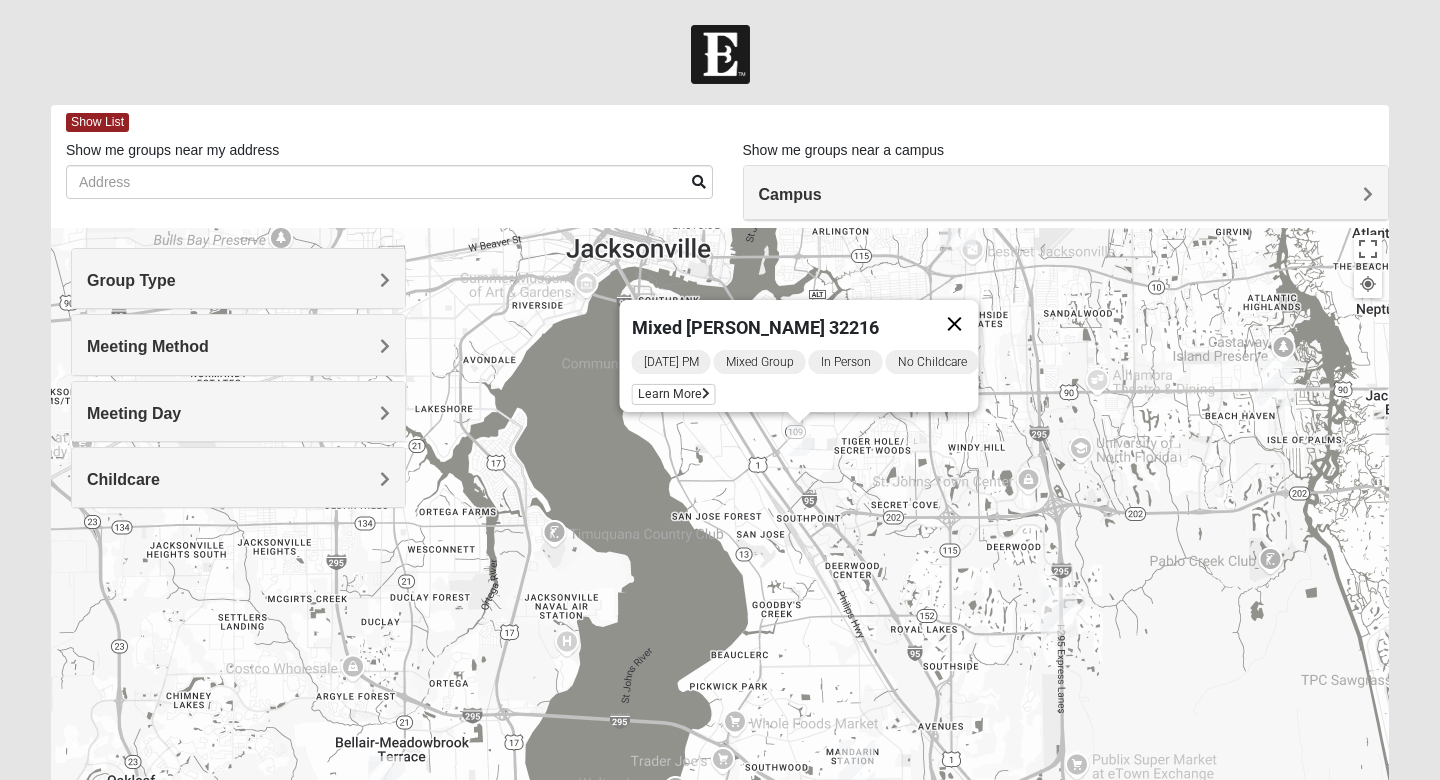 click at bounding box center [955, 324] 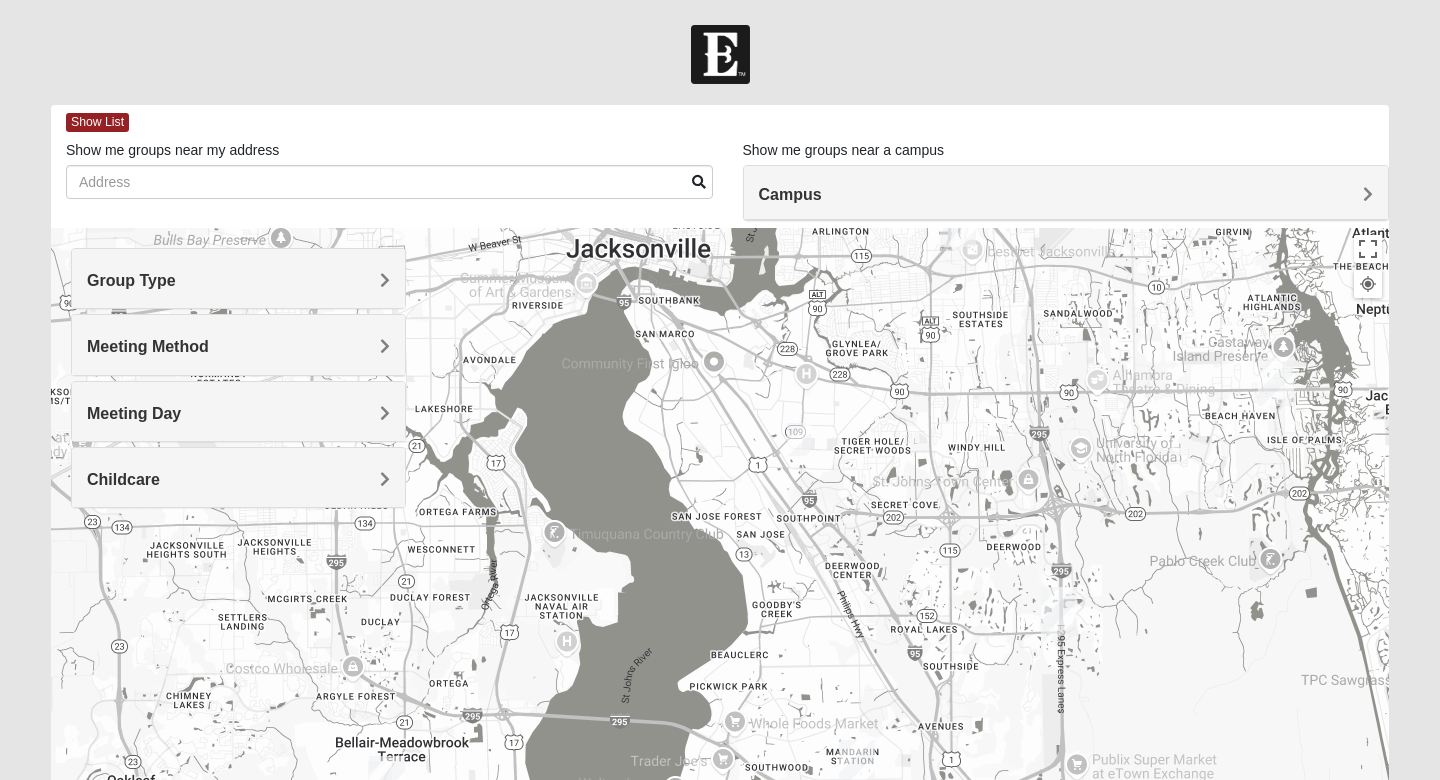 click at bounding box center (799, 439) 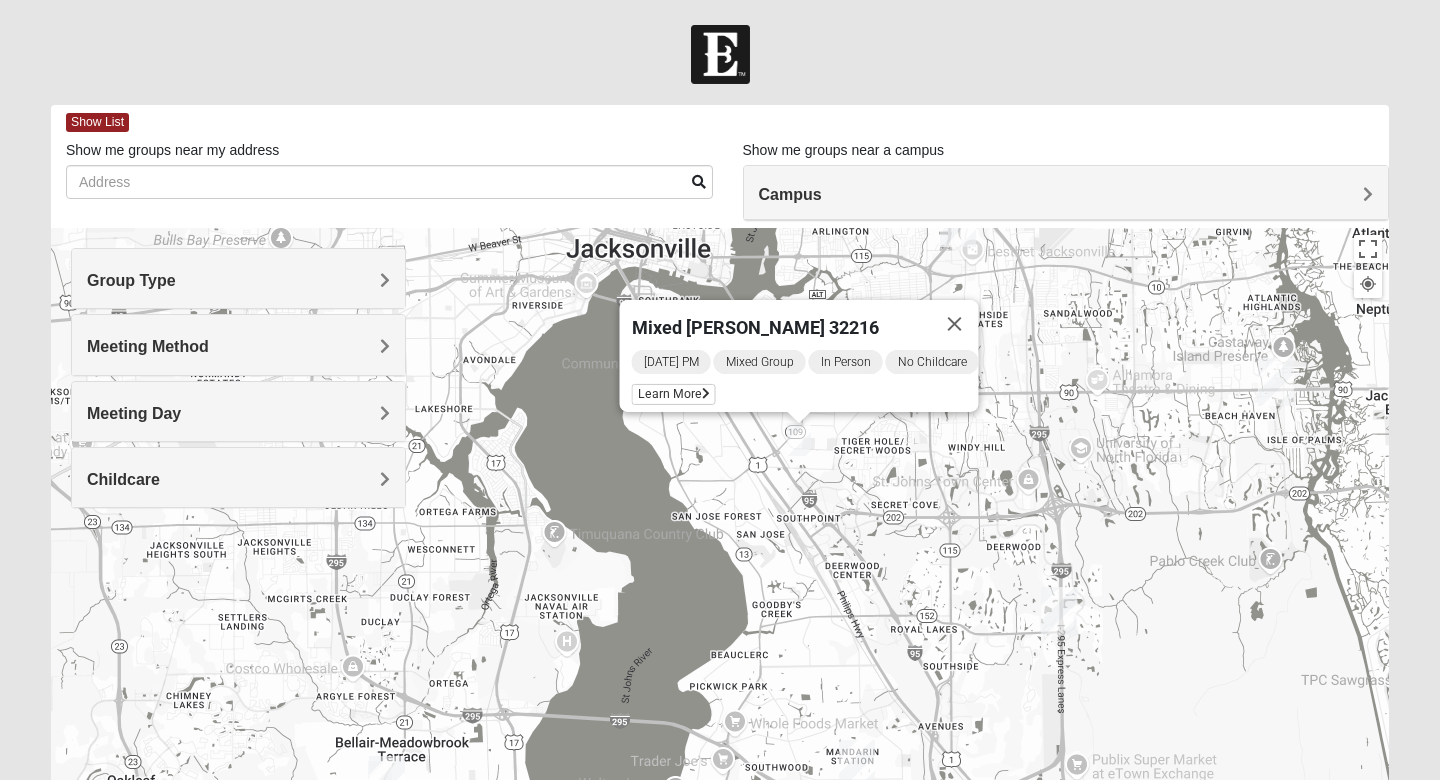 click on "Mixed [PERSON_NAME] 32216          [DATE] PM      Mixed Group      In Person      No Childcare Learn More" at bounding box center [720, 628] 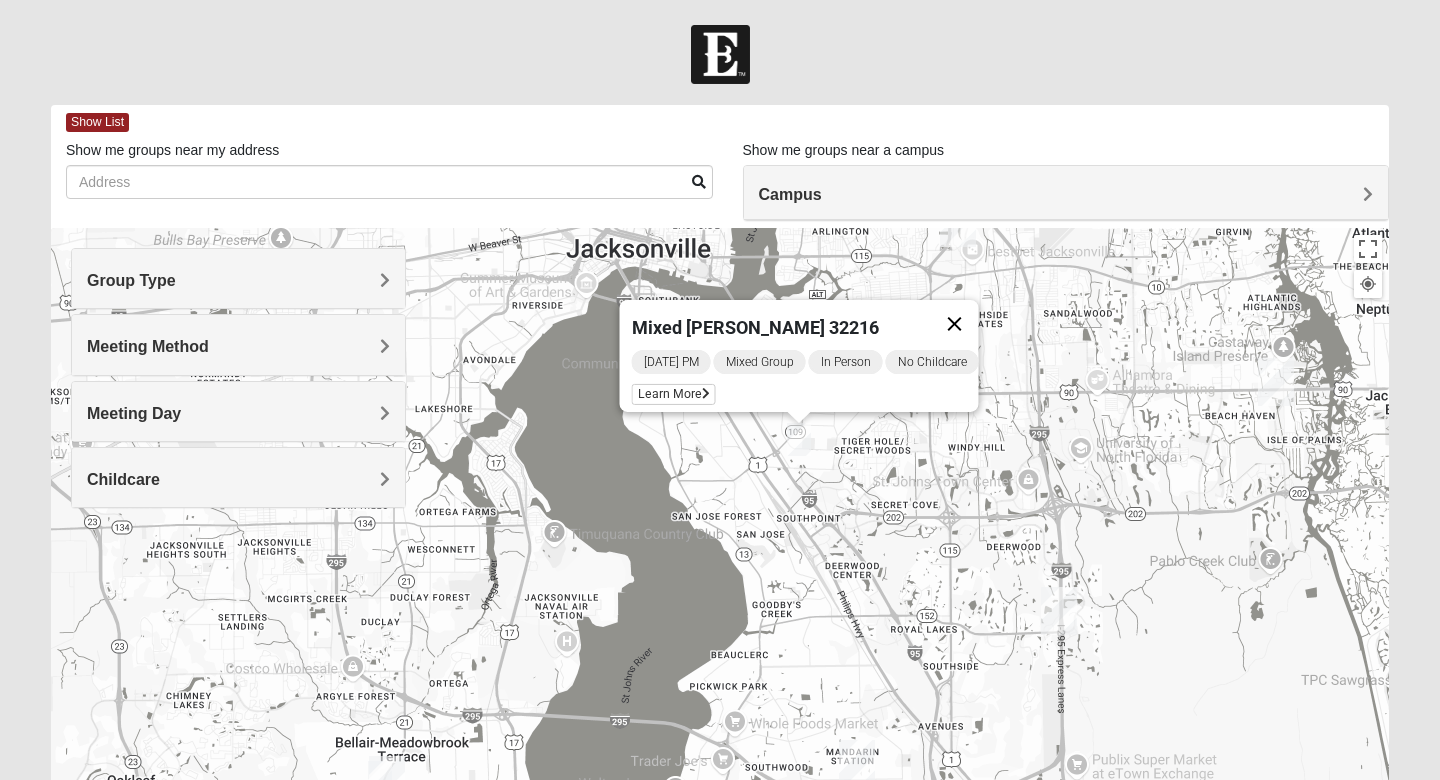 click at bounding box center (955, 324) 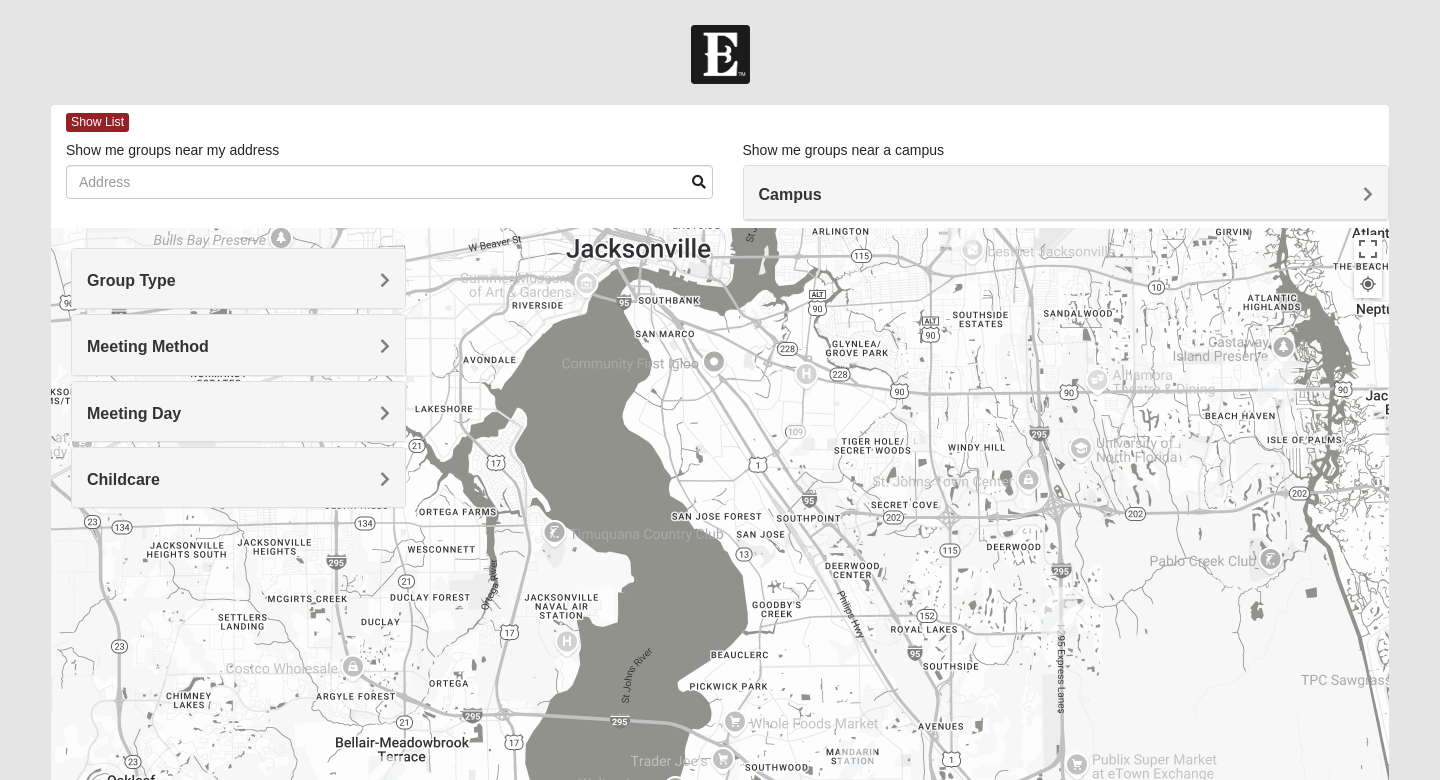 click at bounding box center (799, 439) 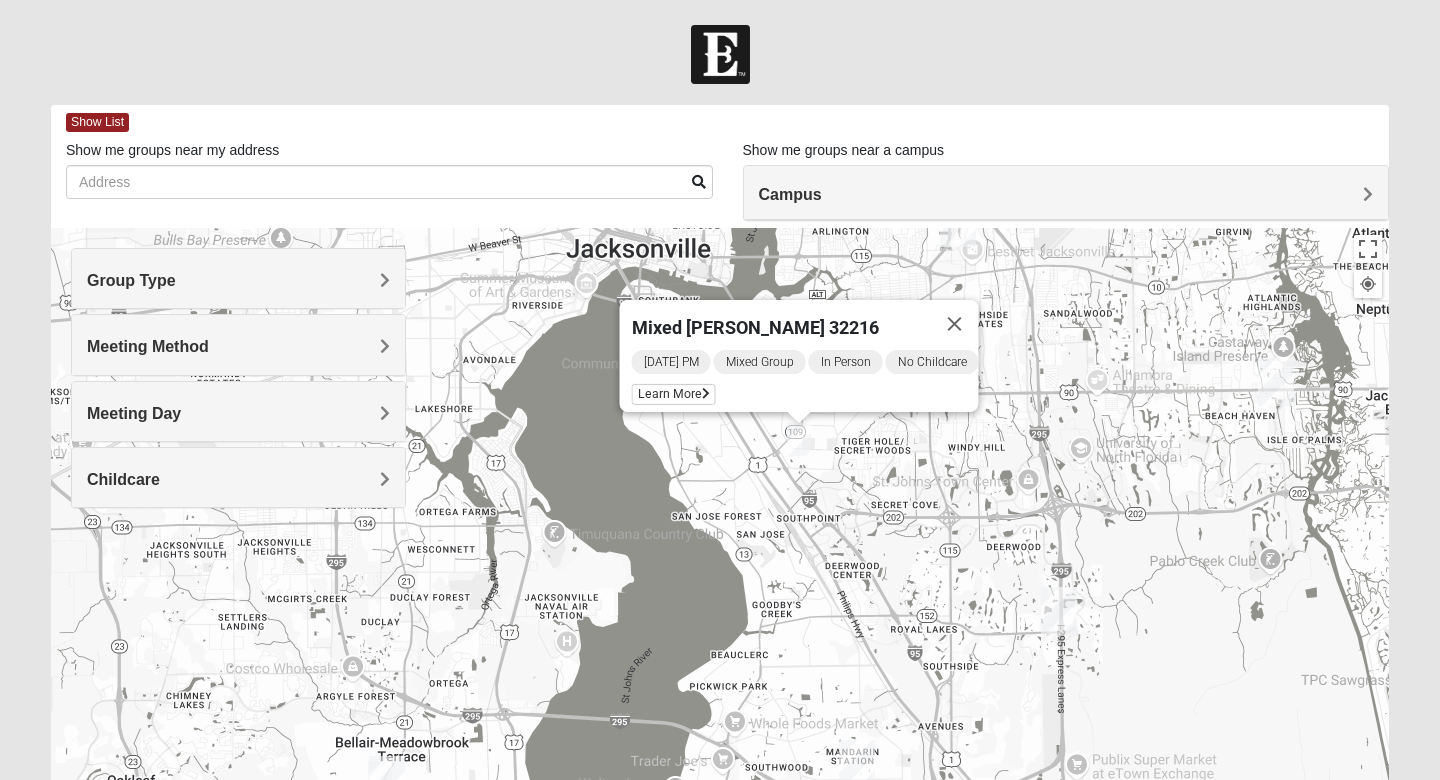 click on "[DATE] PM      Mixed Group      In Person      No Childcare Learn More" at bounding box center [805, 380] 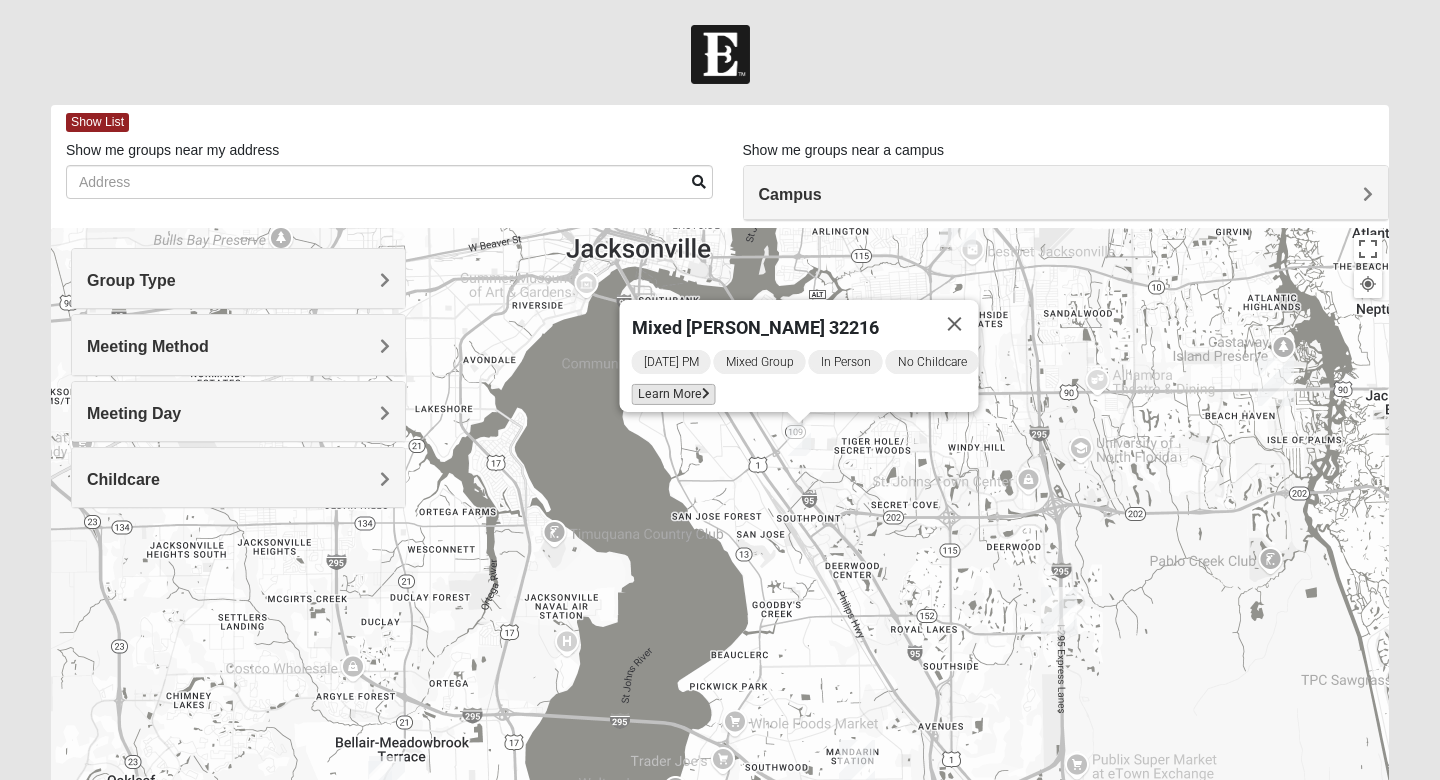 click at bounding box center [706, 394] 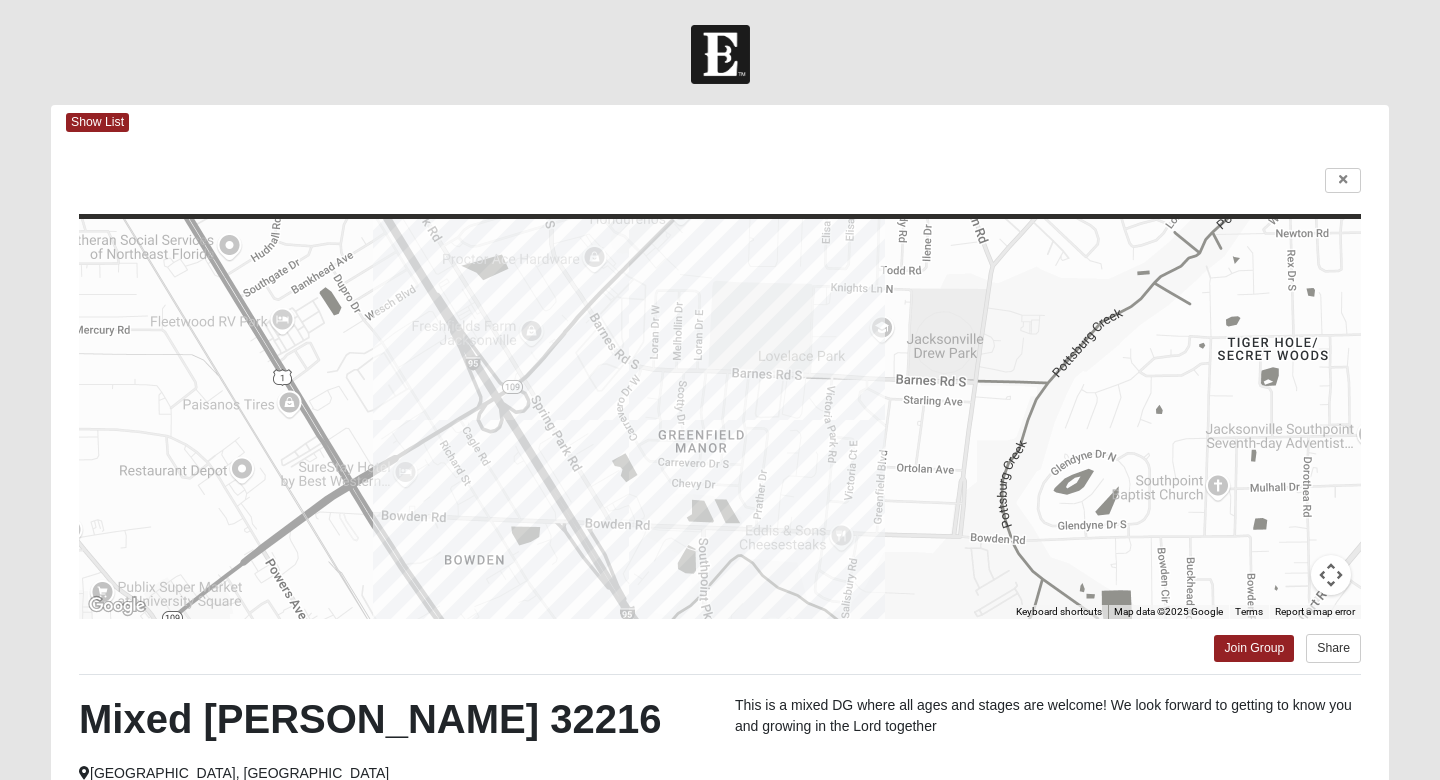 scroll, scrollTop: 0, scrollLeft: 0, axis: both 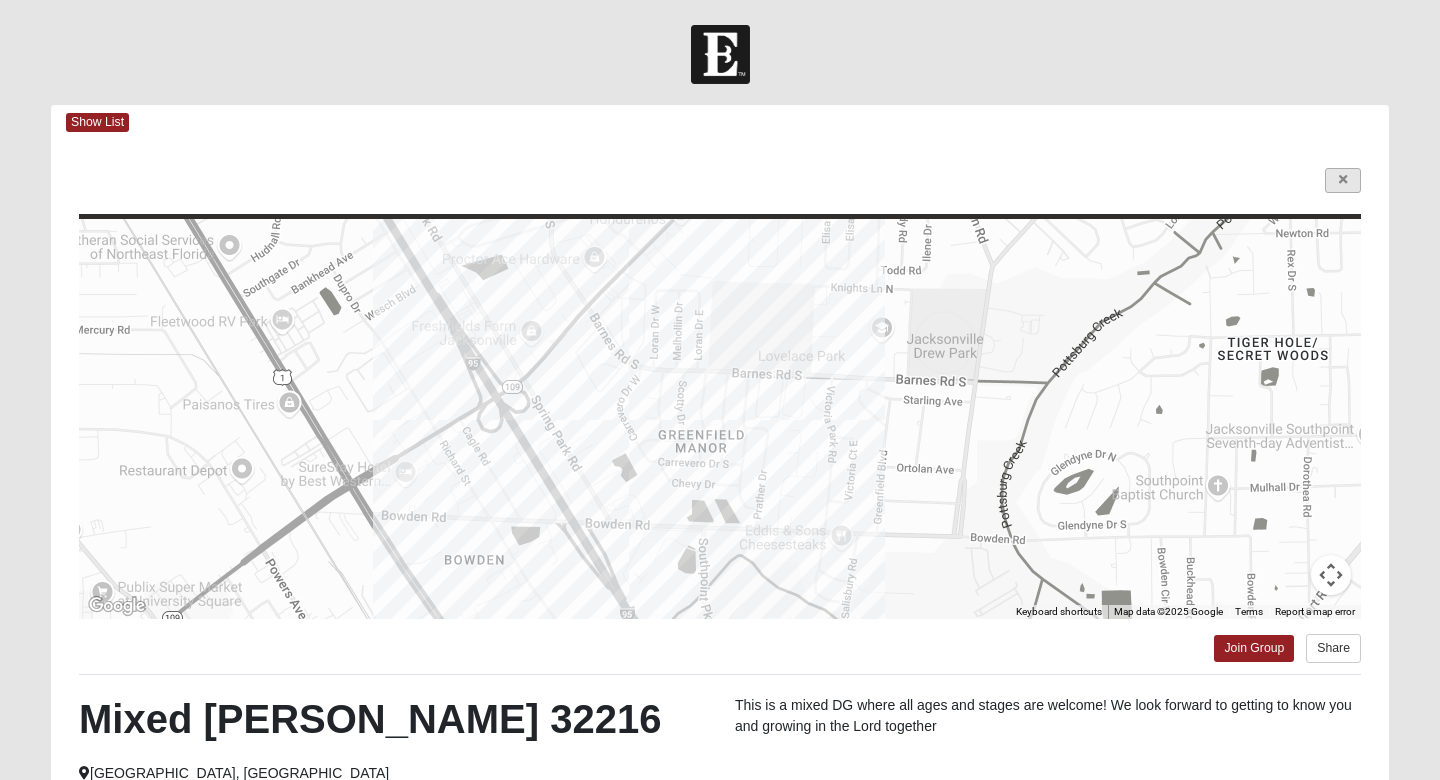 click at bounding box center [1343, 180] 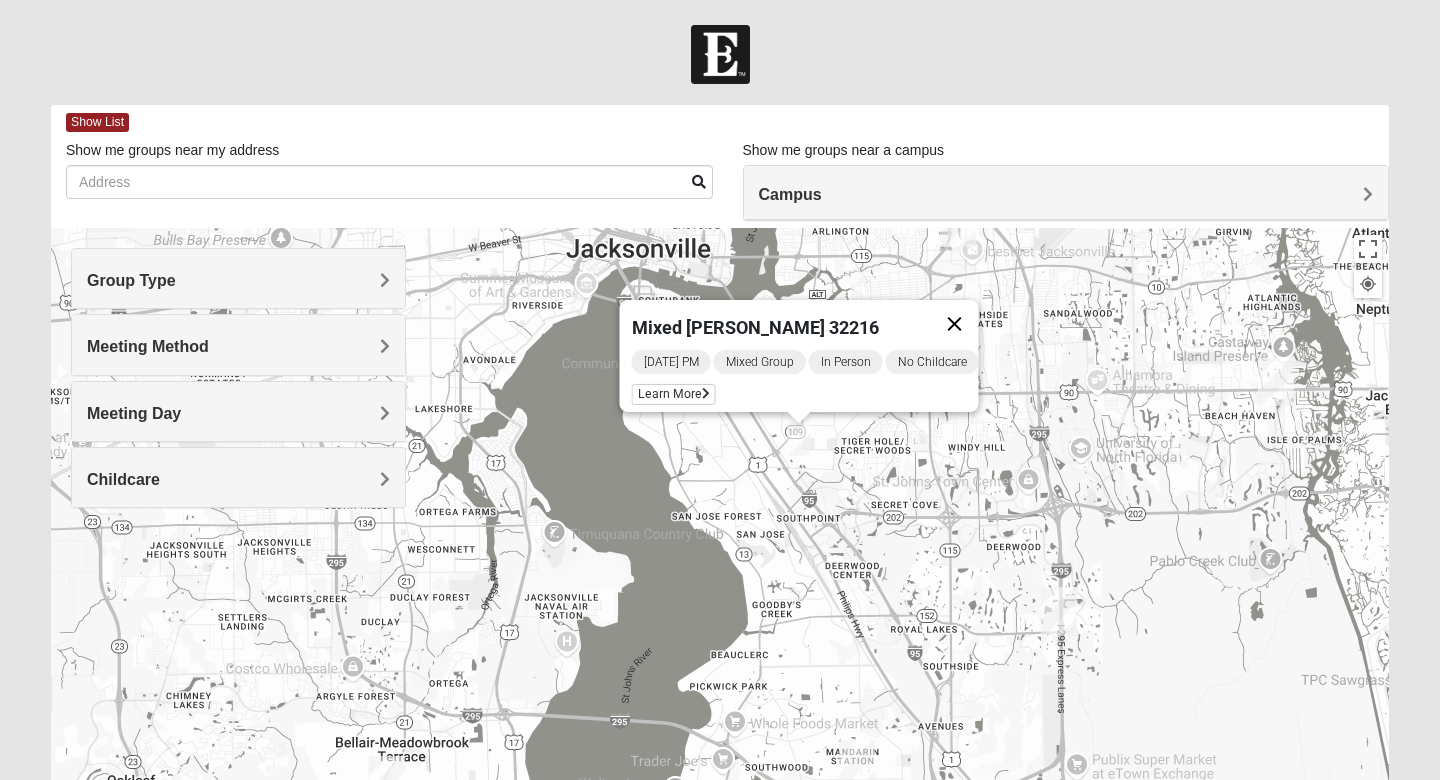 click at bounding box center (955, 324) 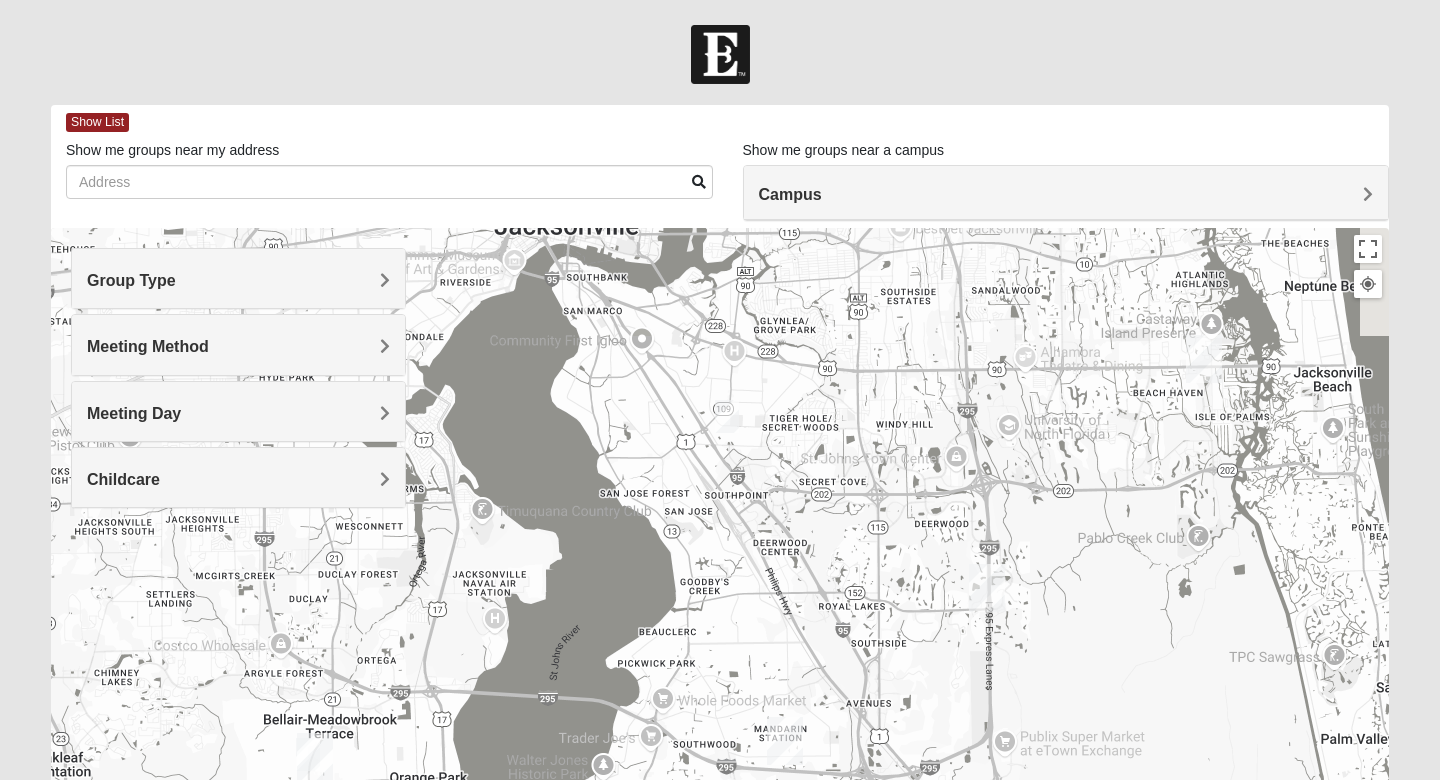 drag, startPoint x: 1048, startPoint y: 462, endPoint x: 851, endPoint y: 337, distance: 233.31096 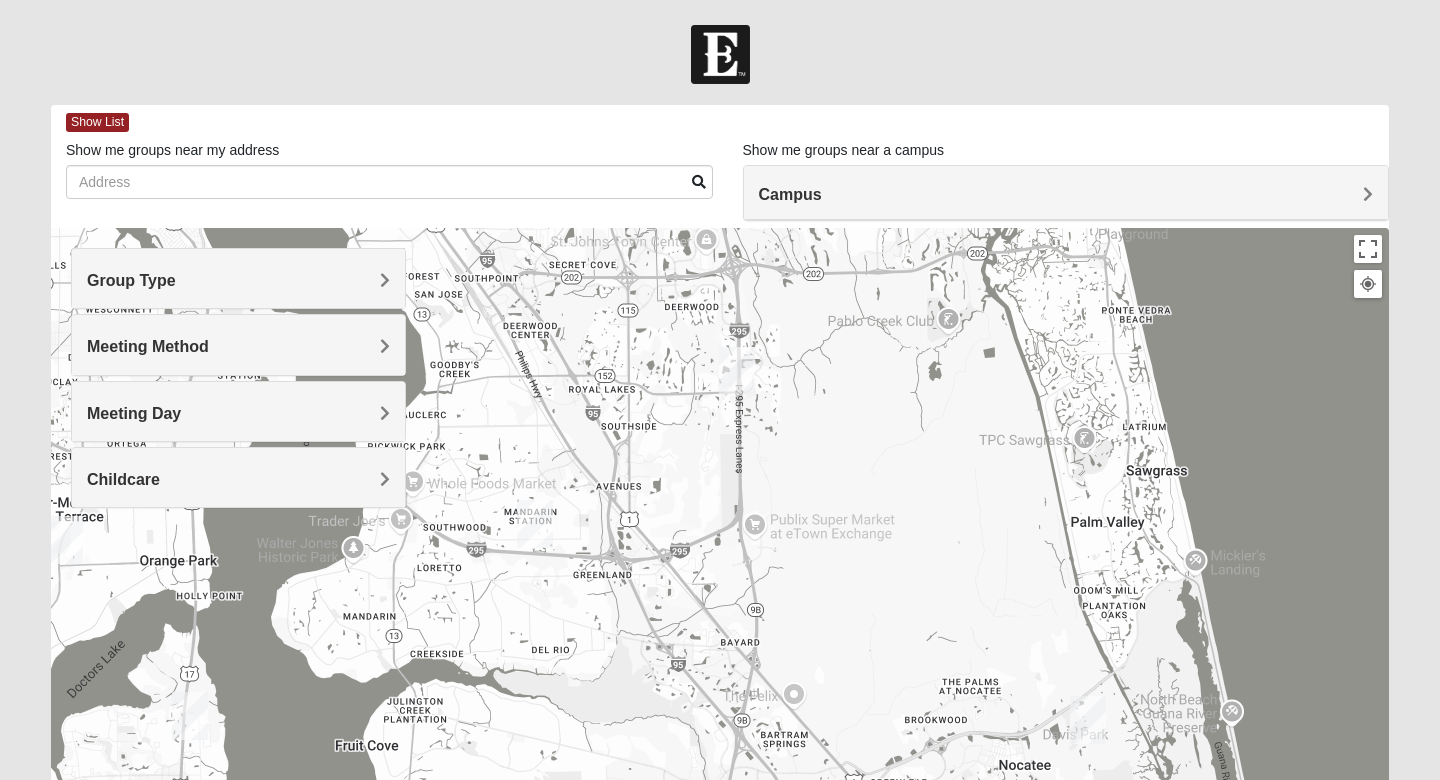 drag, startPoint x: 860, startPoint y: 481, endPoint x: 1009, endPoint y: 608, distance: 195.78049 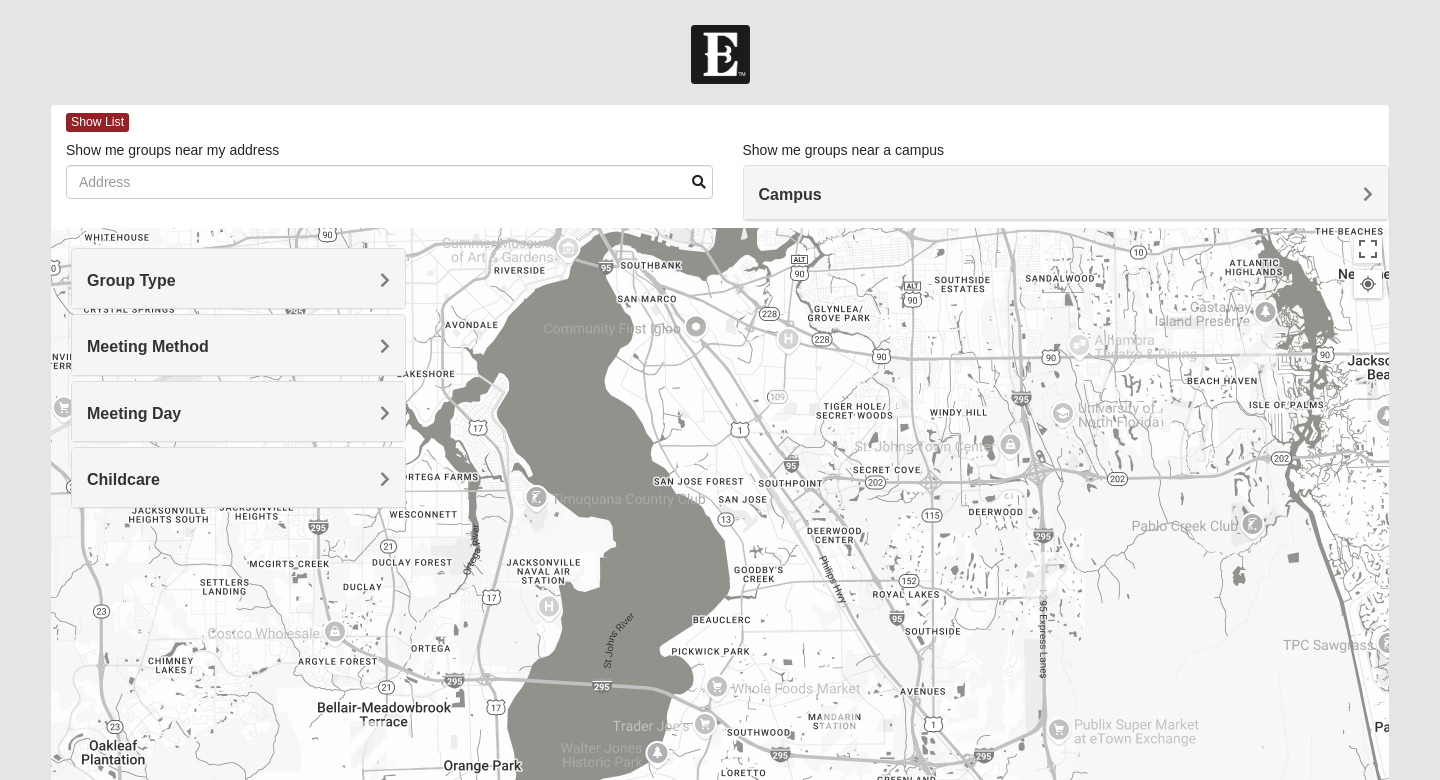click at bounding box center (720, 628) 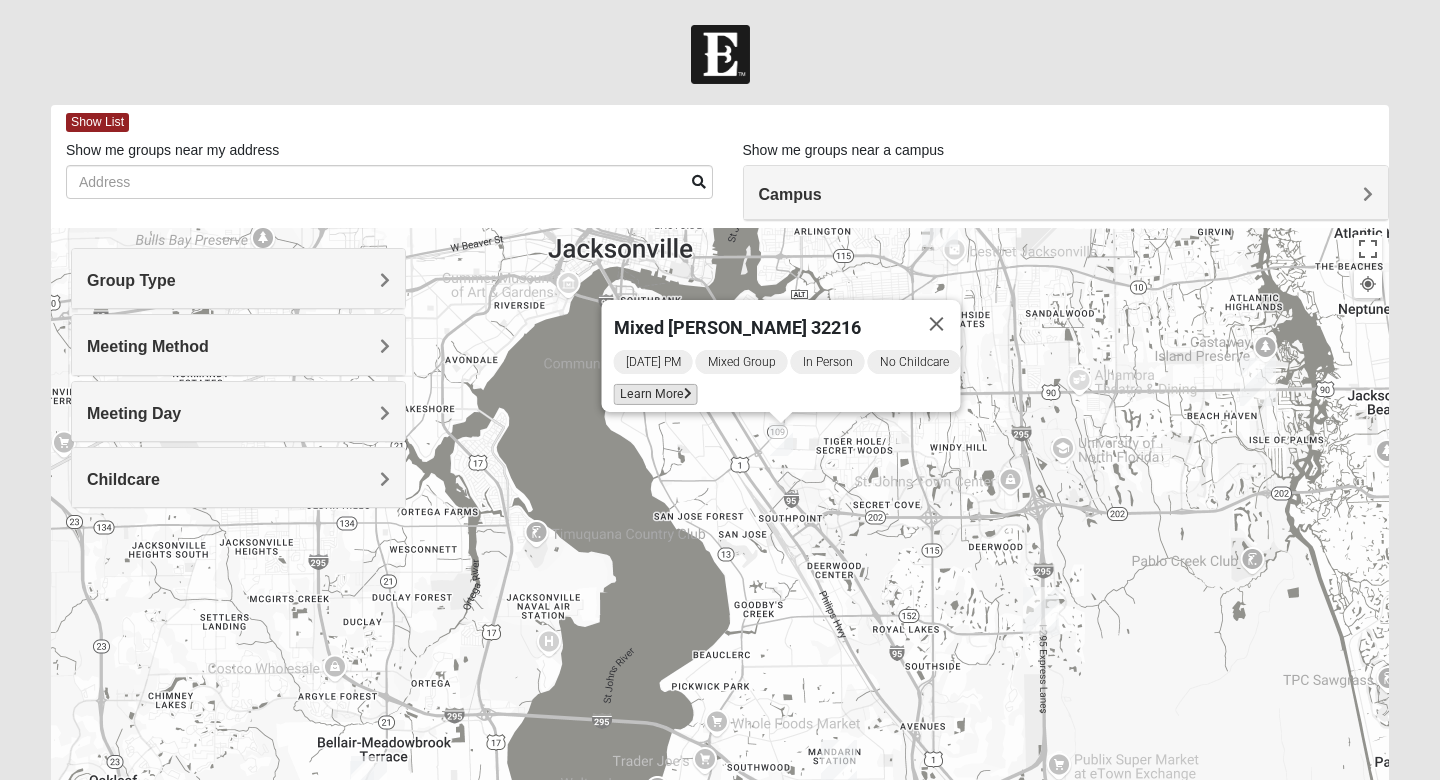 click on "Learn More" at bounding box center [656, 394] 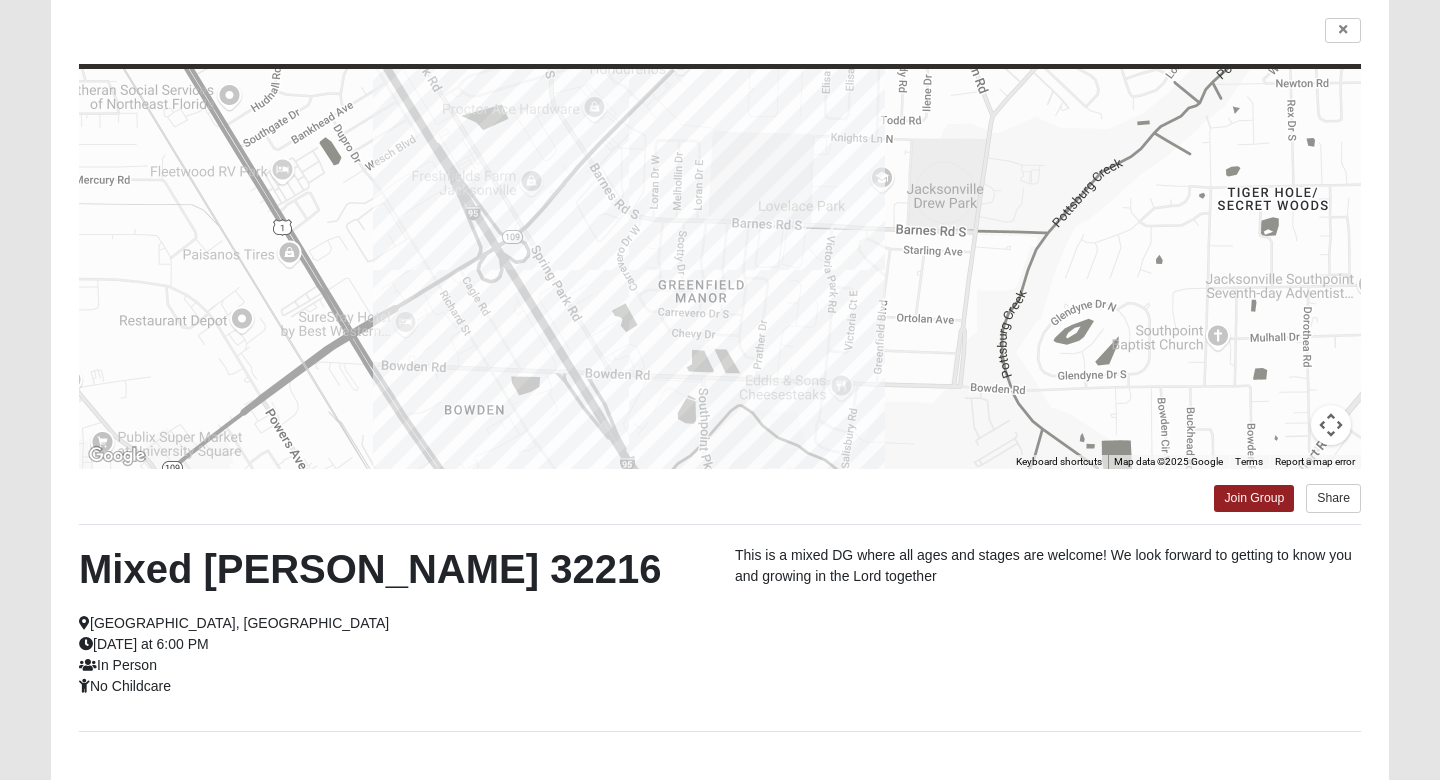 scroll, scrollTop: 113, scrollLeft: 0, axis: vertical 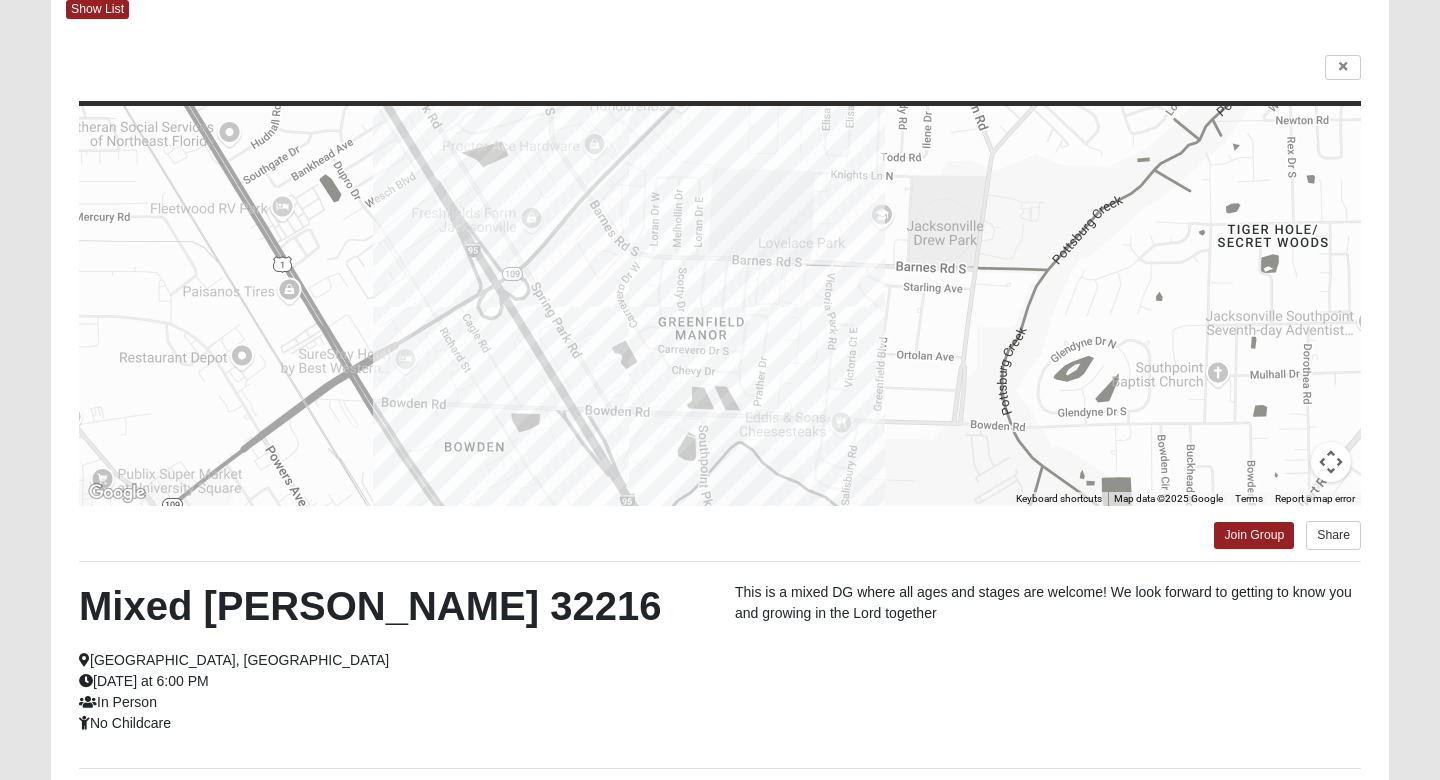 click on "← Move left → Move right ↑ Move up ↓ Move down + Zoom in - Zoom out Home Jump left by 75% End Jump right by 75% Page Up Jump up by 75% Page Down Jump down by 75% Keyboard shortcuts Map Data Map data ©2025 Google Map data ©2025 Google 200 m  Click to toggle between metric and imperial units Terms Report a map error
Join Group
Share
Mixed [PERSON_NAME] 32216
[GEOGRAPHIC_DATA], [GEOGRAPHIC_DATA]
[DATE] at 6:00 PM
In Person
No Childcare
This is a mixed DG where all ages and stages are welcome! We look forward to getting to know you and growing in the Lord together
Interested in this group?
Want to join this group or just find out more information about it? Complete the interest form. The group leader will be notified and can answer any questions you may have.
First Name" at bounding box center [720, 461] 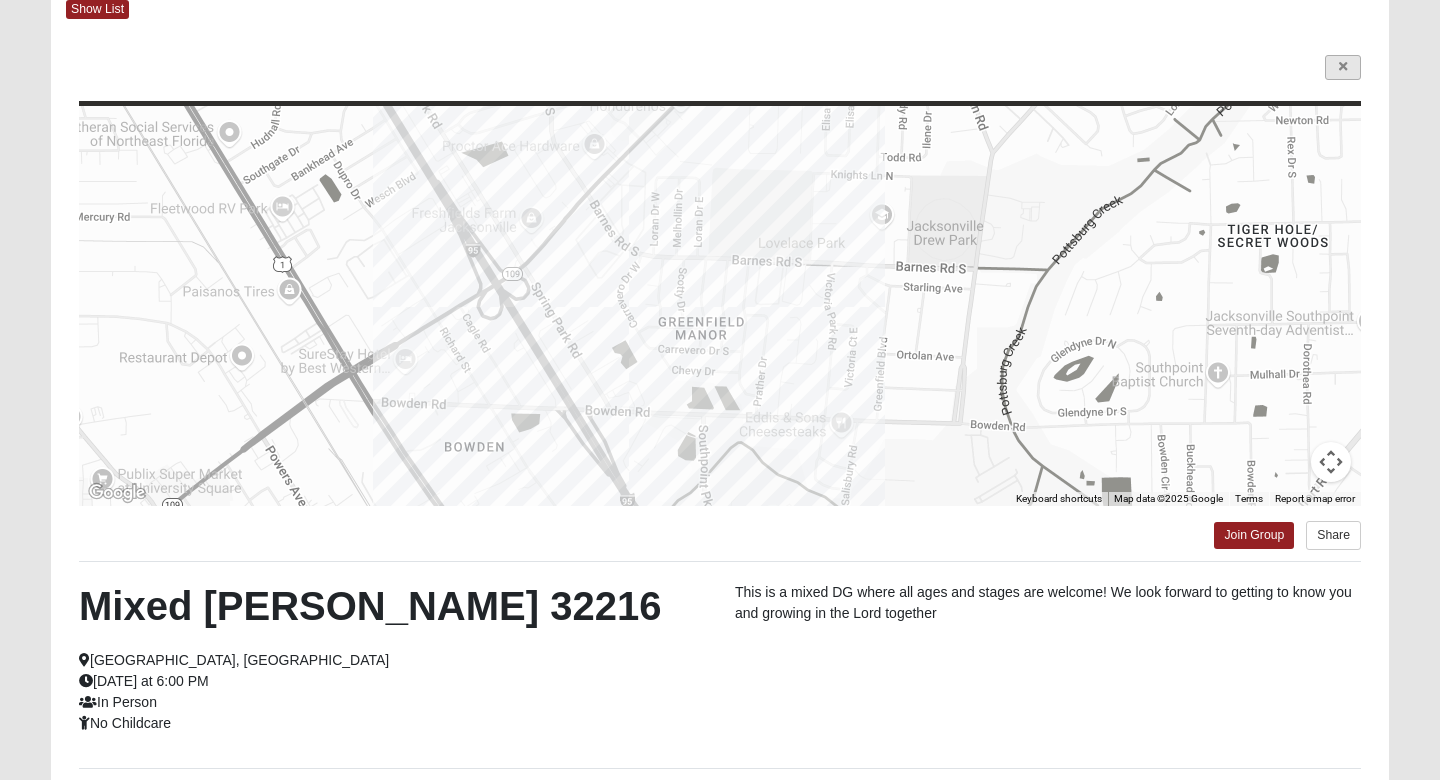 click at bounding box center [1343, 67] 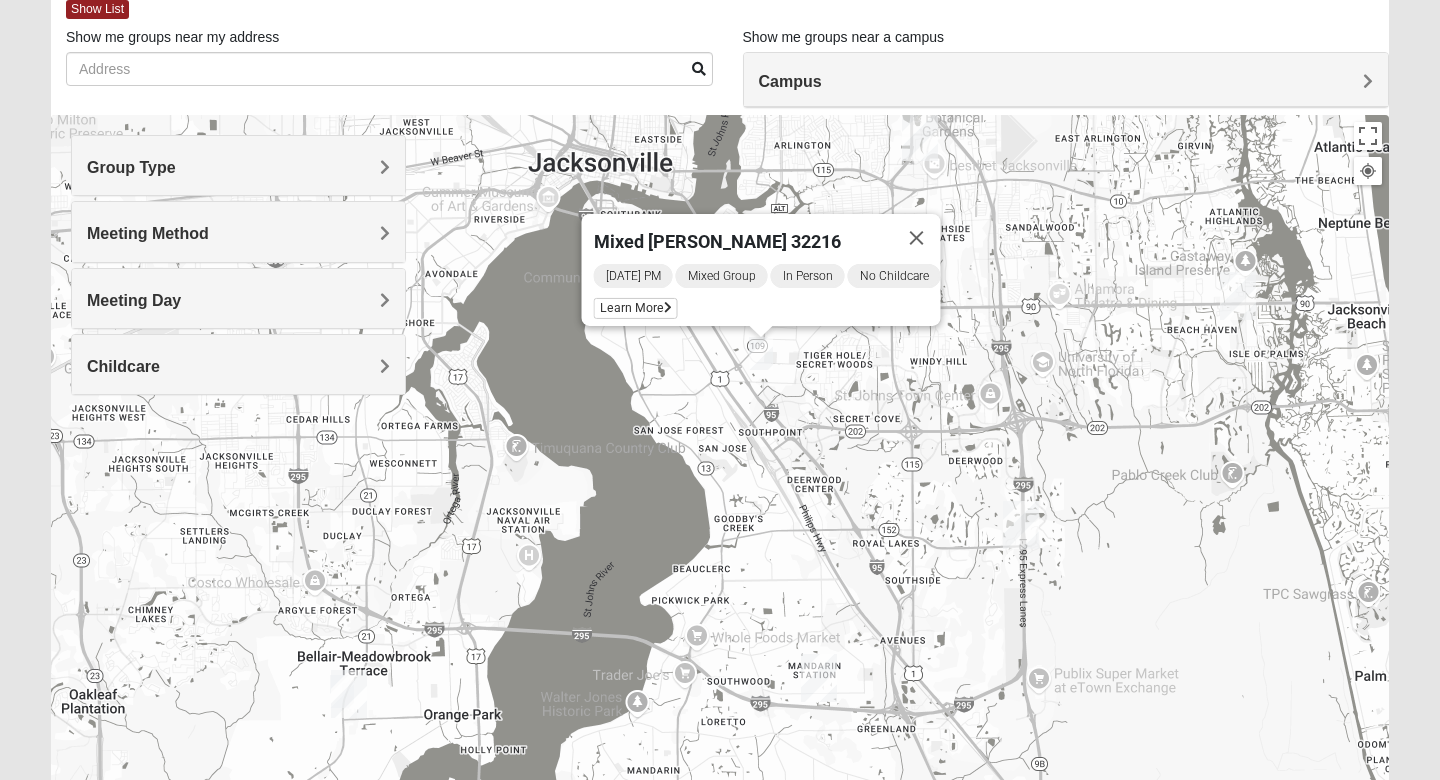 drag, startPoint x: 750, startPoint y: 606, endPoint x: 712, endPoint y: 647, distance: 55.9017 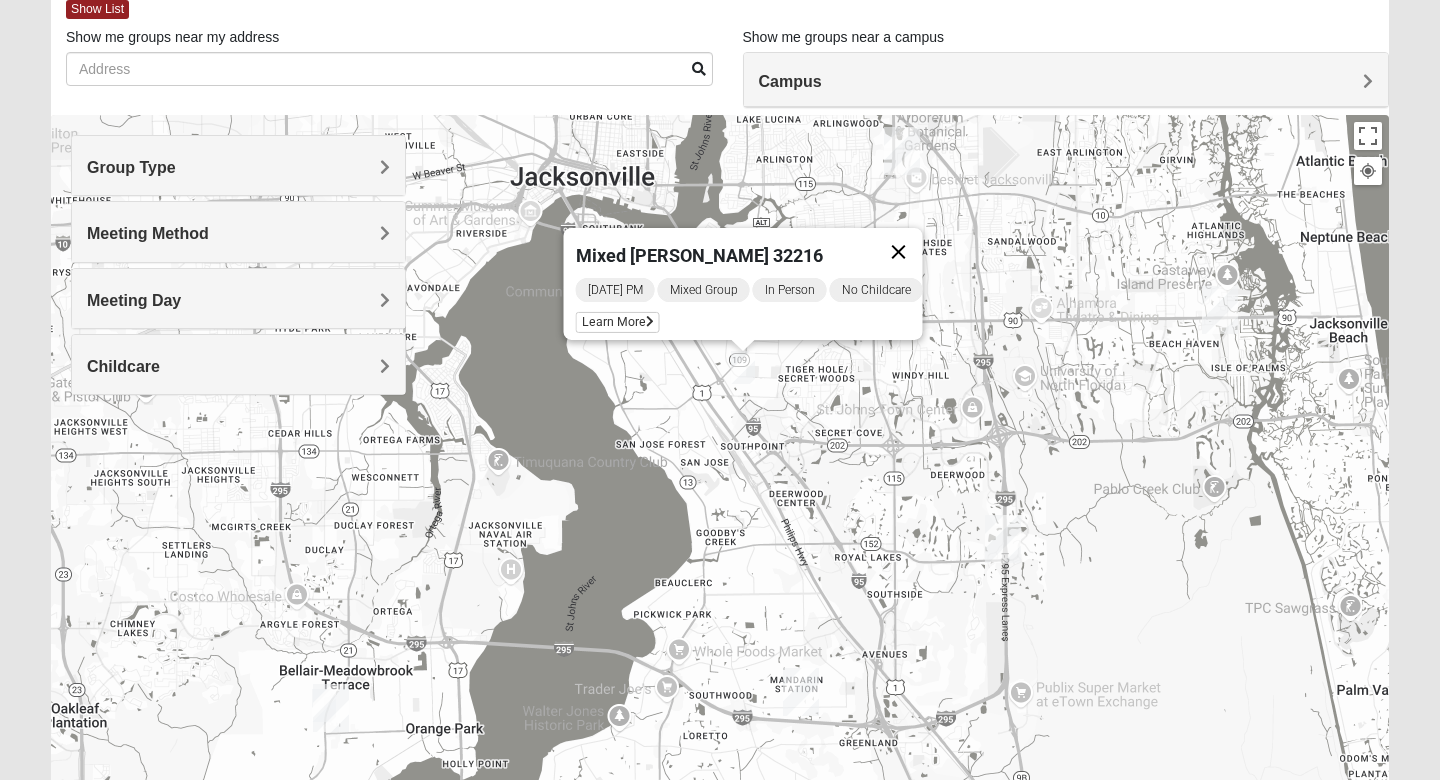click at bounding box center (899, 252) 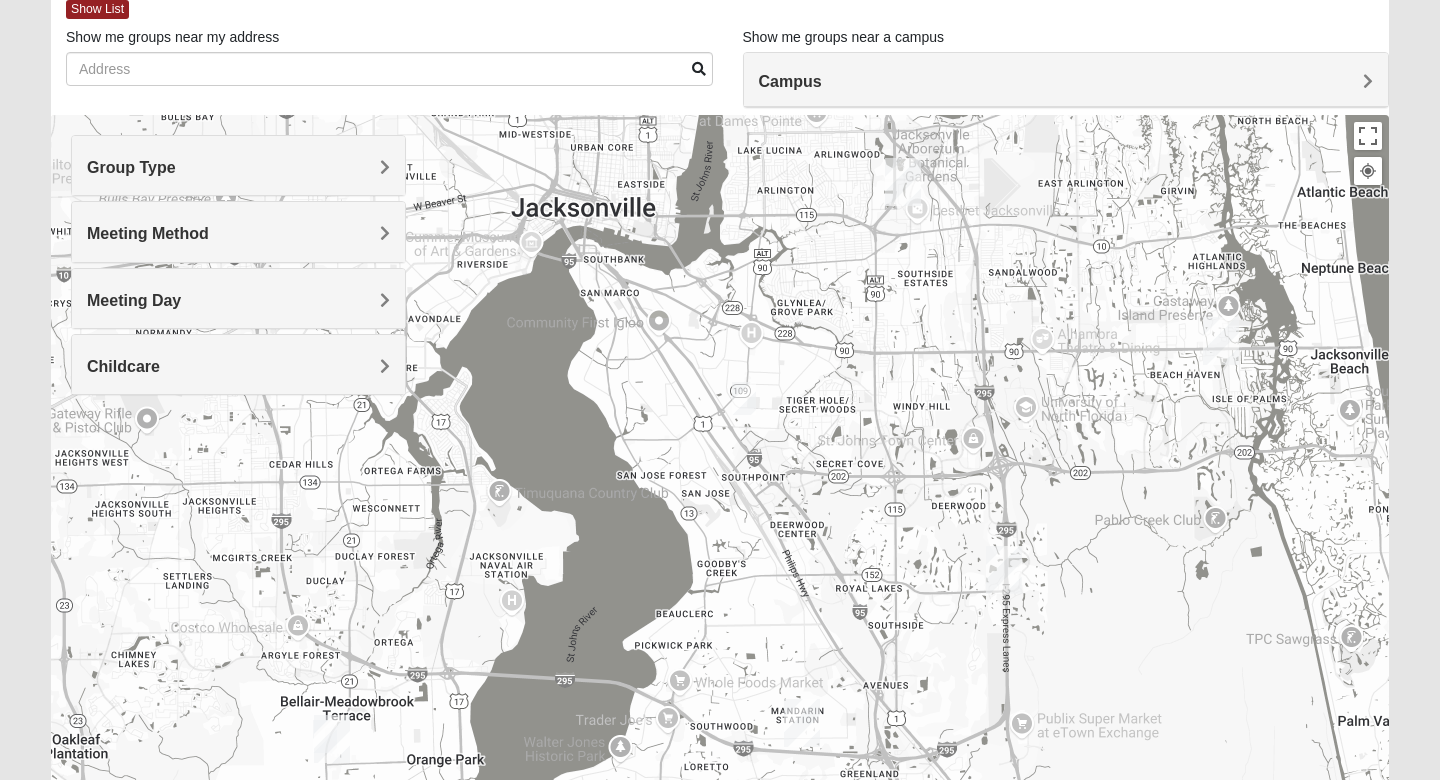 drag, startPoint x: 746, startPoint y: 416, endPoint x: 748, endPoint y: 447, distance: 31.06445 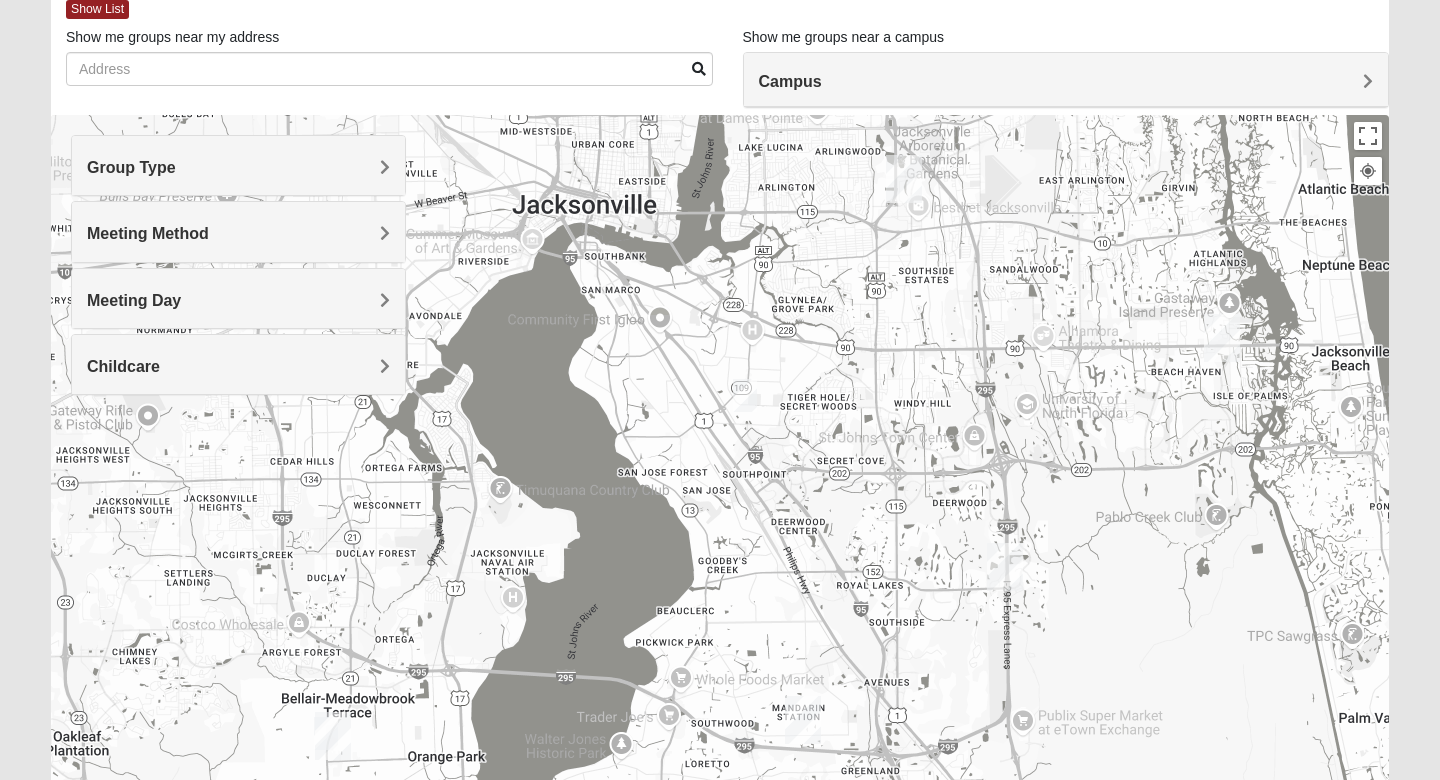 click at bounding box center [745, 395] 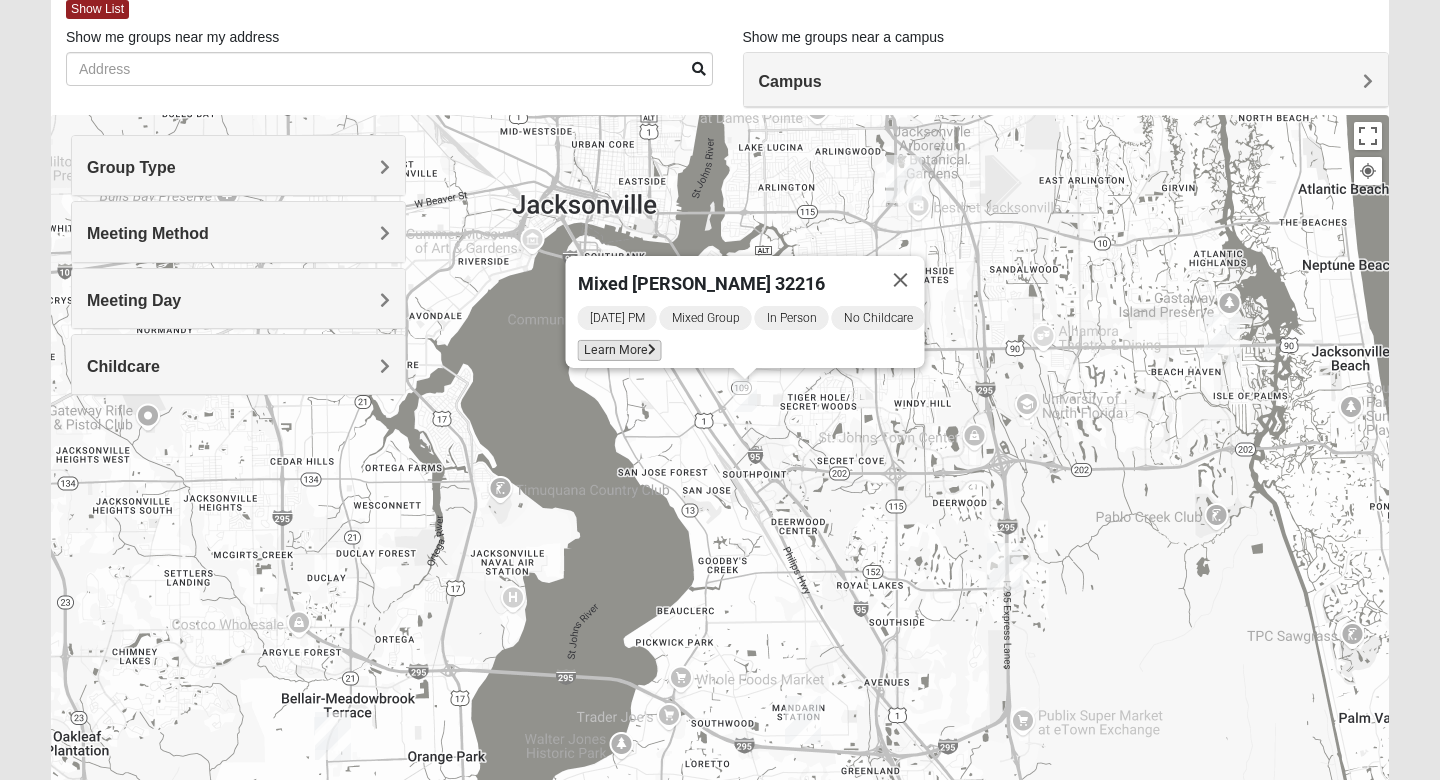 click on "Learn More" at bounding box center [620, 350] 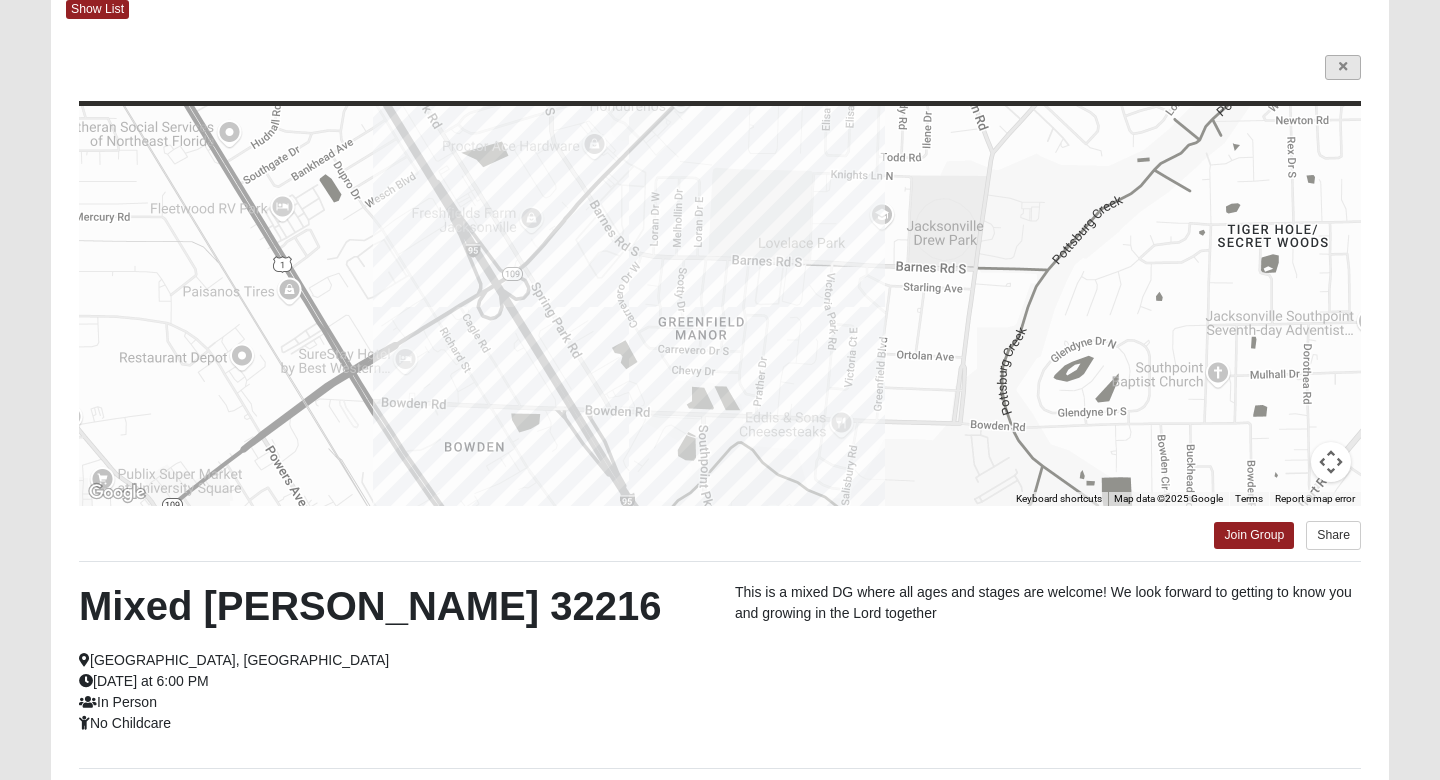 click at bounding box center (1343, 67) 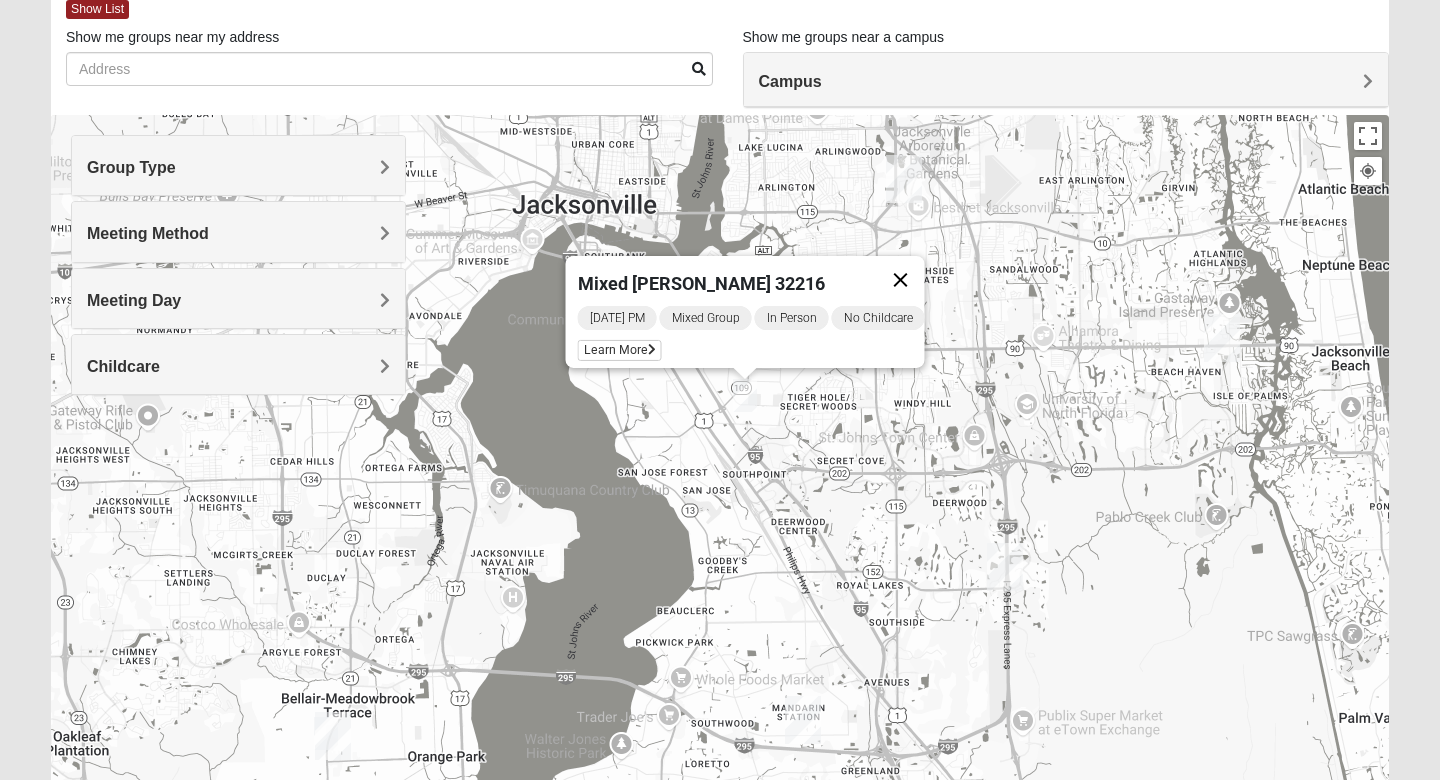 click at bounding box center (901, 280) 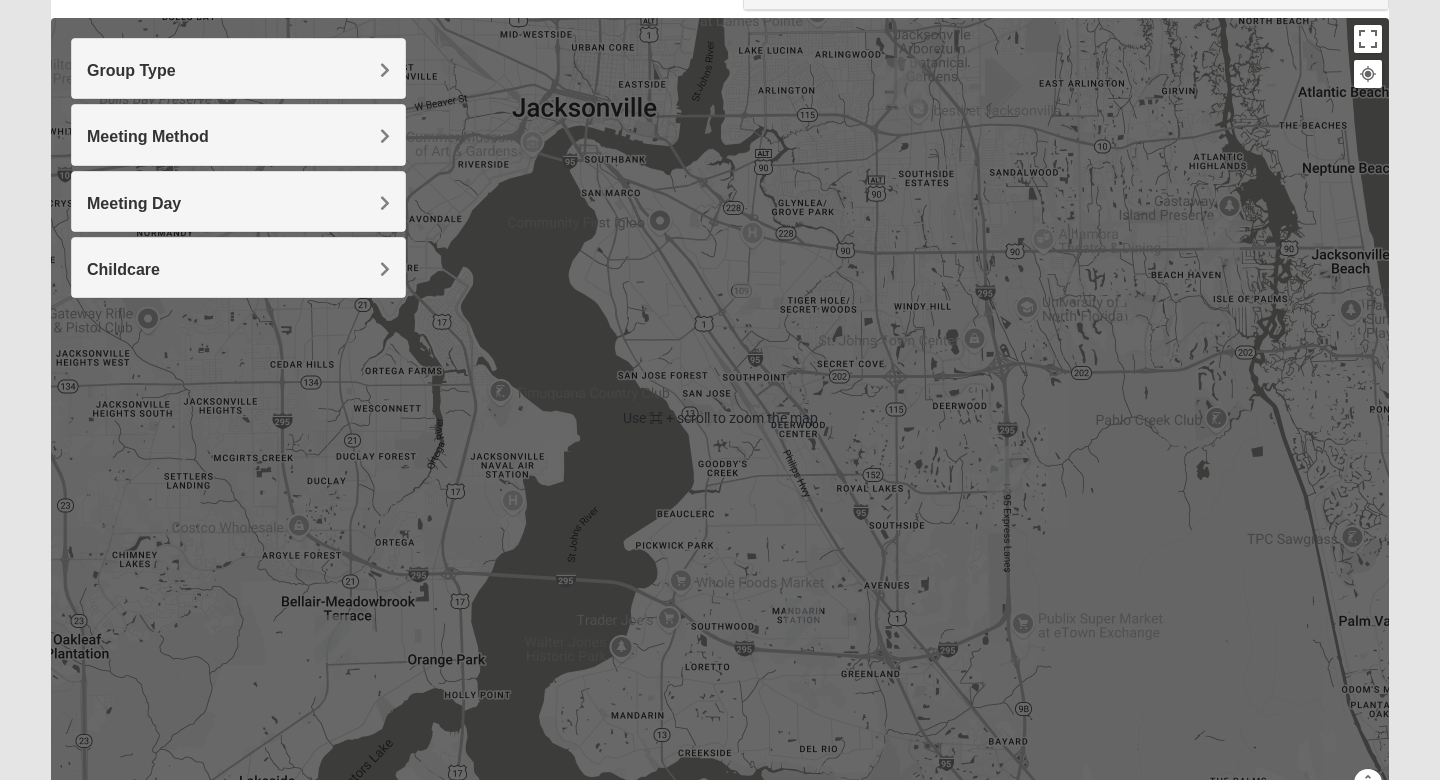 scroll, scrollTop: 229, scrollLeft: 0, axis: vertical 